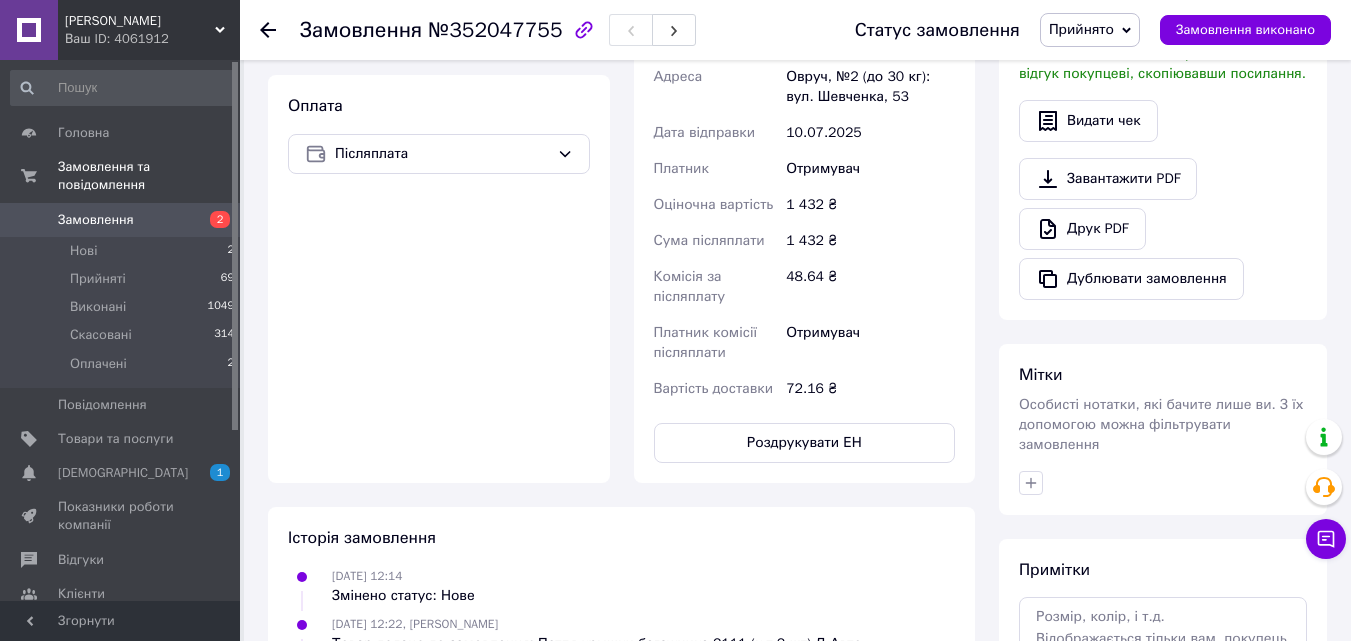 scroll, scrollTop: 627, scrollLeft: 0, axis: vertical 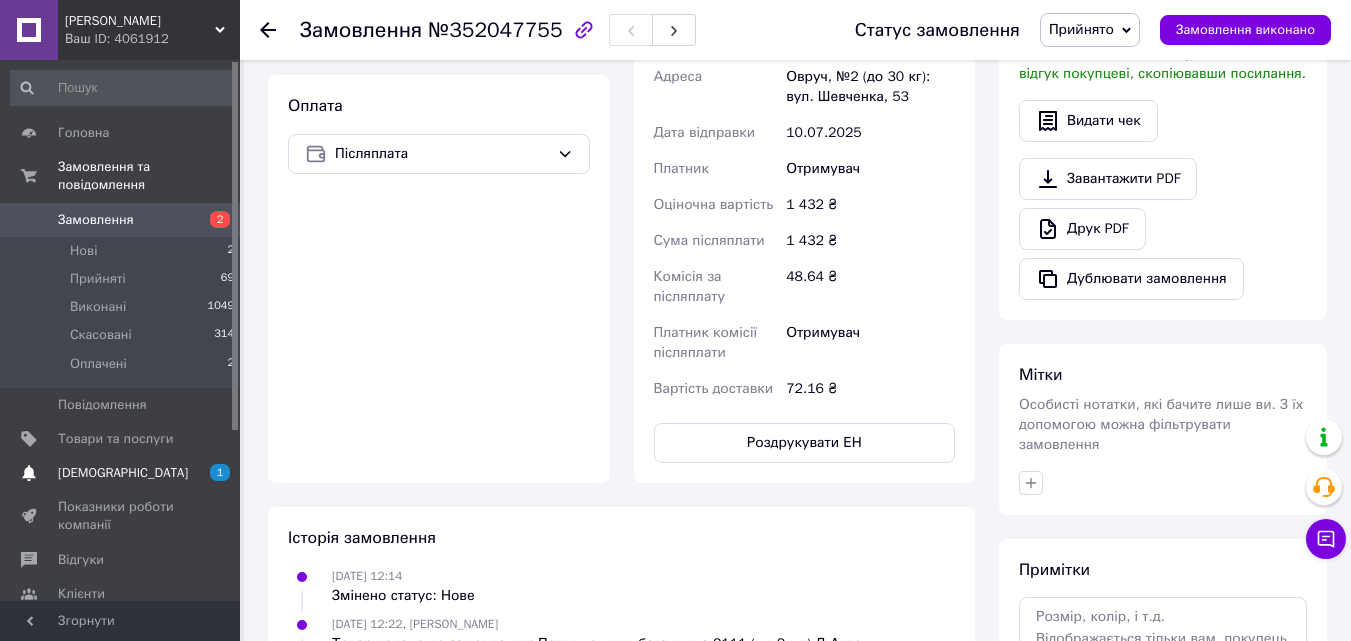 click on "[DEMOGRAPHIC_DATA]" at bounding box center [121, 473] 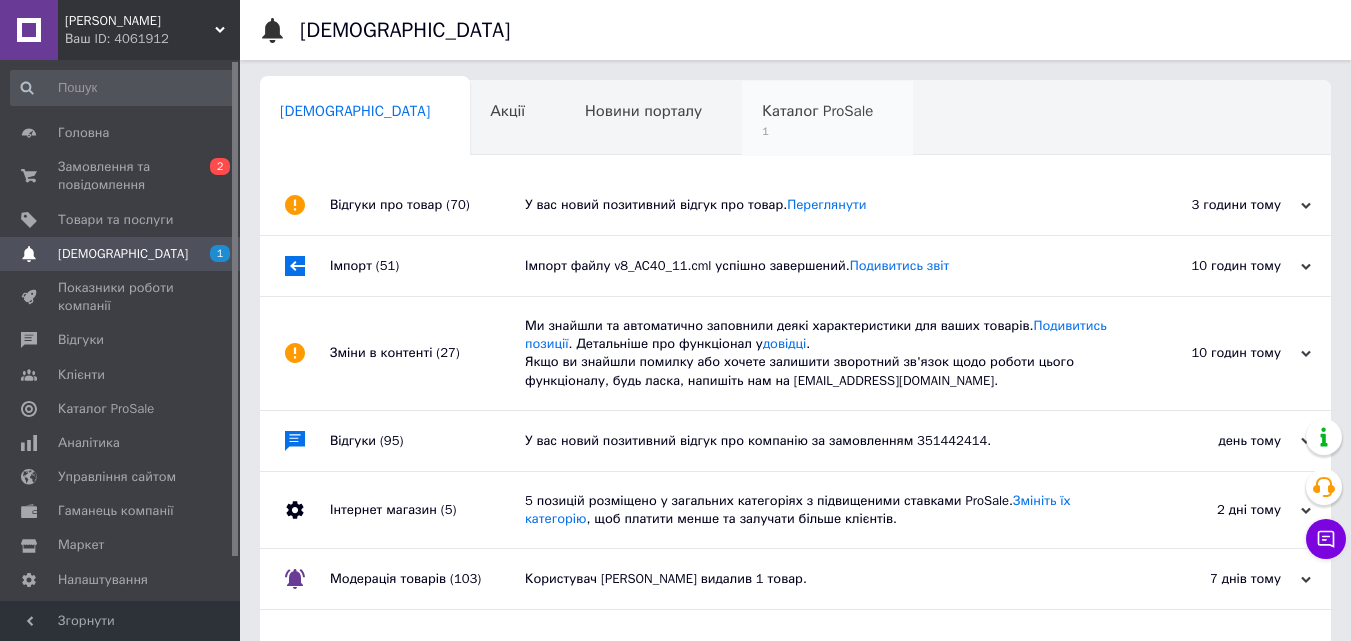 click on "1" at bounding box center (817, 131) 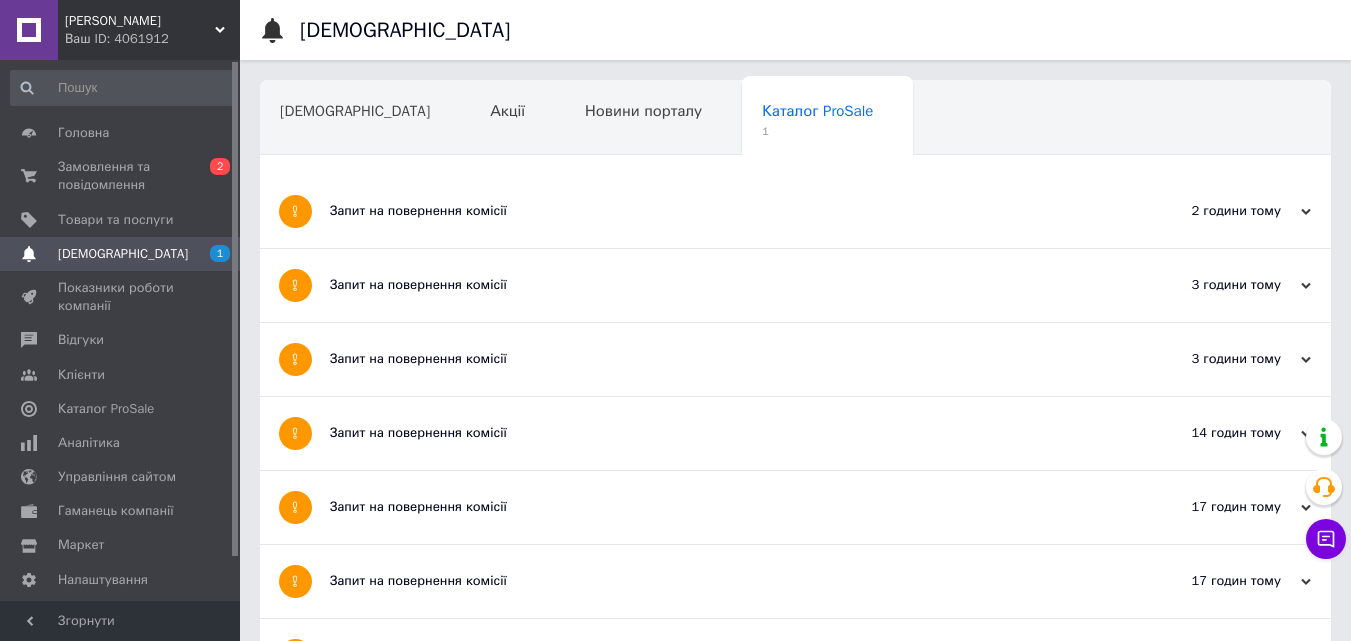 click on "2 години тому" at bounding box center [1211, 211] 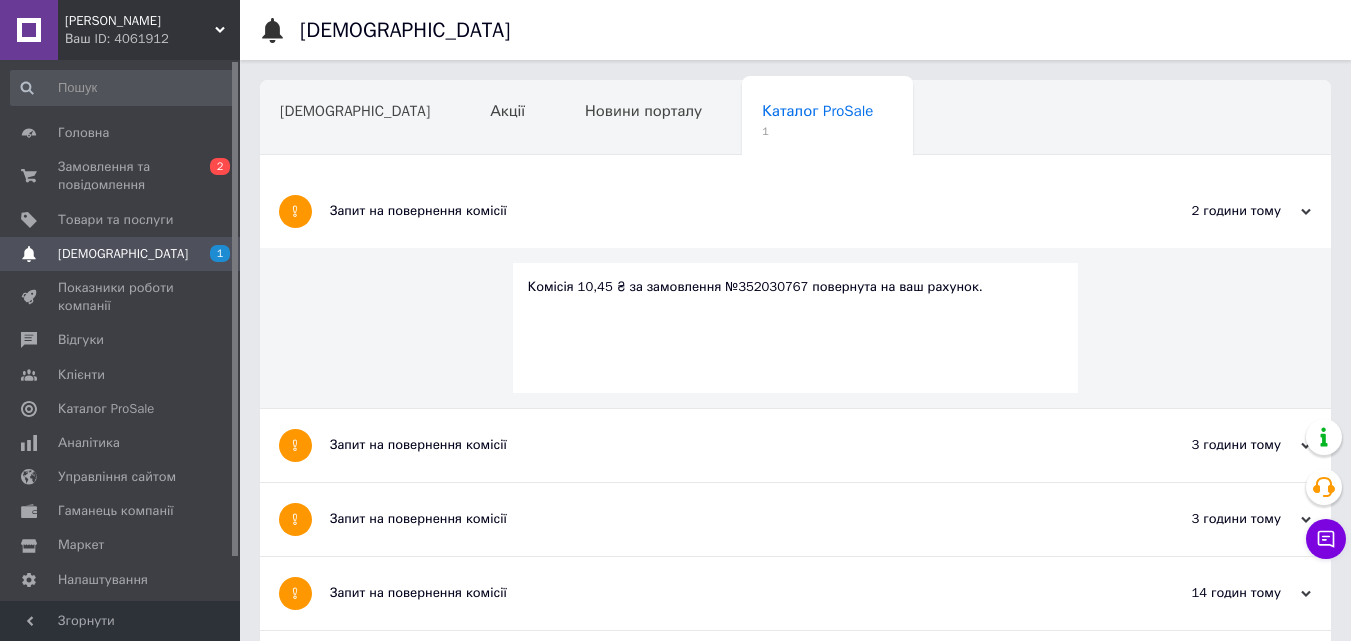 click on "Комісія 10,45 ₴ за замовлення №352030767 повернута на ваш рахунок." at bounding box center (796, 287) 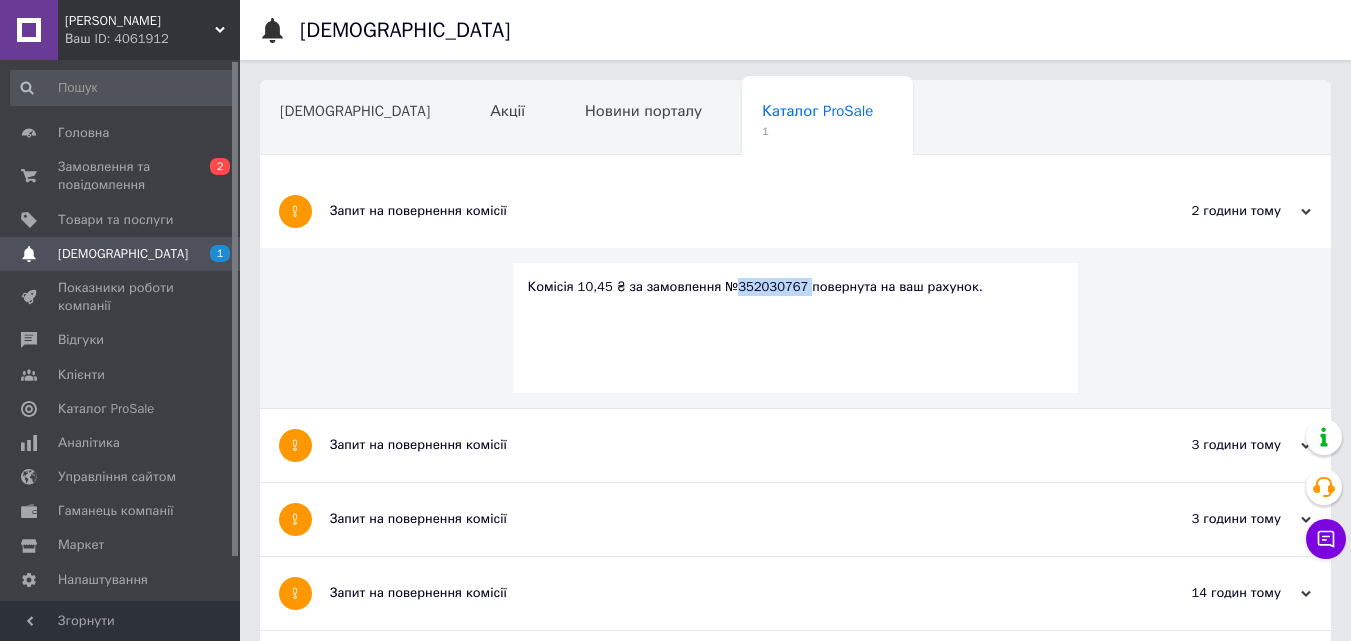 click on "Комісія 10,45 ₴ за замовлення №352030767 повернута на ваш рахунок." at bounding box center (796, 287) 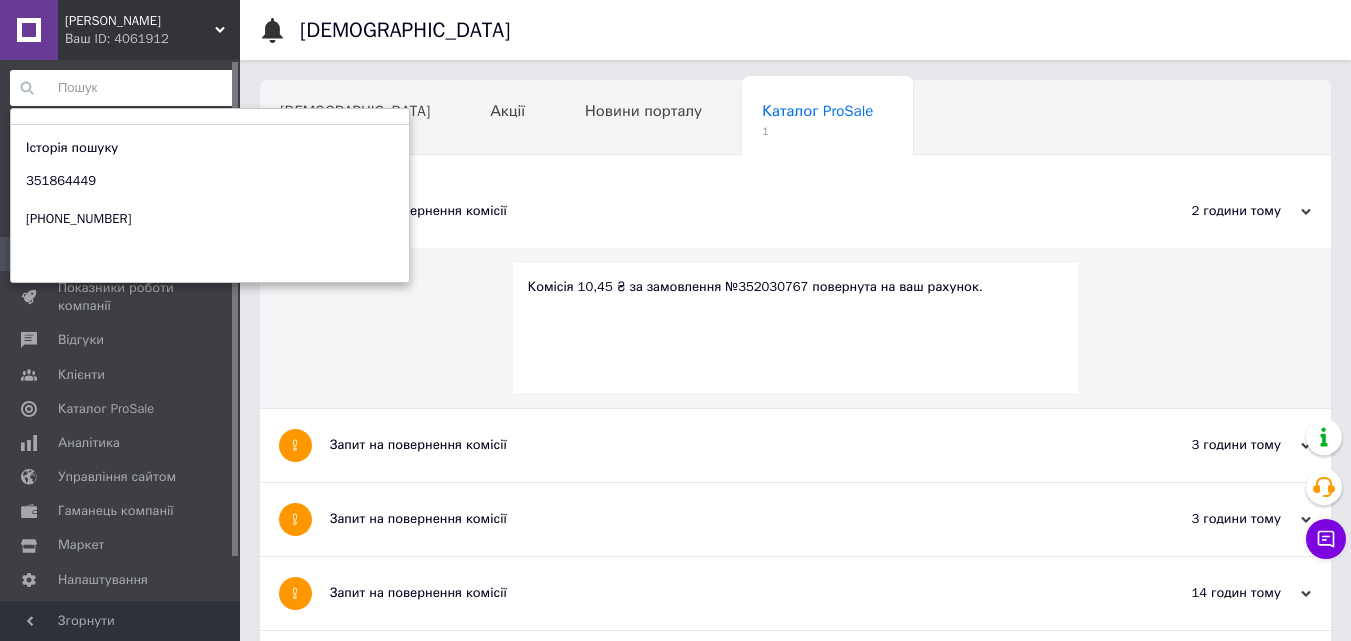 click at bounding box center [123, 88] 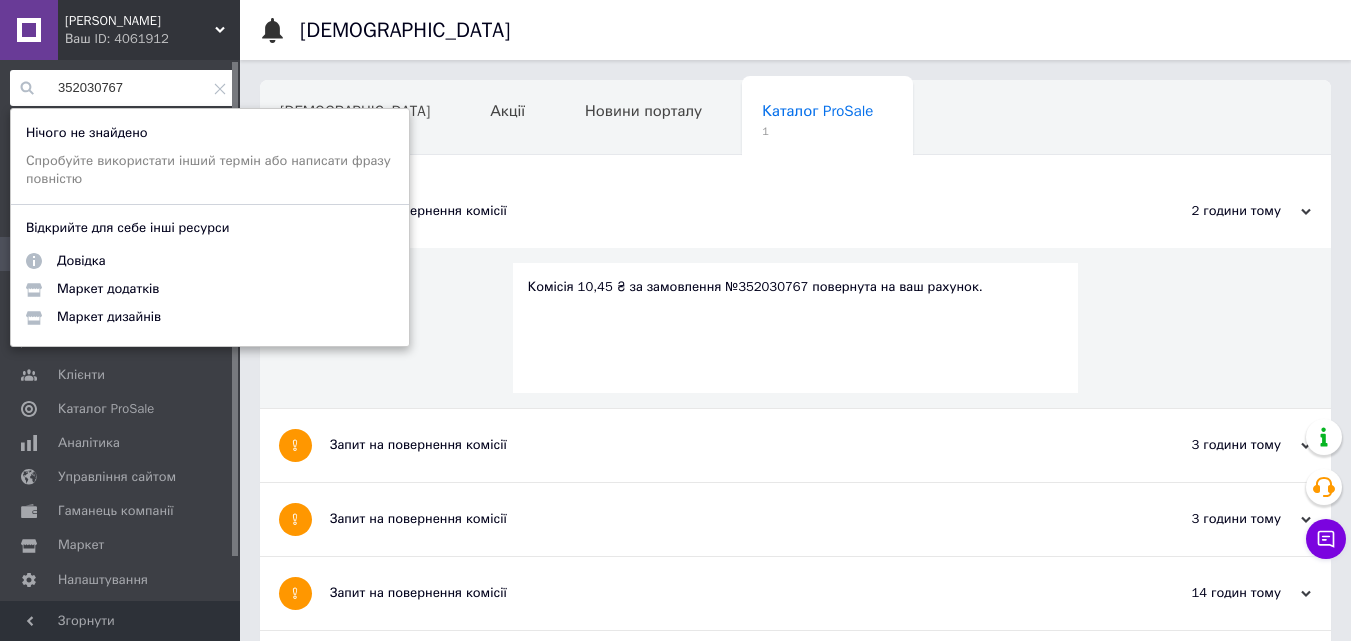 type on "352030767" 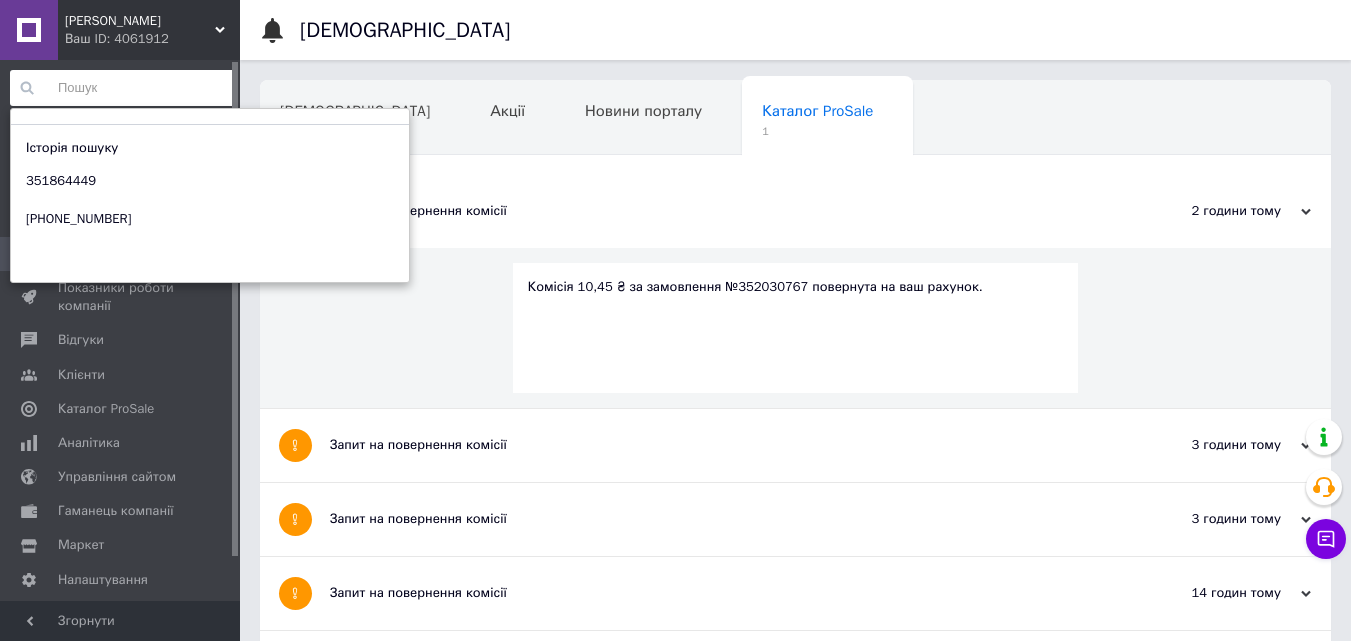 click on "Комісія 10,45 ₴ за замовлення №352030767 повернута на ваш рахунок." at bounding box center [795, 328] 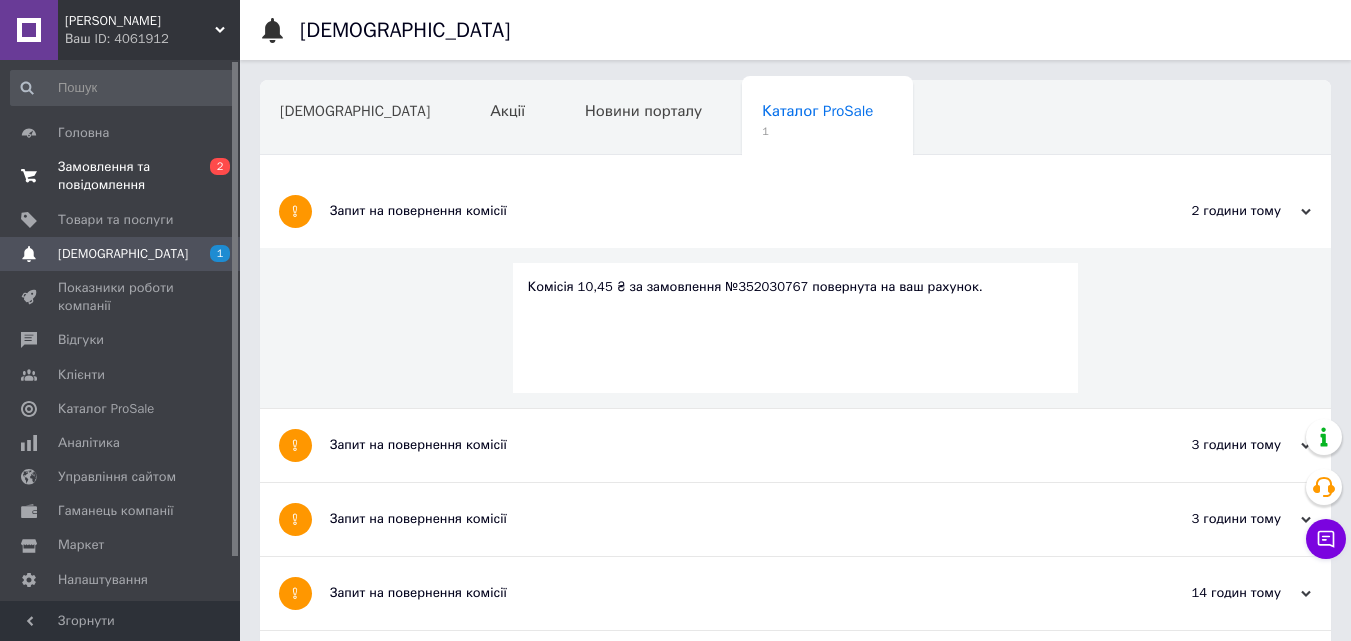 click on "Замовлення та повідомлення" at bounding box center (121, 176) 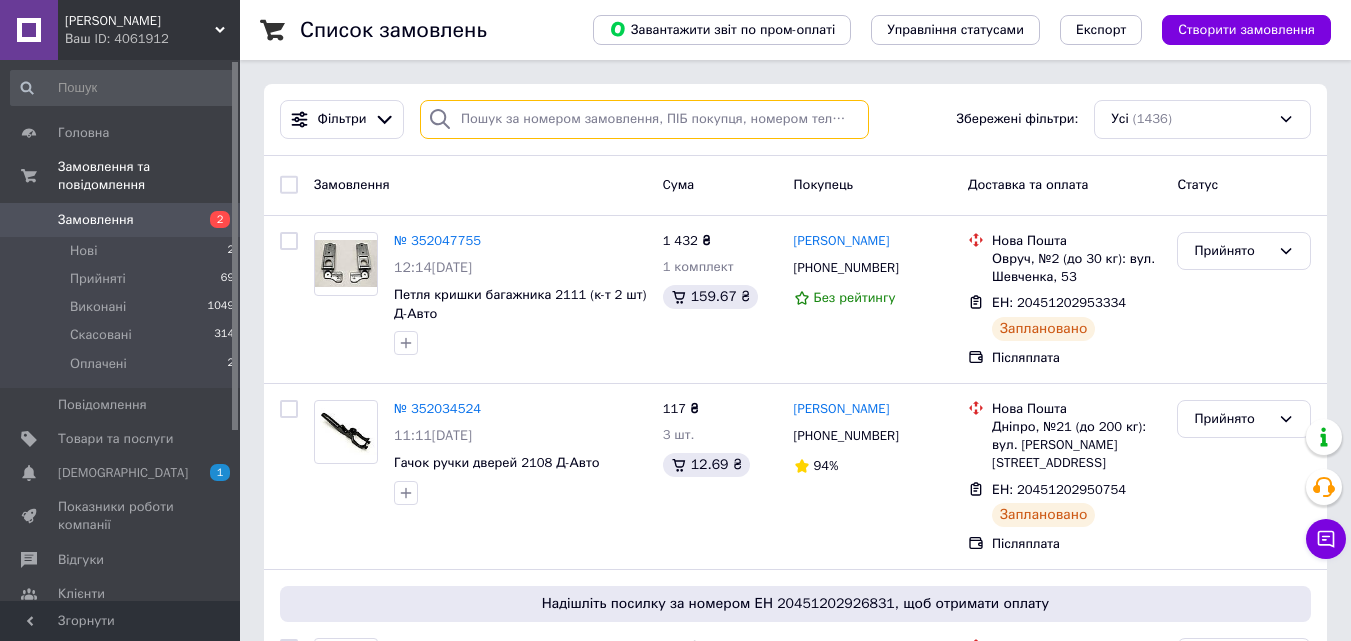 click at bounding box center (644, 119) 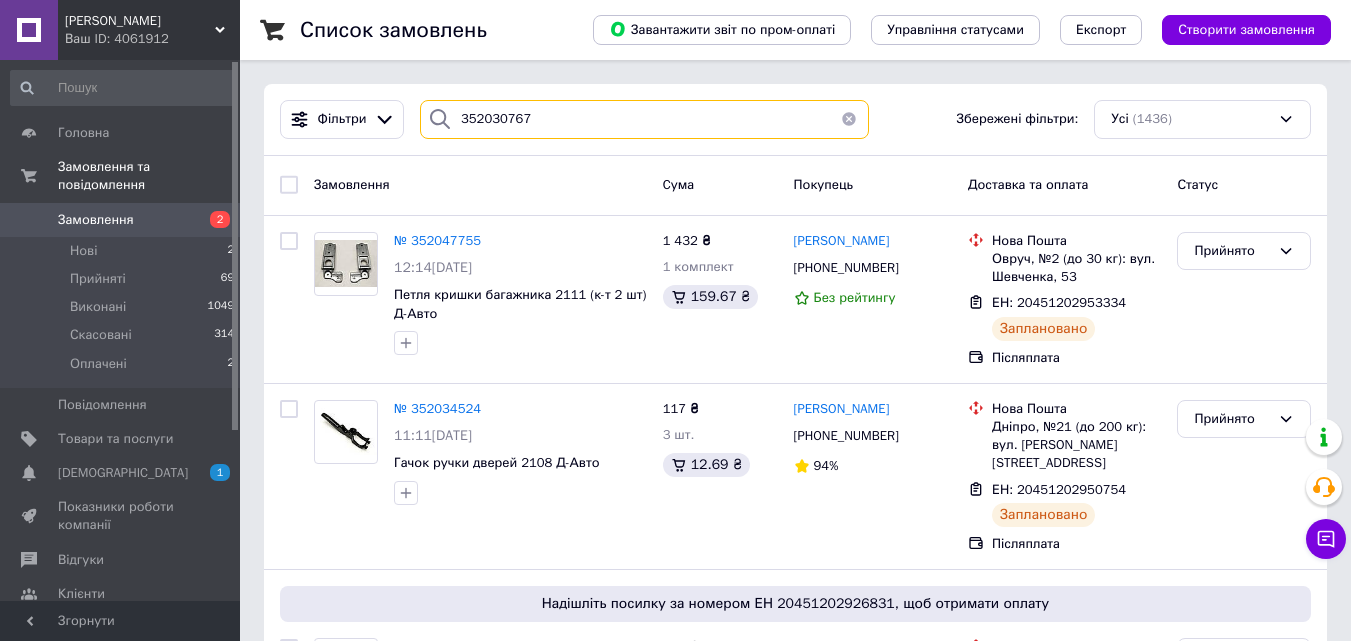 type on "352030767" 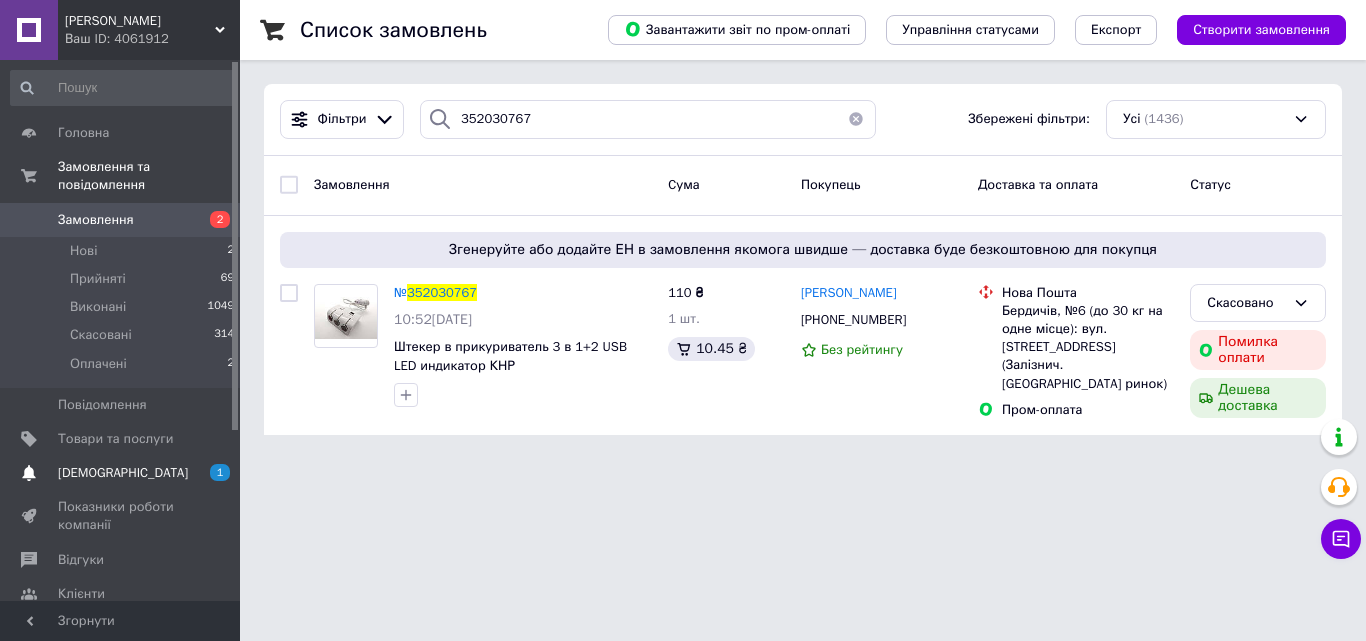 click on "[DEMOGRAPHIC_DATA]" at bounding box center [123, 473] 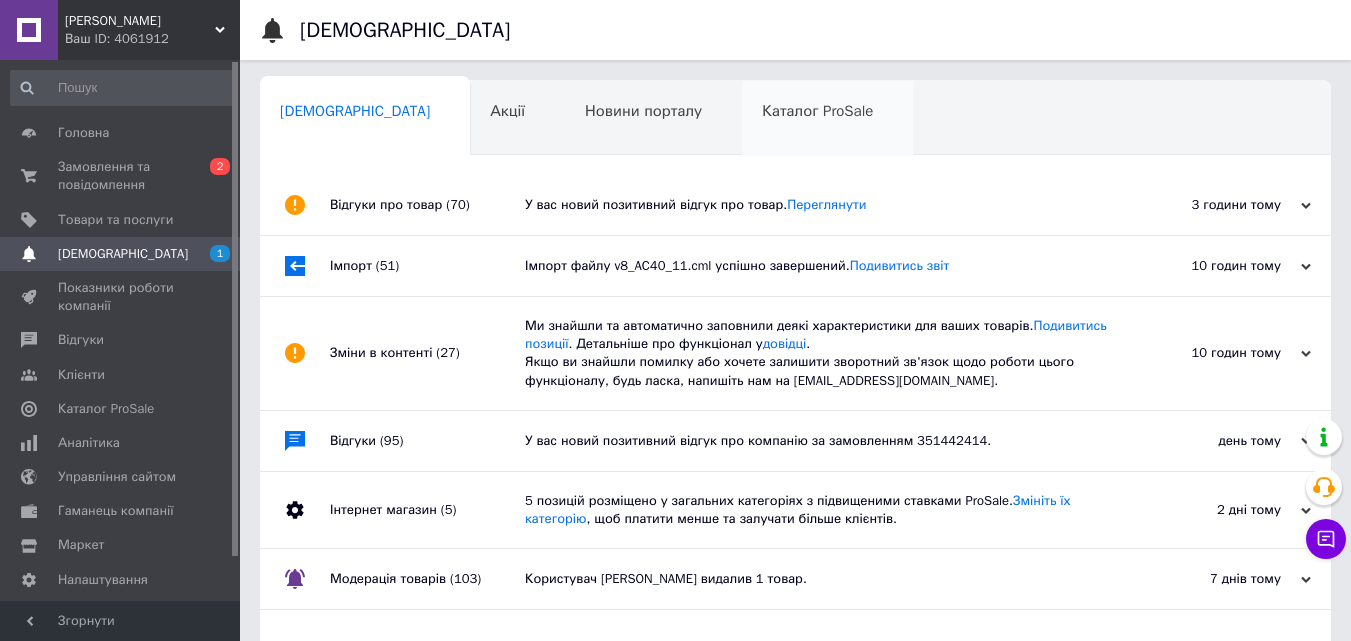 click on "Каталог ProSale" at bounding box center [817, 111] 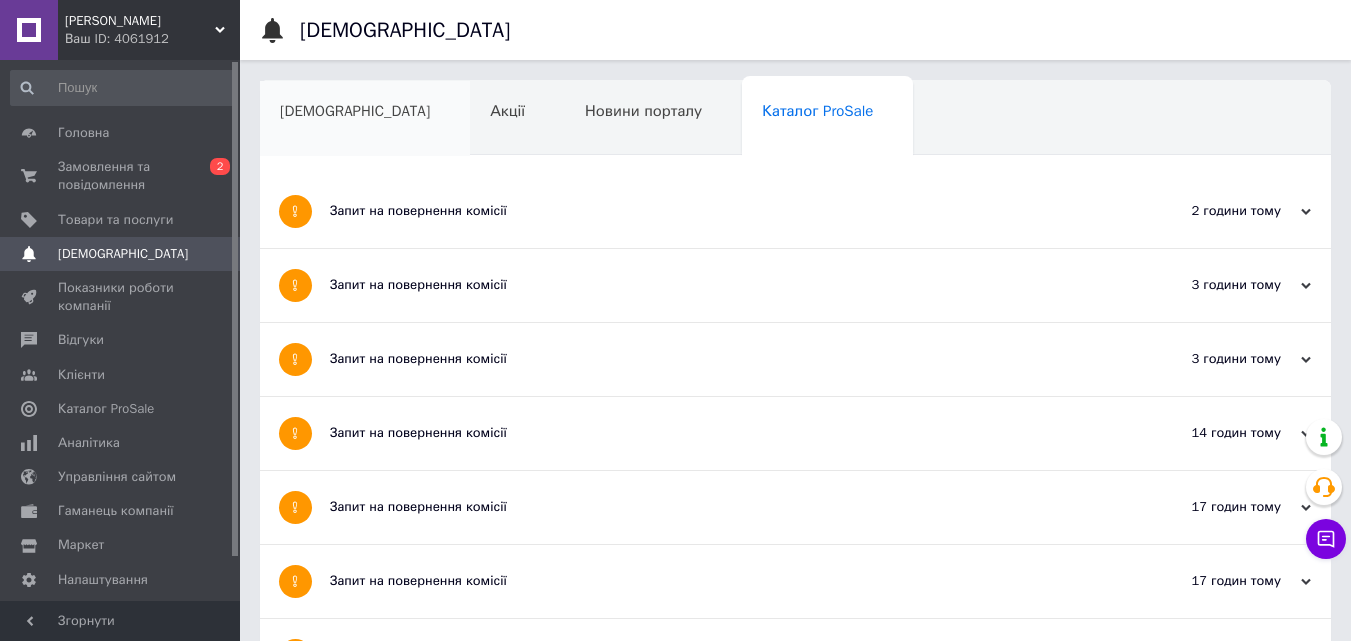 click on "[DEMOGRAPHIC_DATA]" at bounding box center [355, 111] 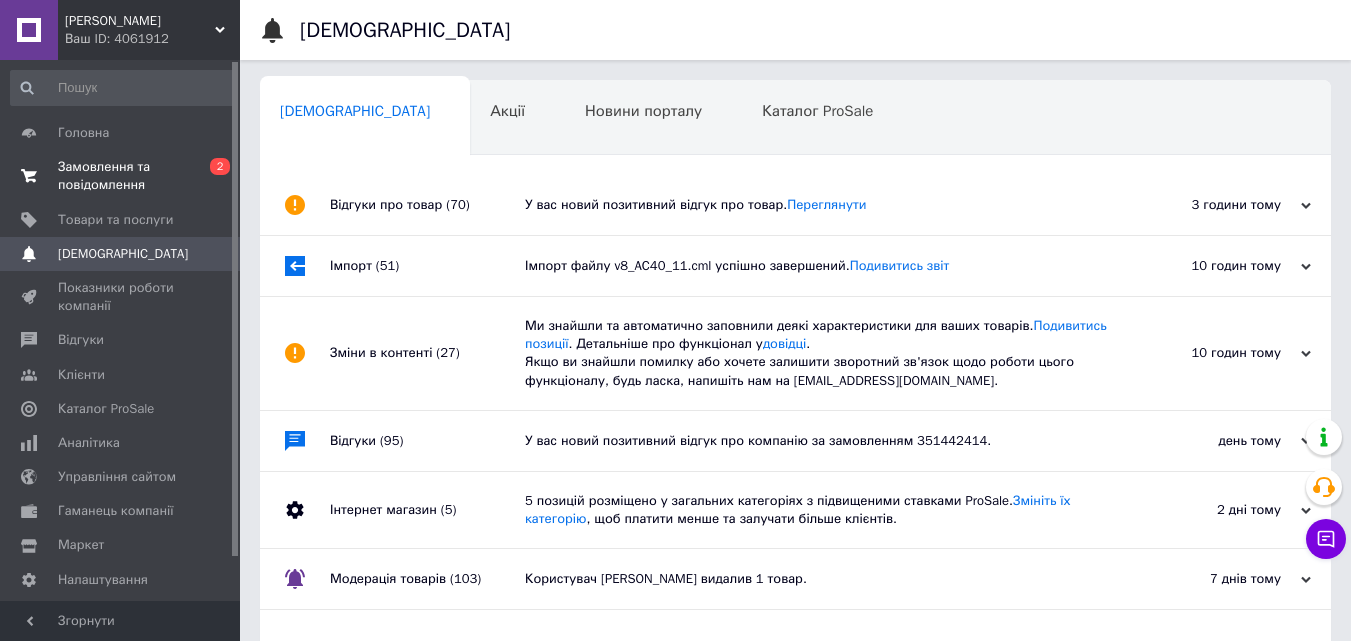 click on "Замовлення та повідомлення" at bounding box center [121, 176] 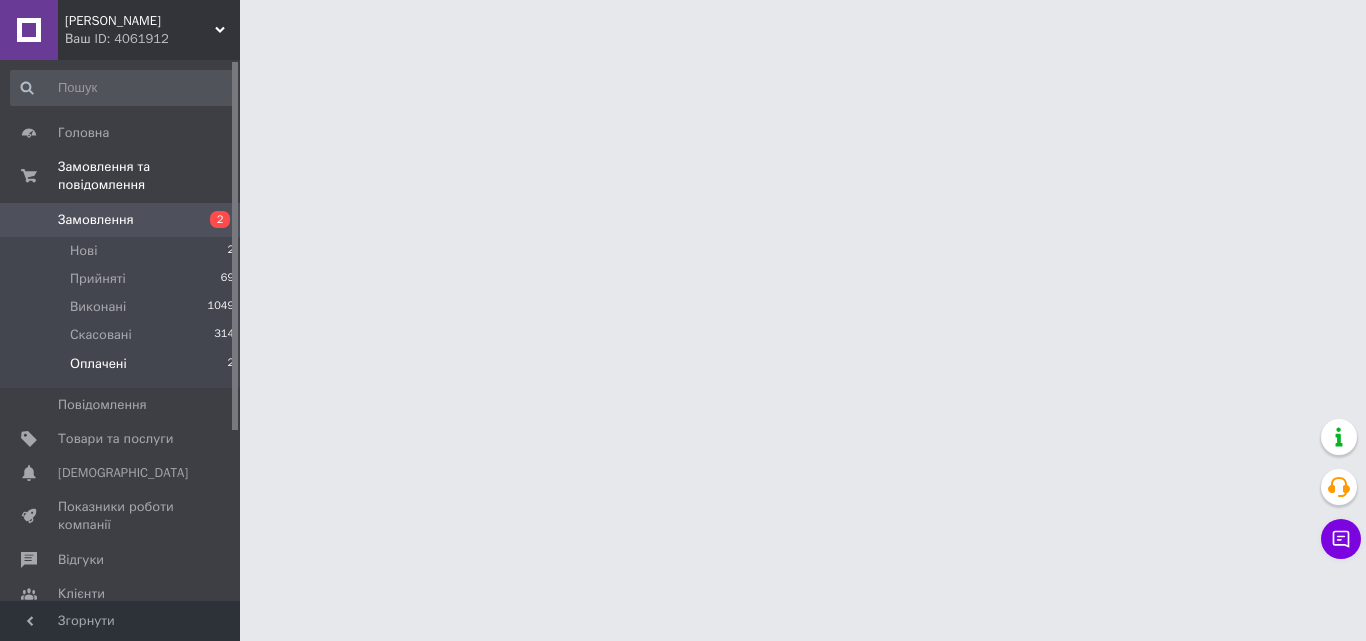 click on "Оплачені" at bounding box center [98, 364] 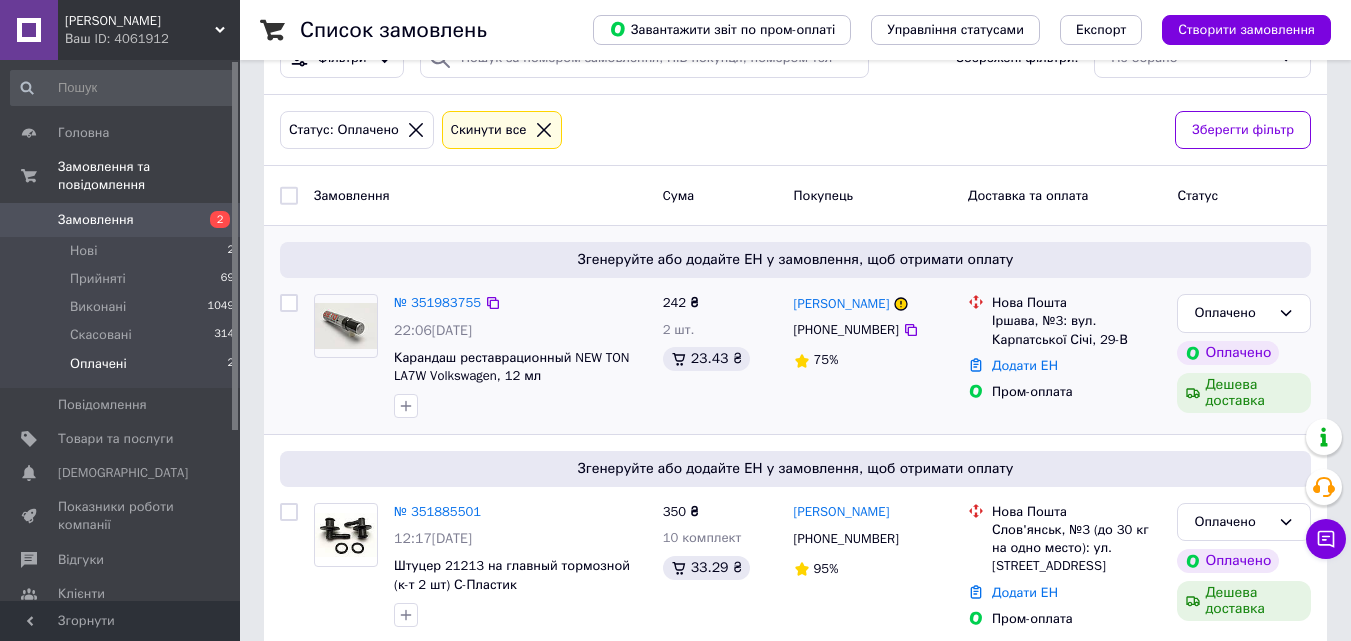 scroll, scrollTop: 88, scrollLeft: 0, axis: vertical 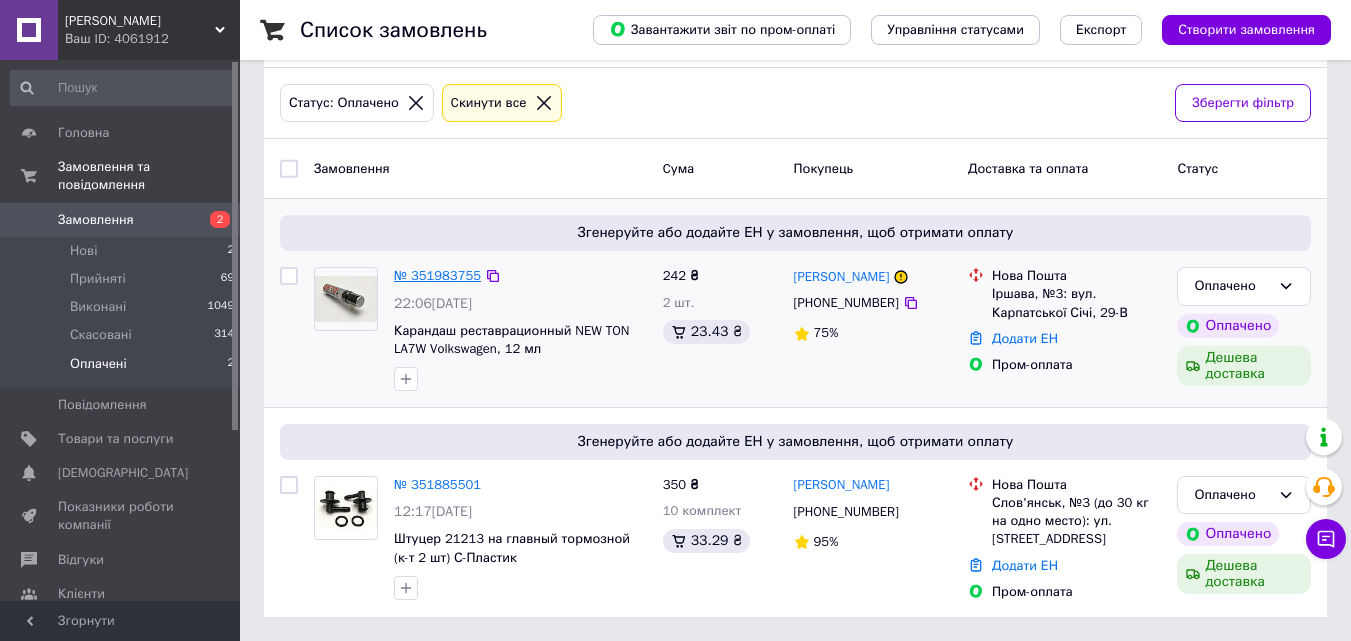 click on "№ 351983755" at bounding box center [437, 275] 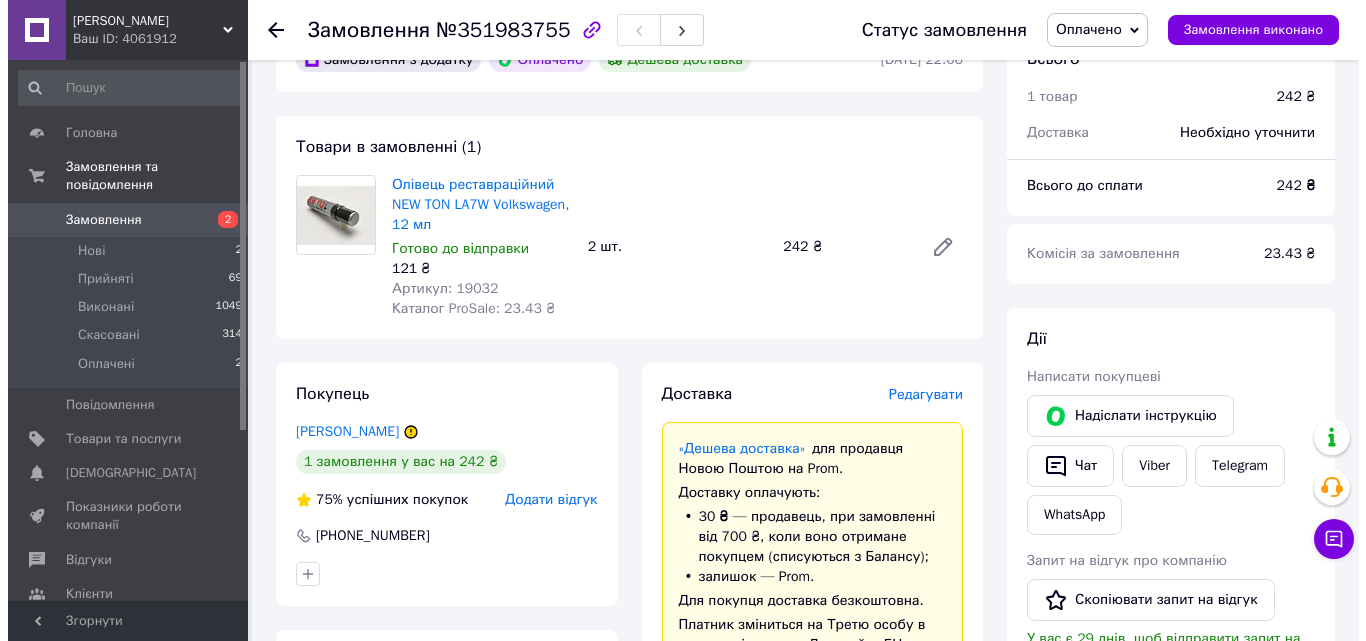 scroll, scrollTop: 88, scrollLeft: 0, axis: vertical 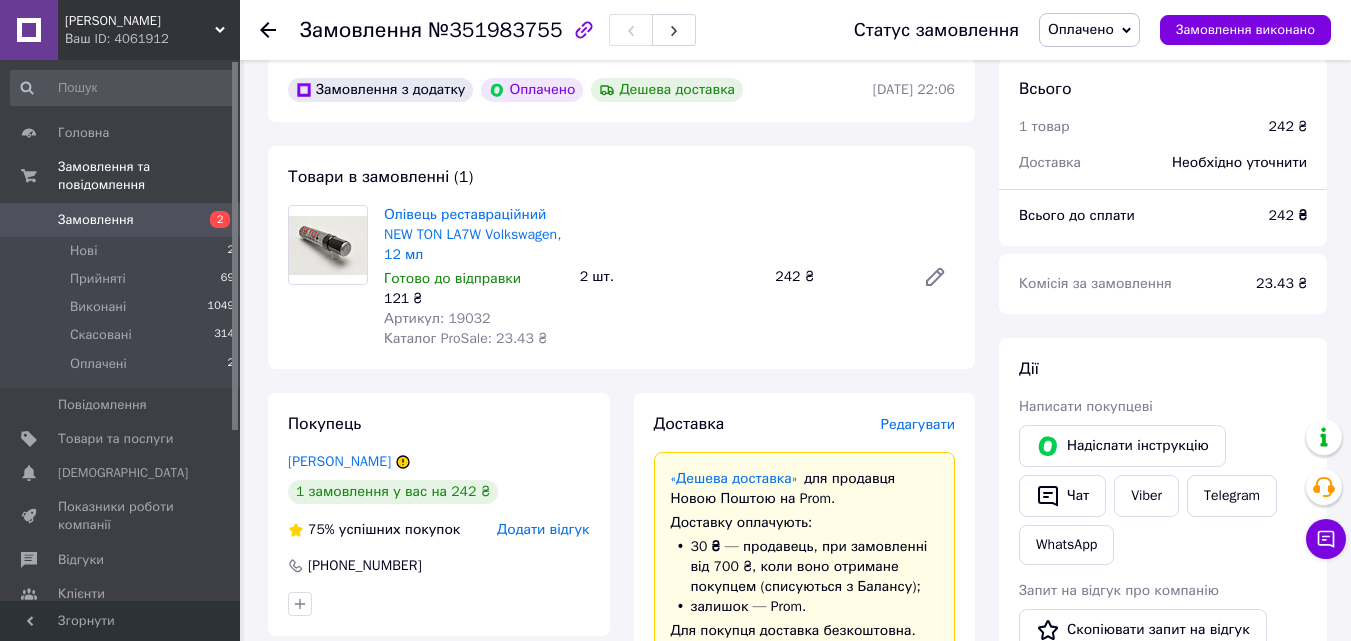 click on "Редагувати" at bounding box center [918, 424] 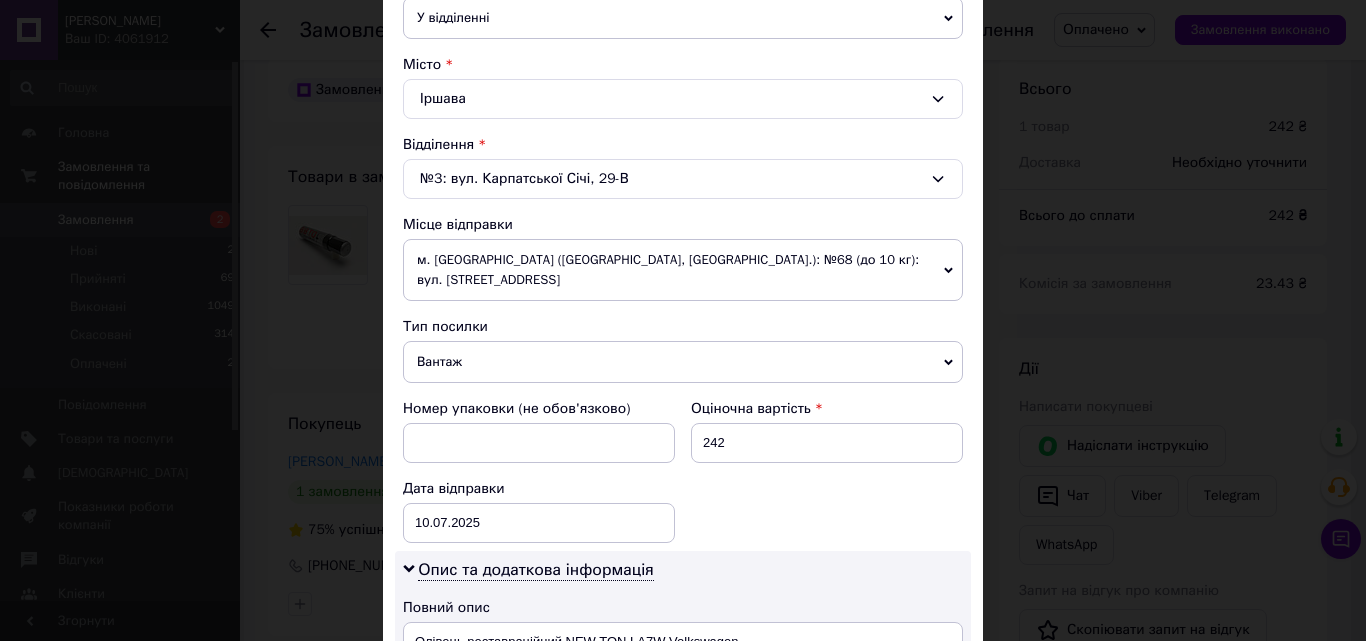scroll, scrollTop: 600, scrollLeft: 0, axis: vertical 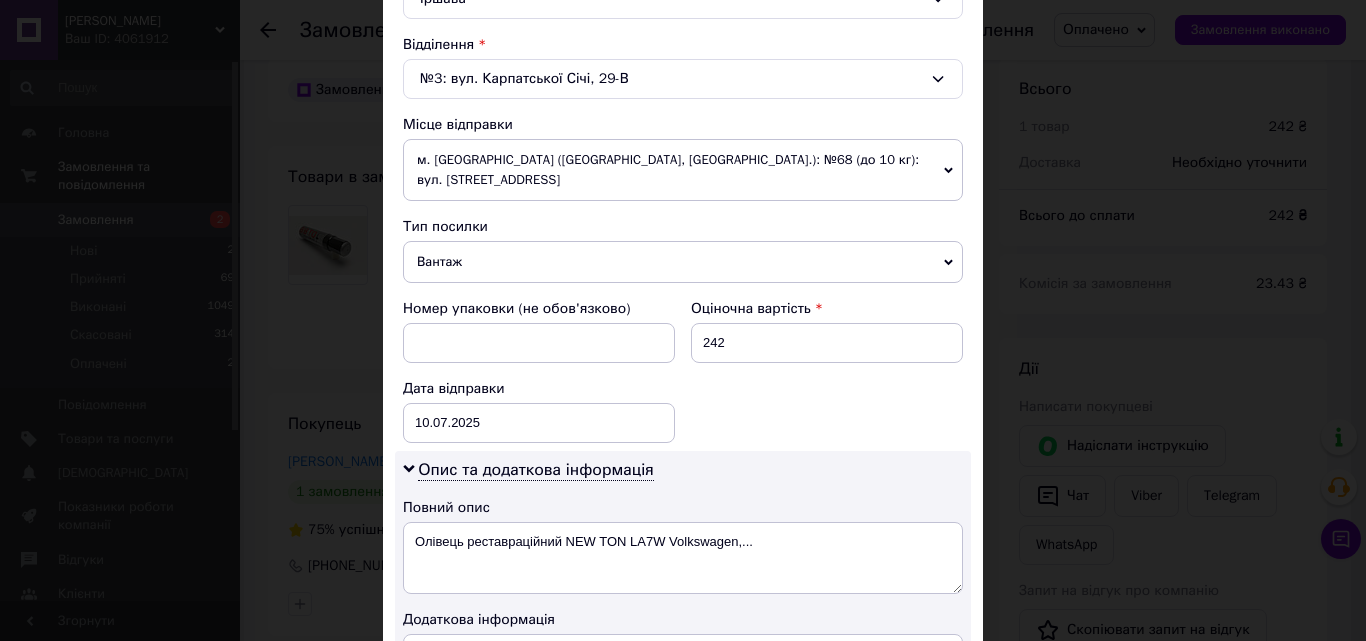click on "Вантаж" at bounding box center (683, 262) 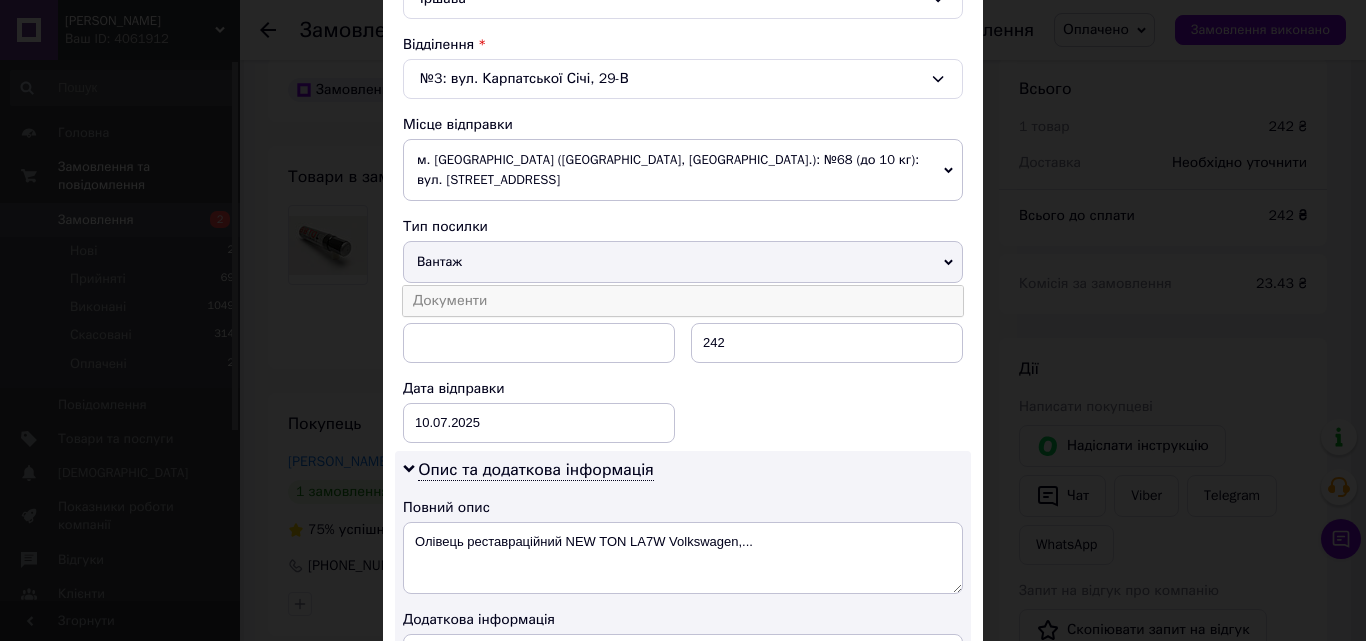 click on "Документи" at bounding box center (683, 301) 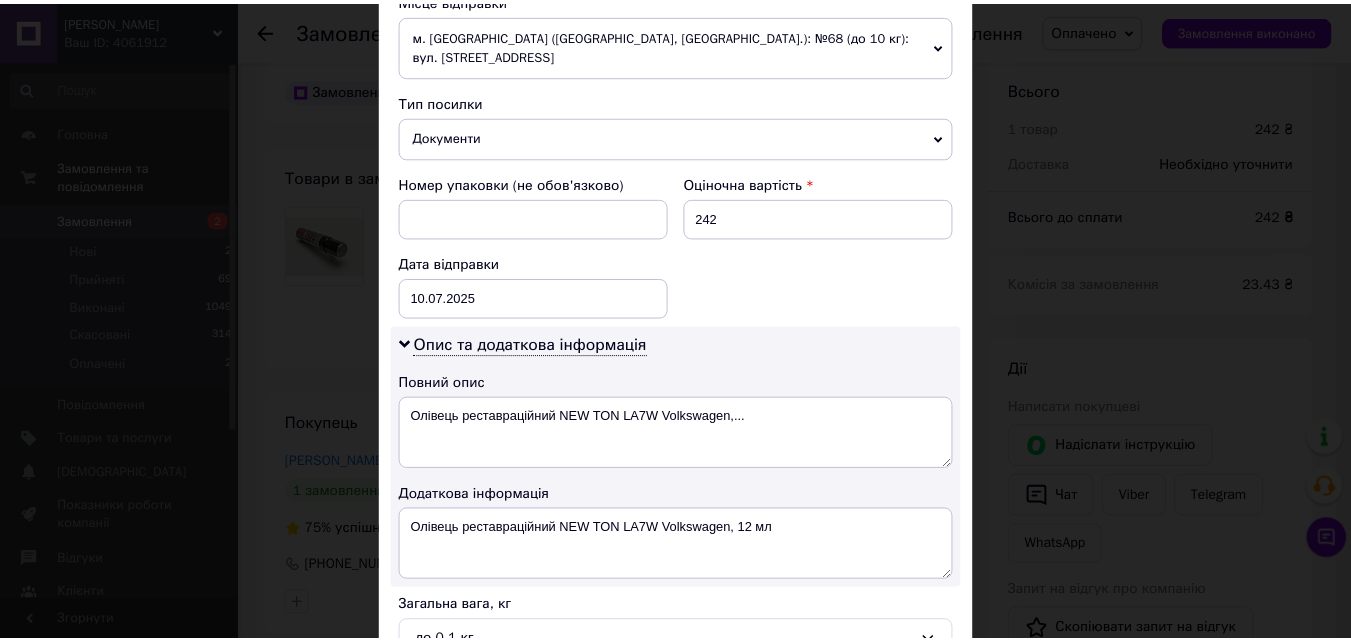 scroll, scrollTop: 951, scrollLeft: 0, axis: vertical 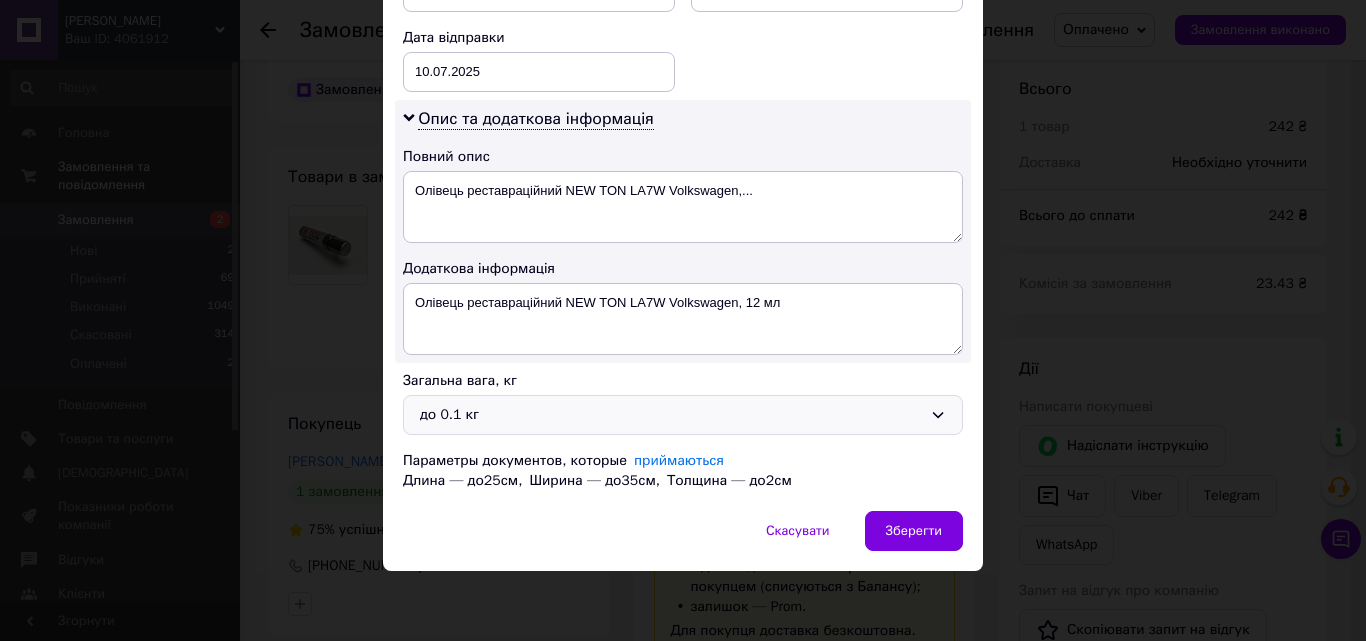 click on "до 0.1 кг" at bounding box center [671, 415] 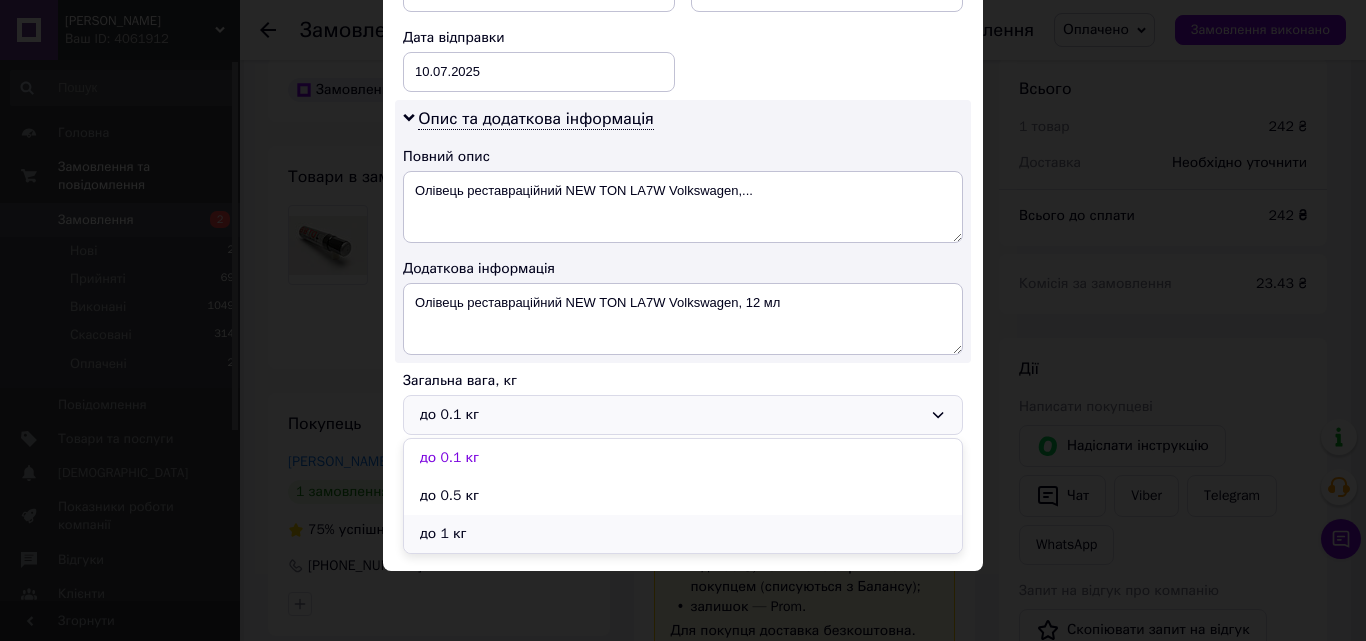 click on "до 1 кг" at bounding box center (683, 534) 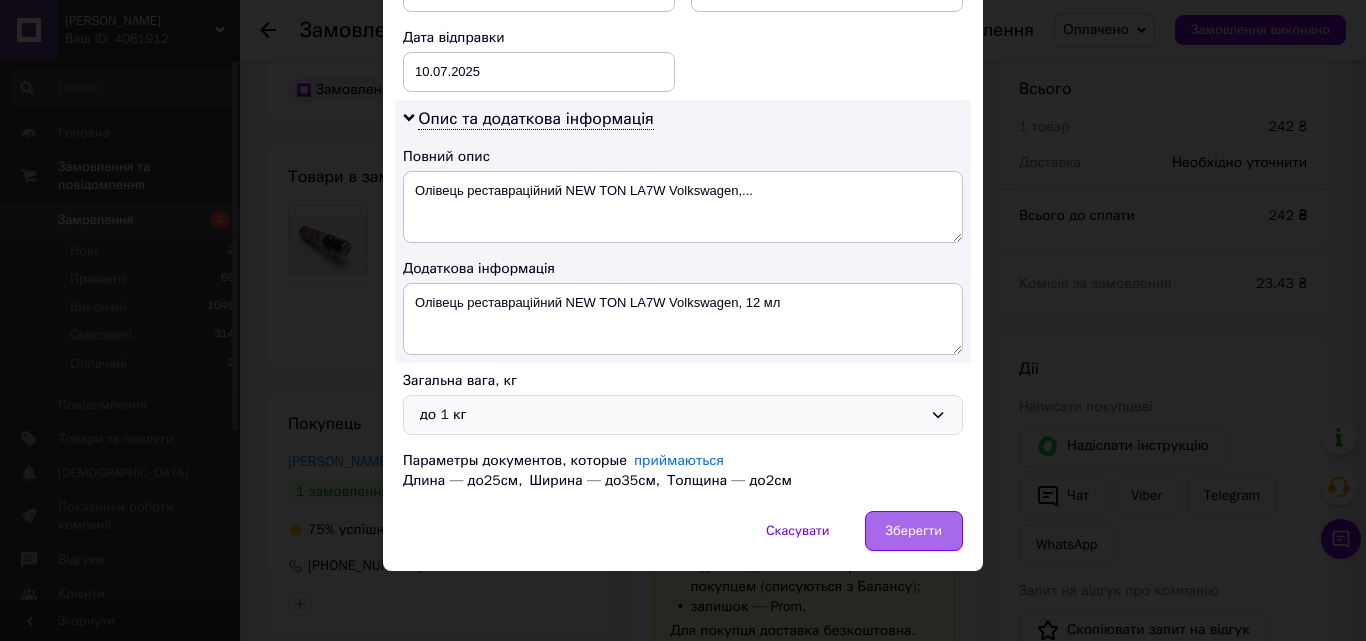click on "Зберегти" at bounding box center [914, 531] 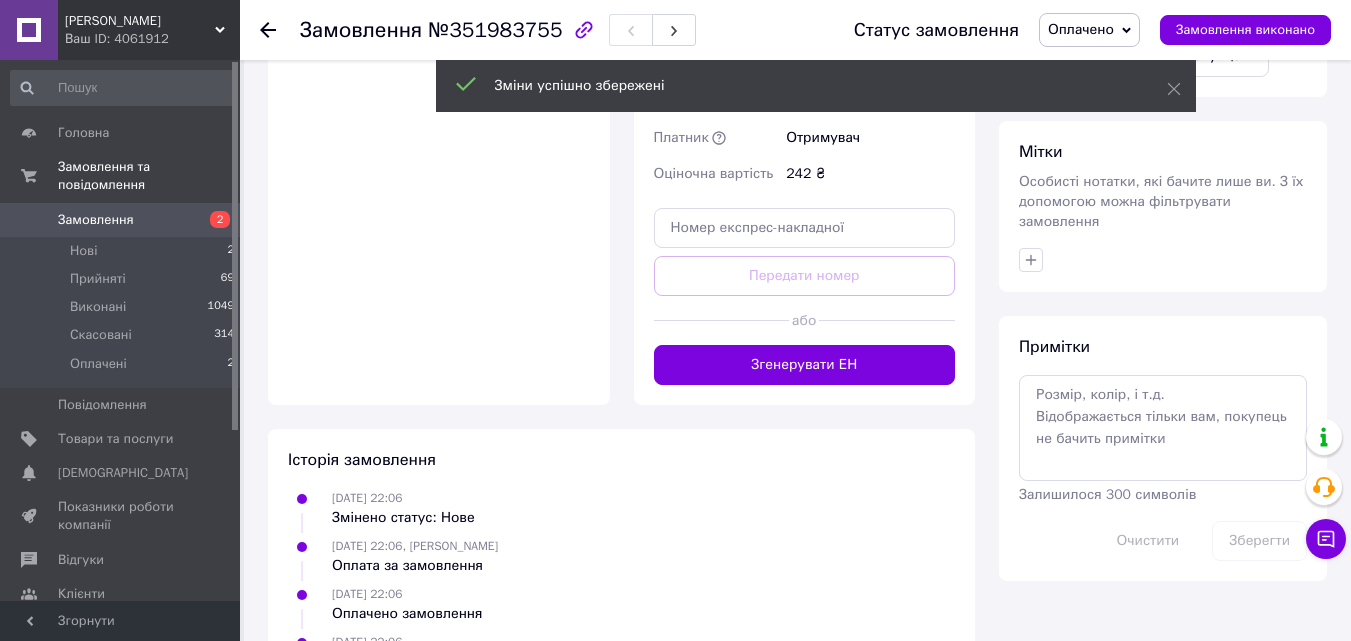 scroll, scrollTop: 988, scrollLeft: 0, axis: vertical 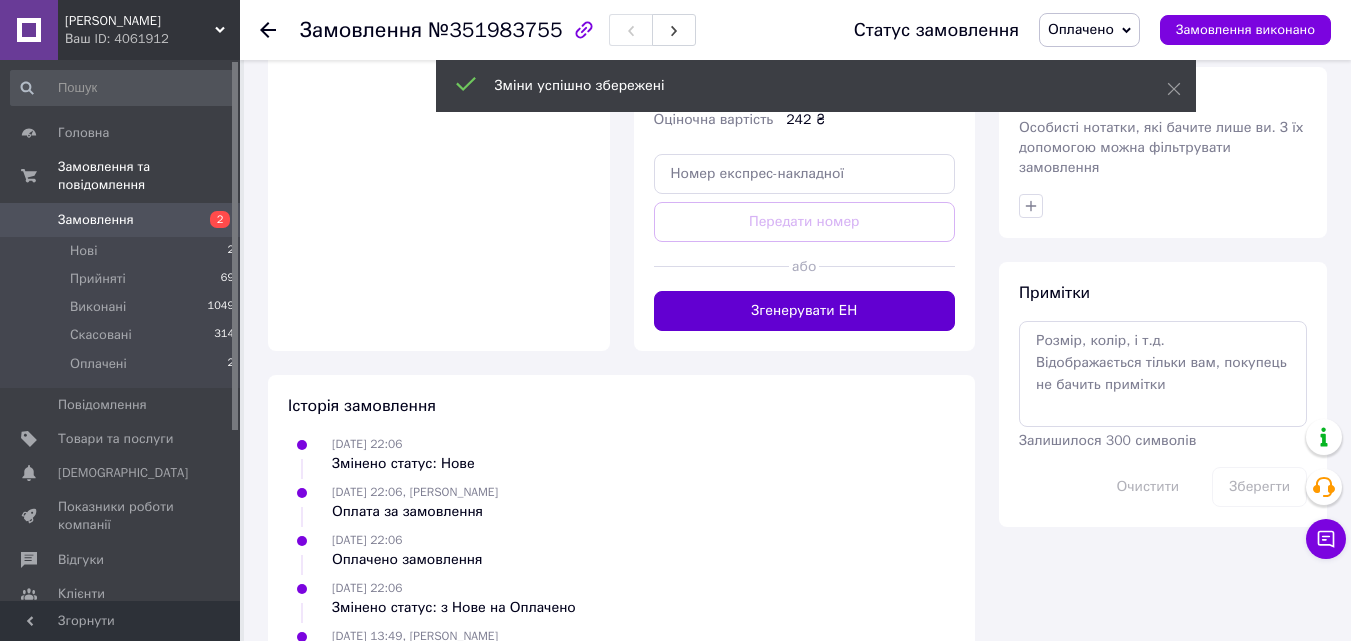 click on "Згенерувати ЕН" at bounding box center [805, 311] 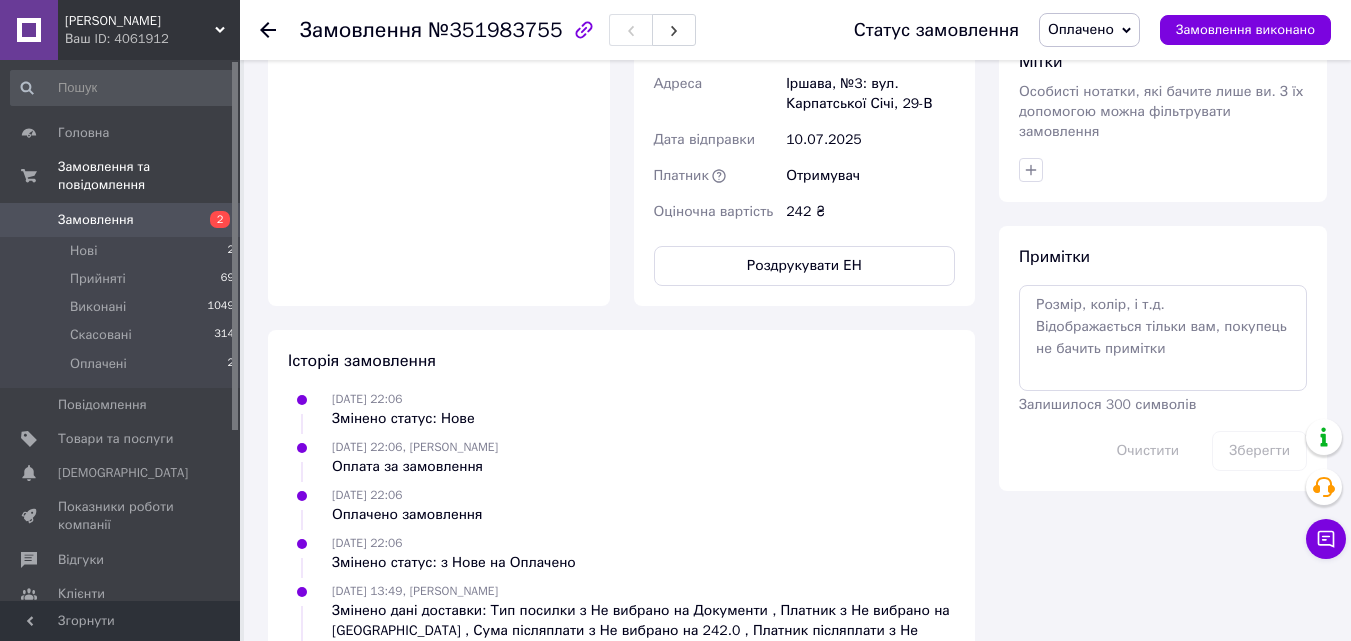 click on "Оплачено" at bounding box center [1081, 29] 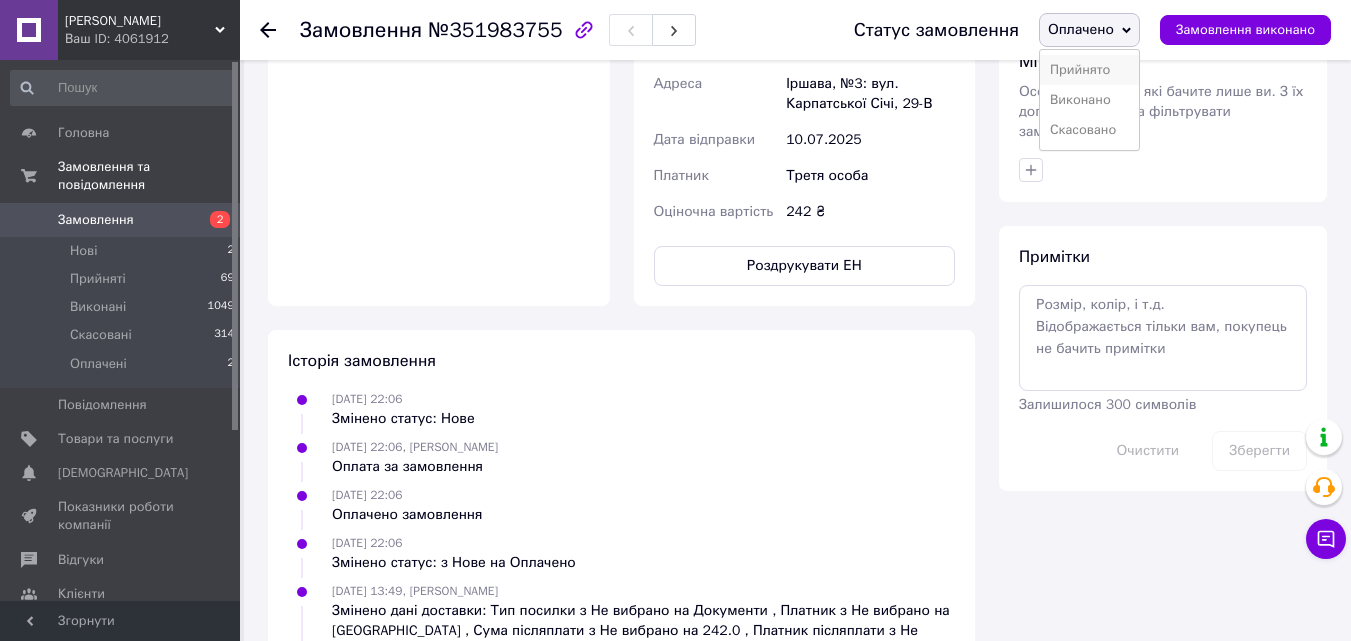 click on "Прийнято" at bounding box center [1089, 70] 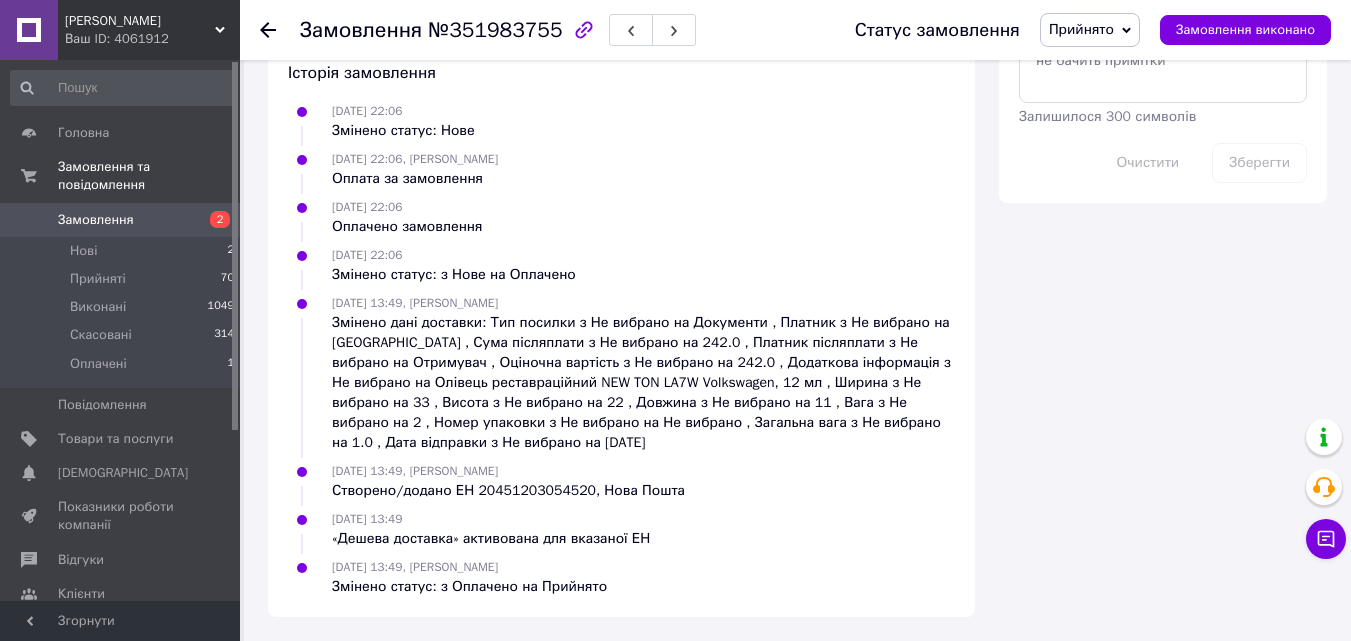 scroll, scrollTop: 1276, scrollLeft: 0, axis: vertical 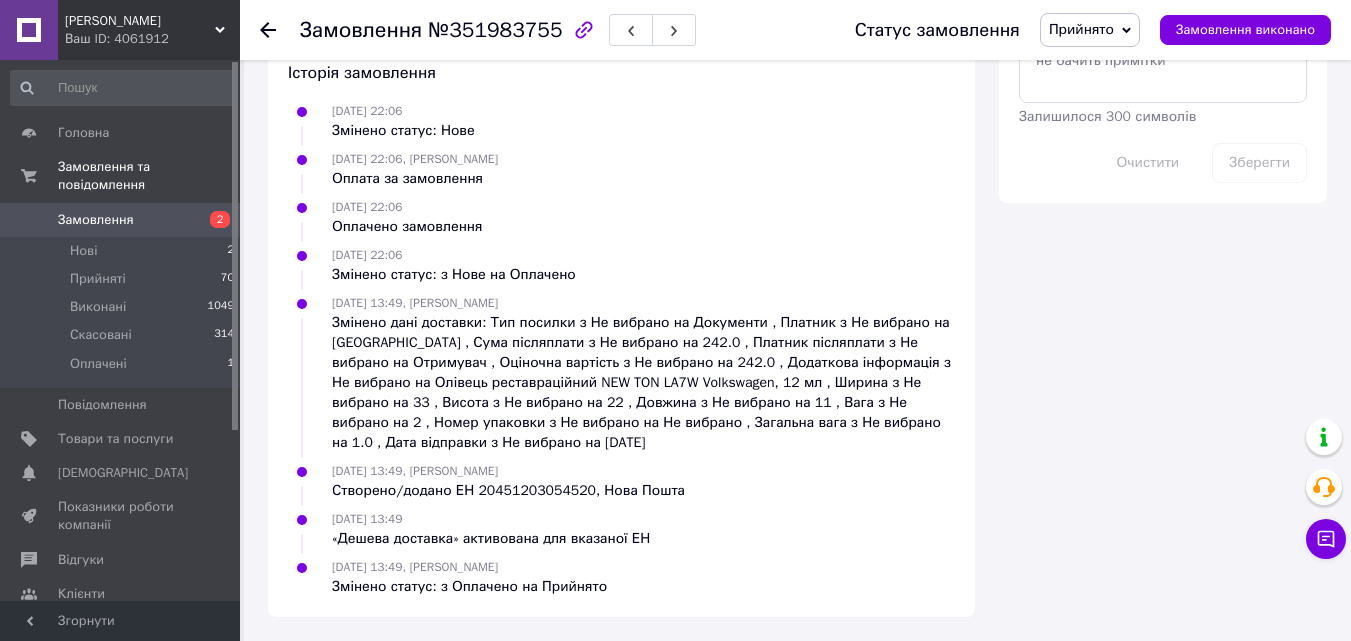 click on "Замовлення №351983755 Статус замовлення Прийнято Виконано Скасовано Оплачено Замовлення виконано" at bounding box center (795, 30) 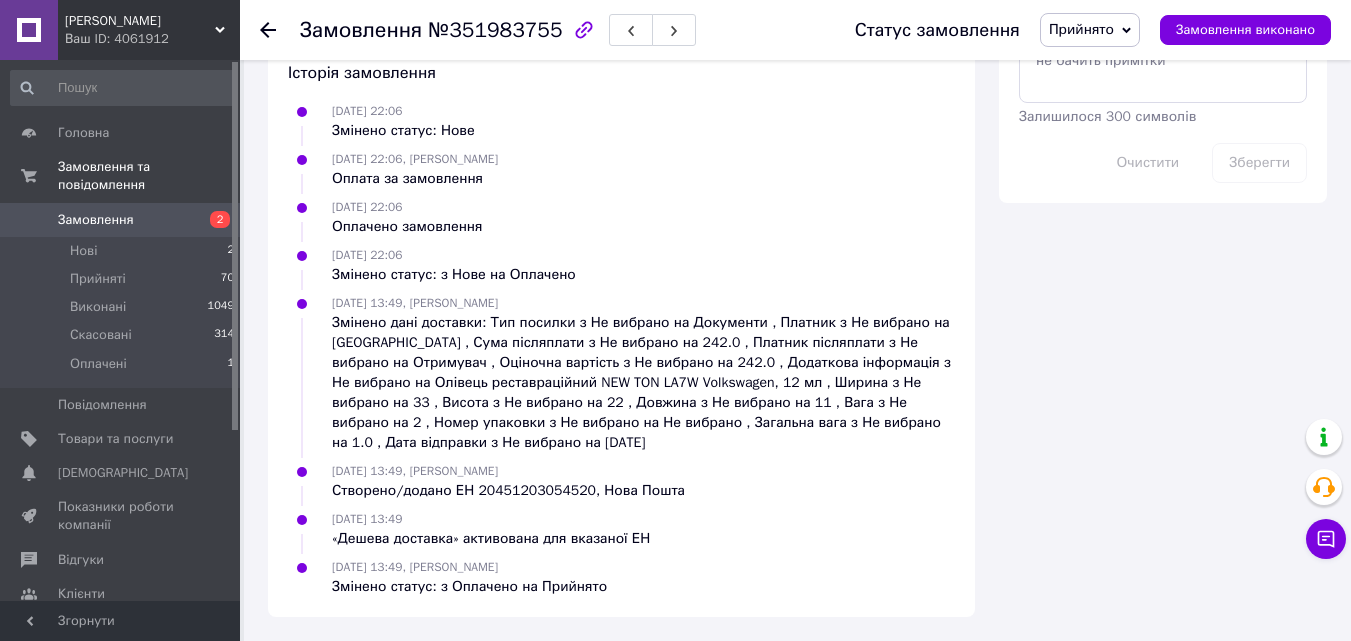 click 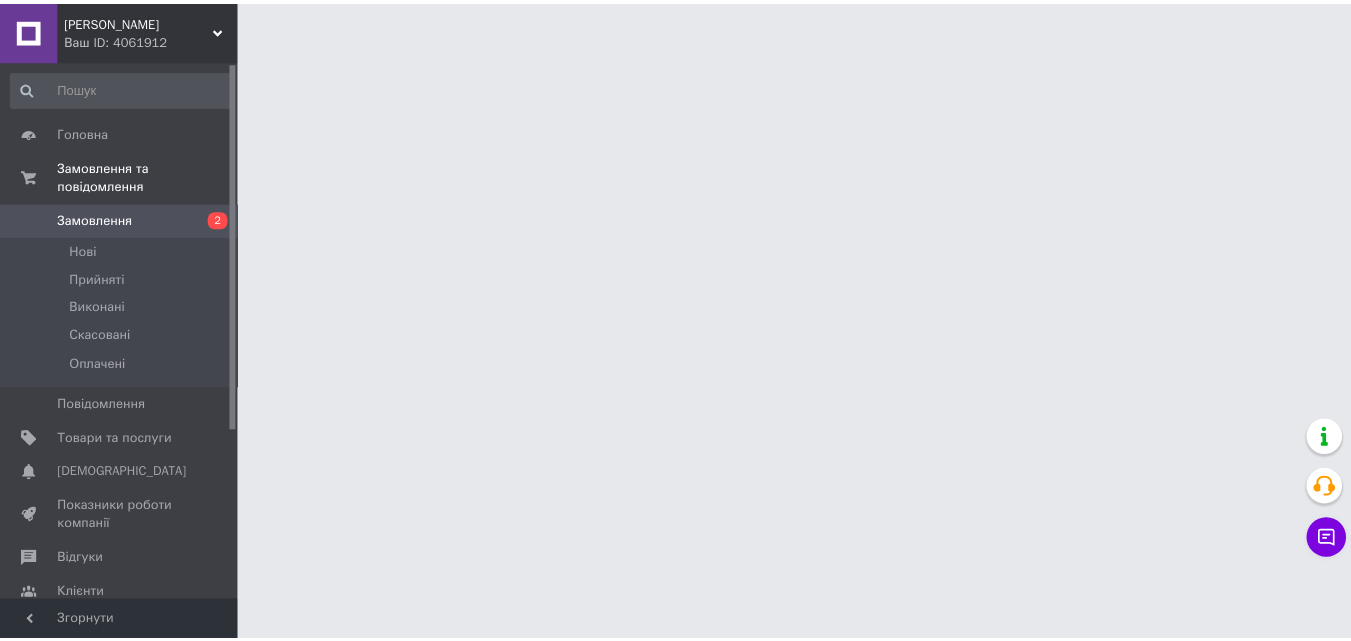 scroll, scrollTop: 0, scrollLeft: 0, axis: both 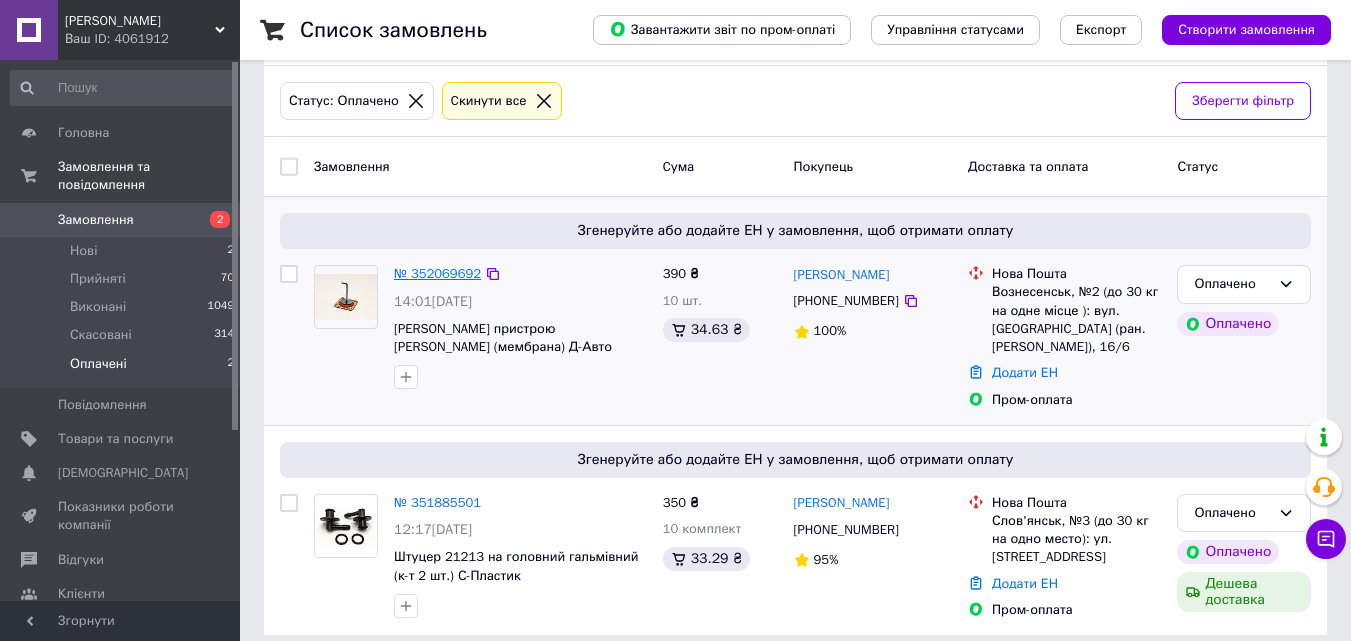 click on "№ 352069692" at bounding box center (437, 273) 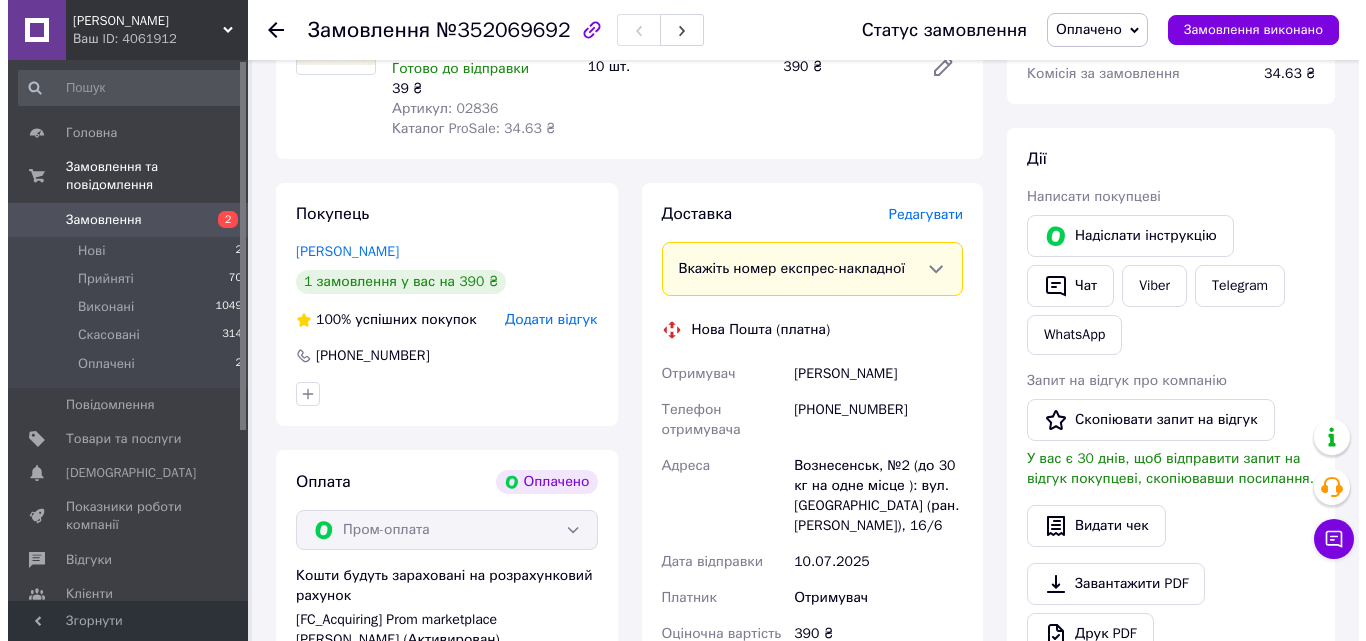 scroll, scrollTop: 300, scrollLeft: 0, axis: vertical 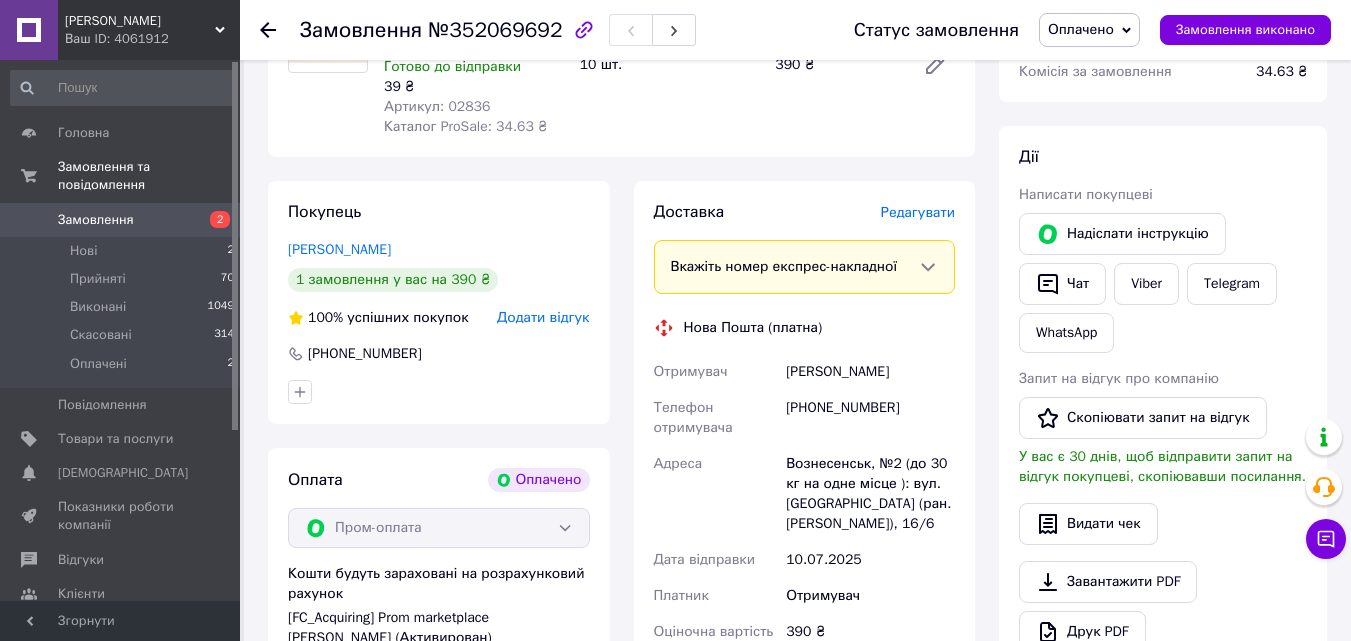 click on "Редагувати" at bounding box center [918, 212] 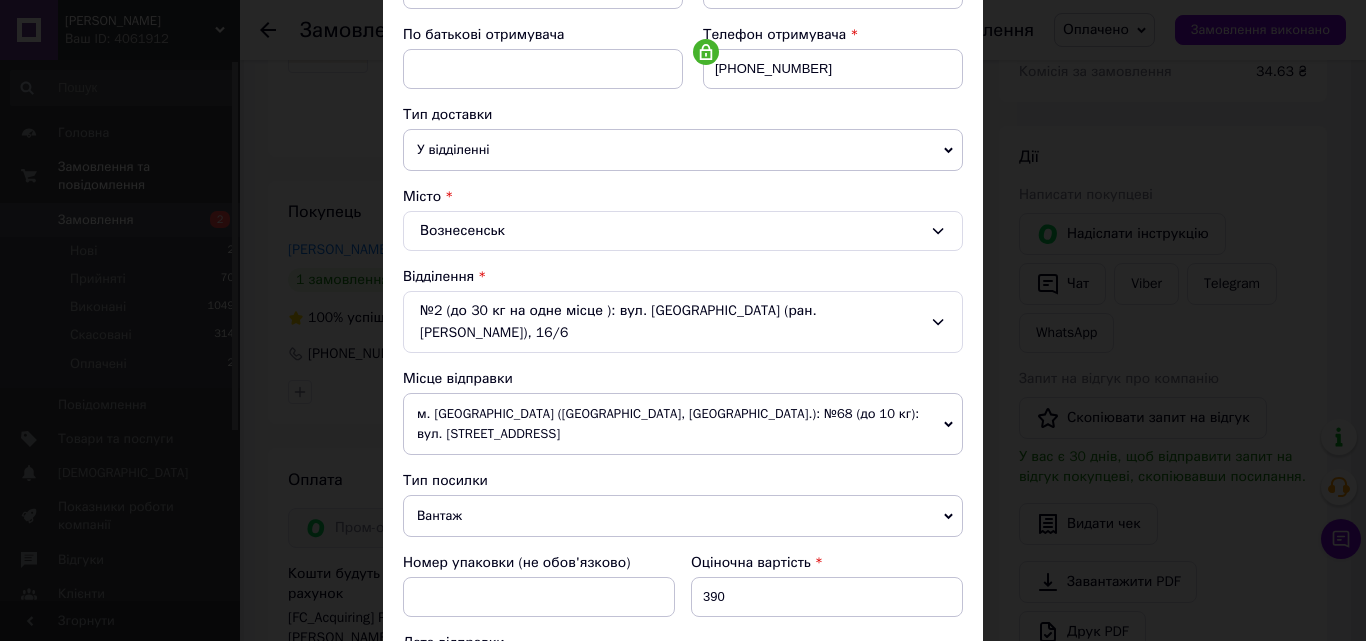 scroll, scrollTop: 500, scrollLeft: 0, axis: vertical 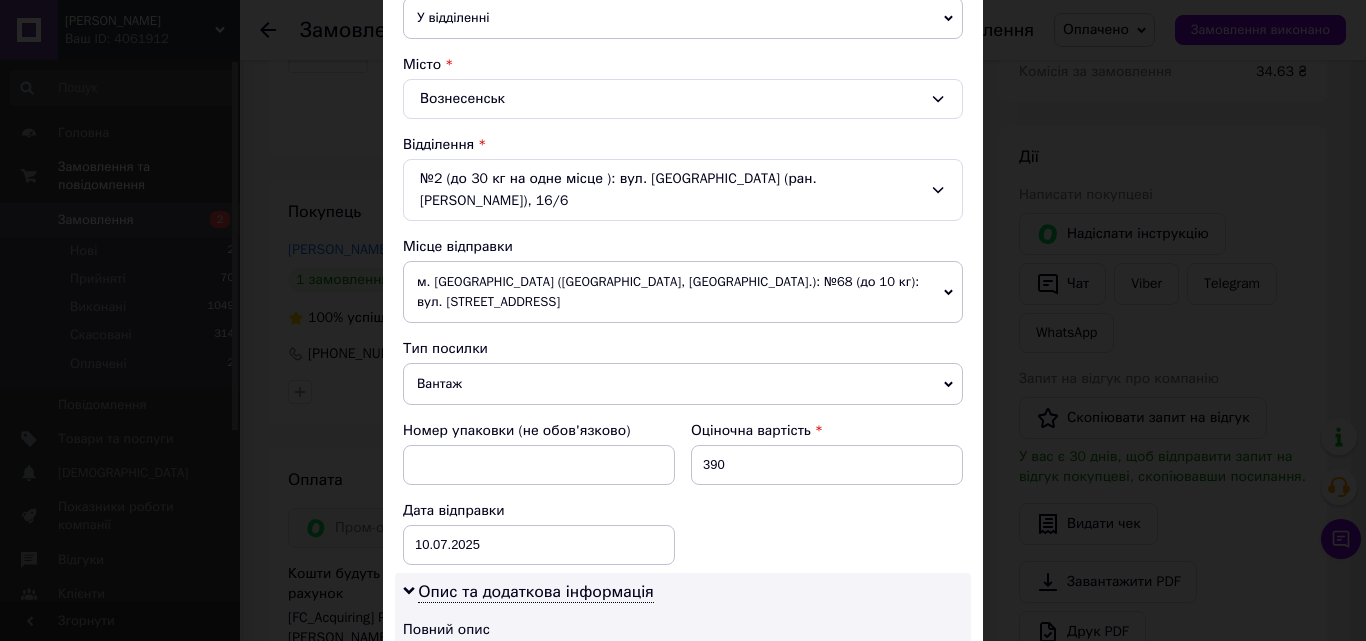 click on "Вантаж" at bounding box center [683, 384] 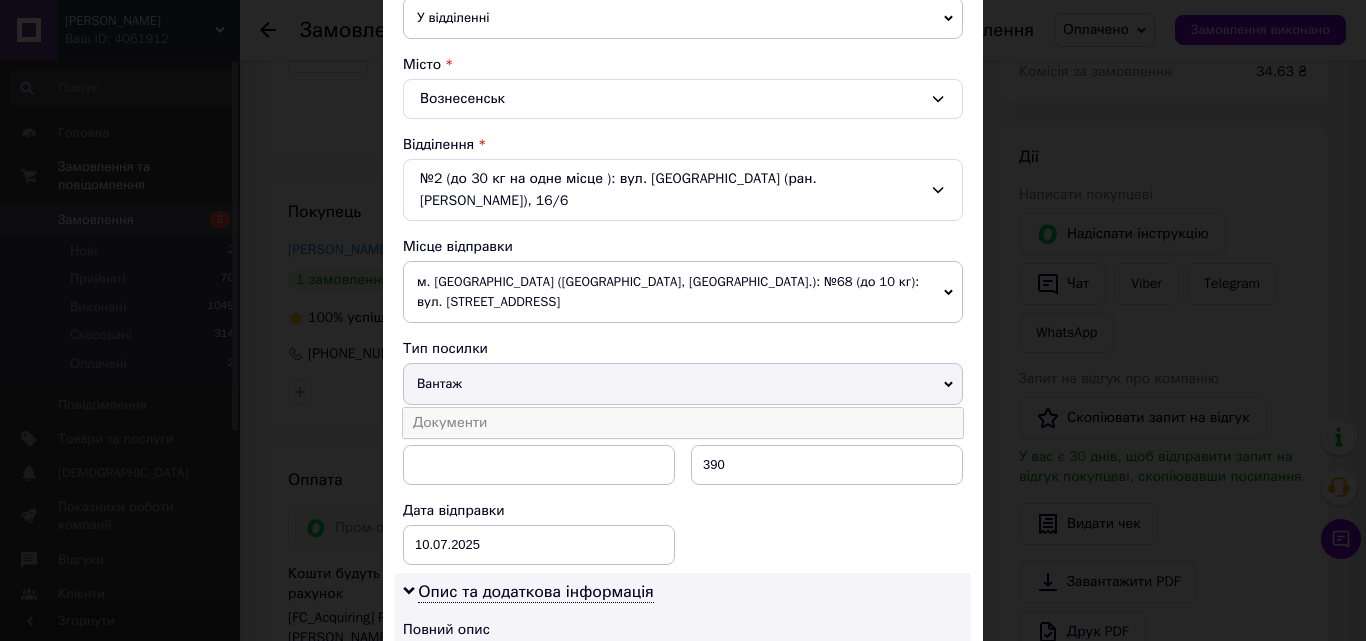 click on "Документи" at bounding box center [683, 423] 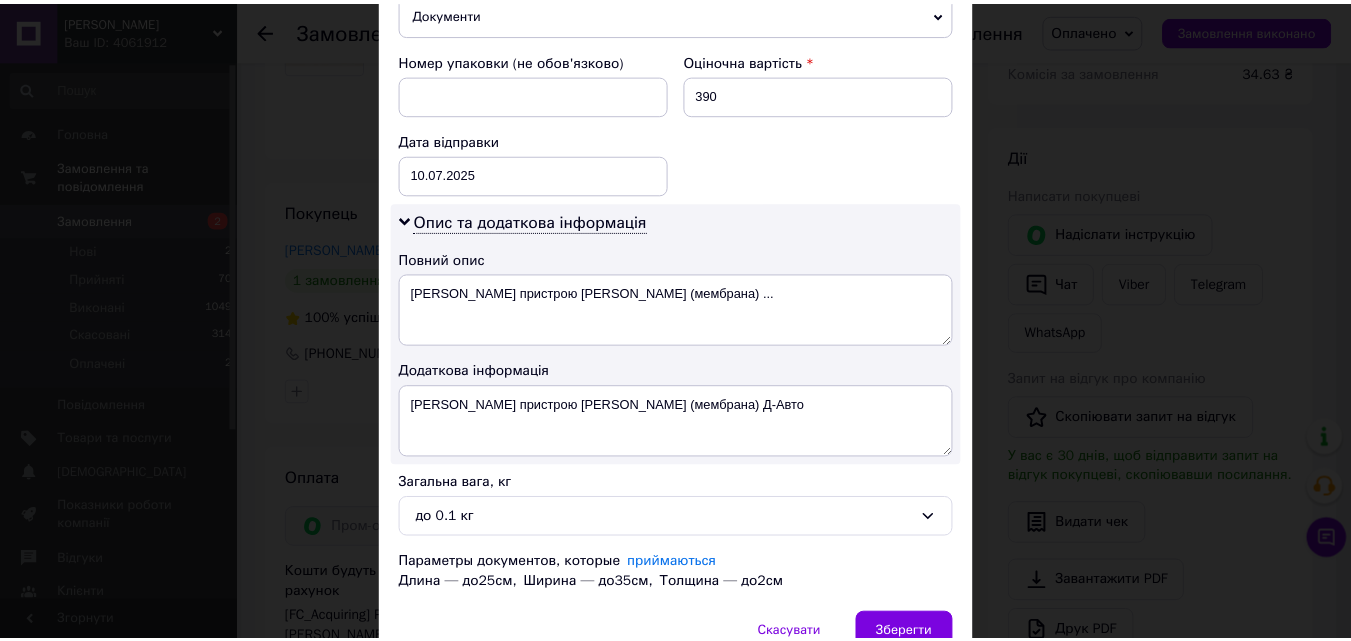 scroll, scrollTop: 951, scrollLeft: 0, axis: vertical 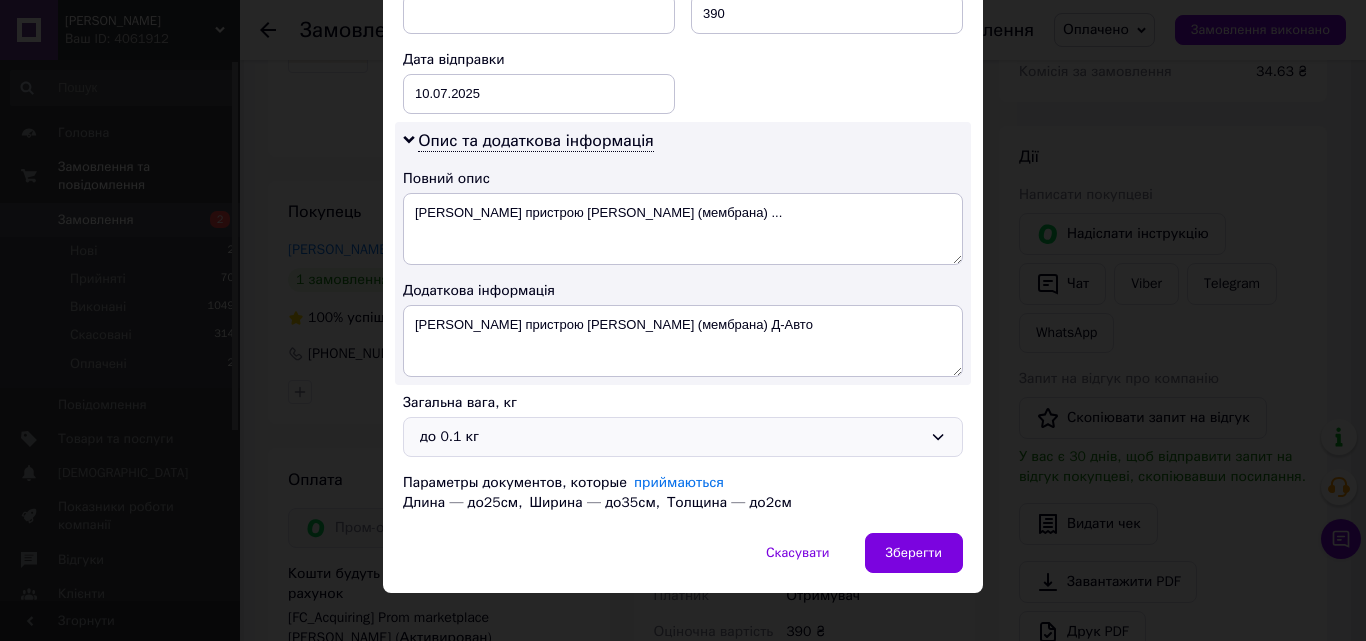 click on "до 0.1 кг" at bounding box center [671, 437] 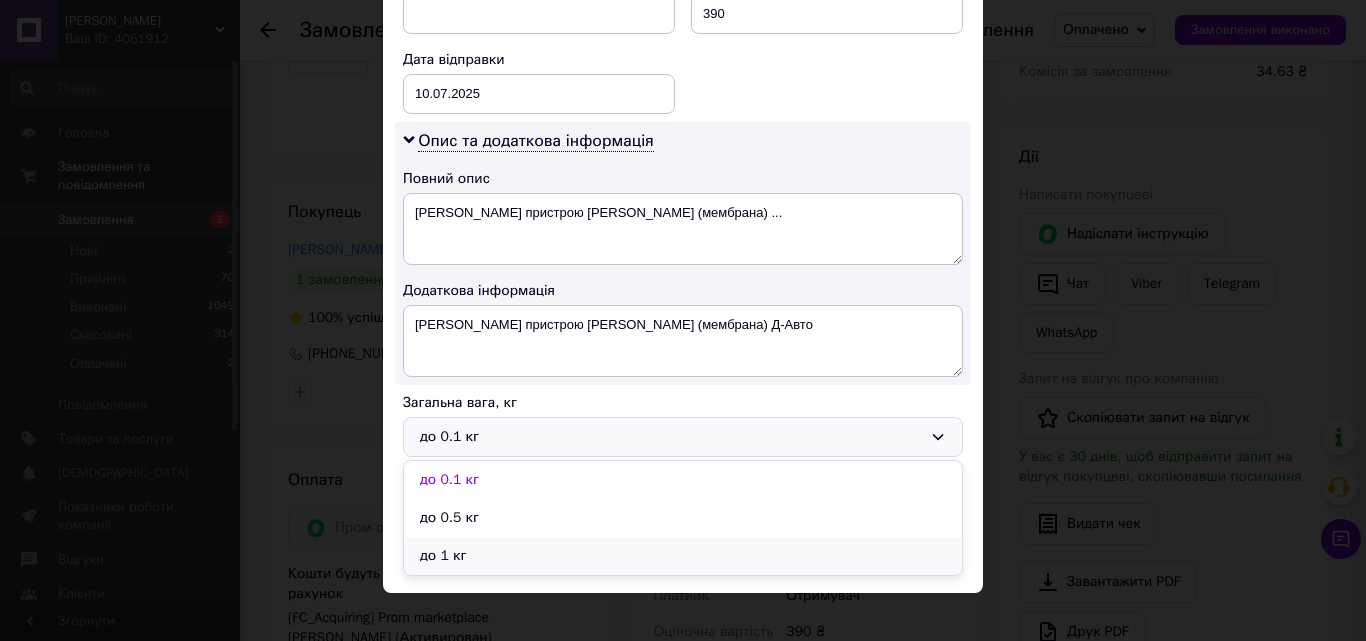 click on "до 1 кг" at bounding box center (683, 556) 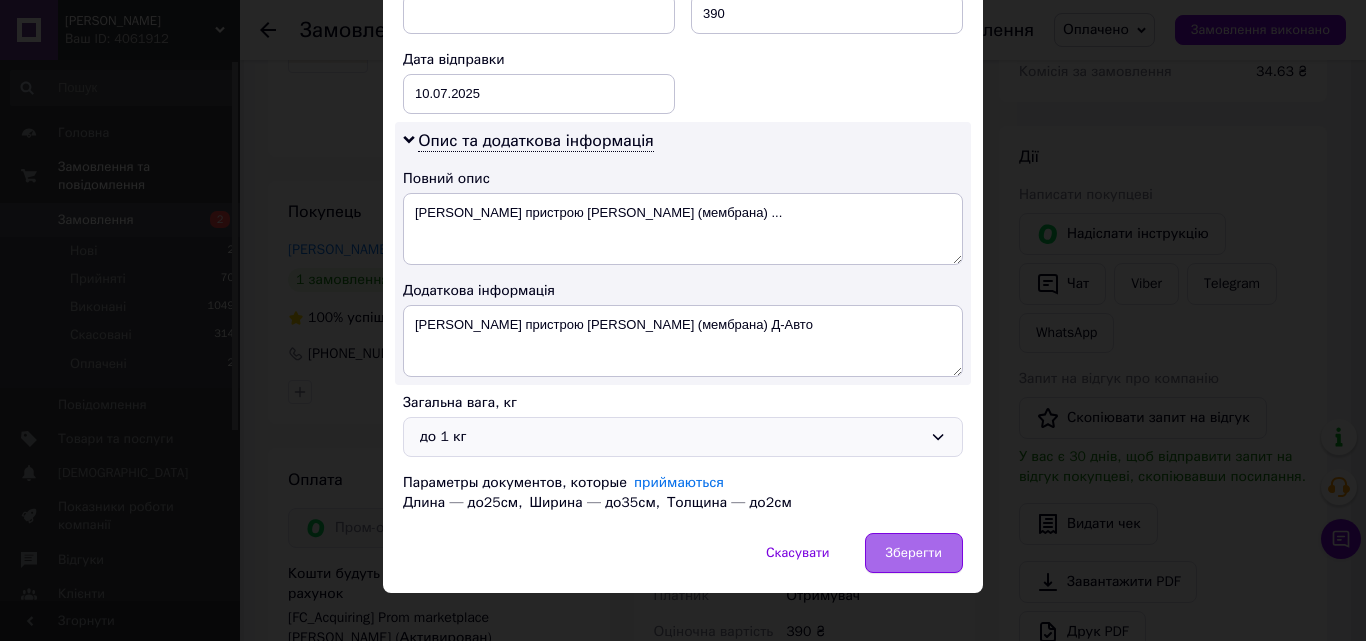 click on "Зберегти" at bounding box center [914, 553] 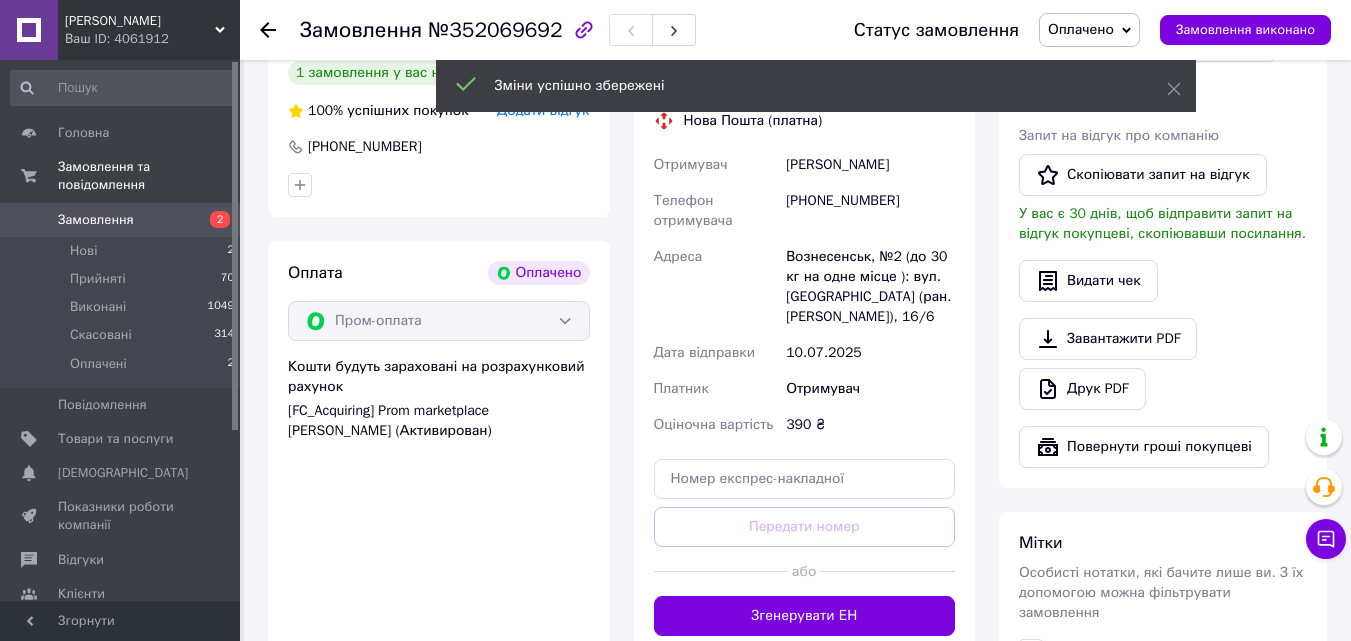 scroll, scrollTop: 600, scrollLeft: 0, axis: vertical 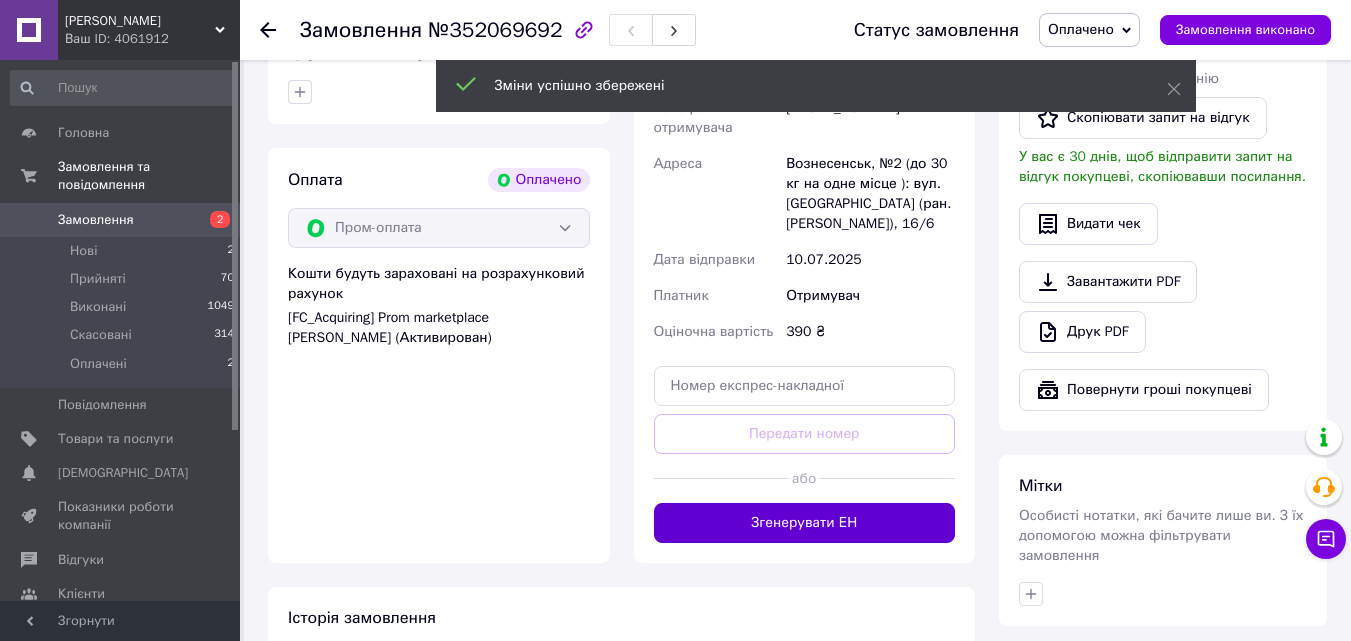 click on "Згенерувати ЕН" at bounding box center [805, 523] 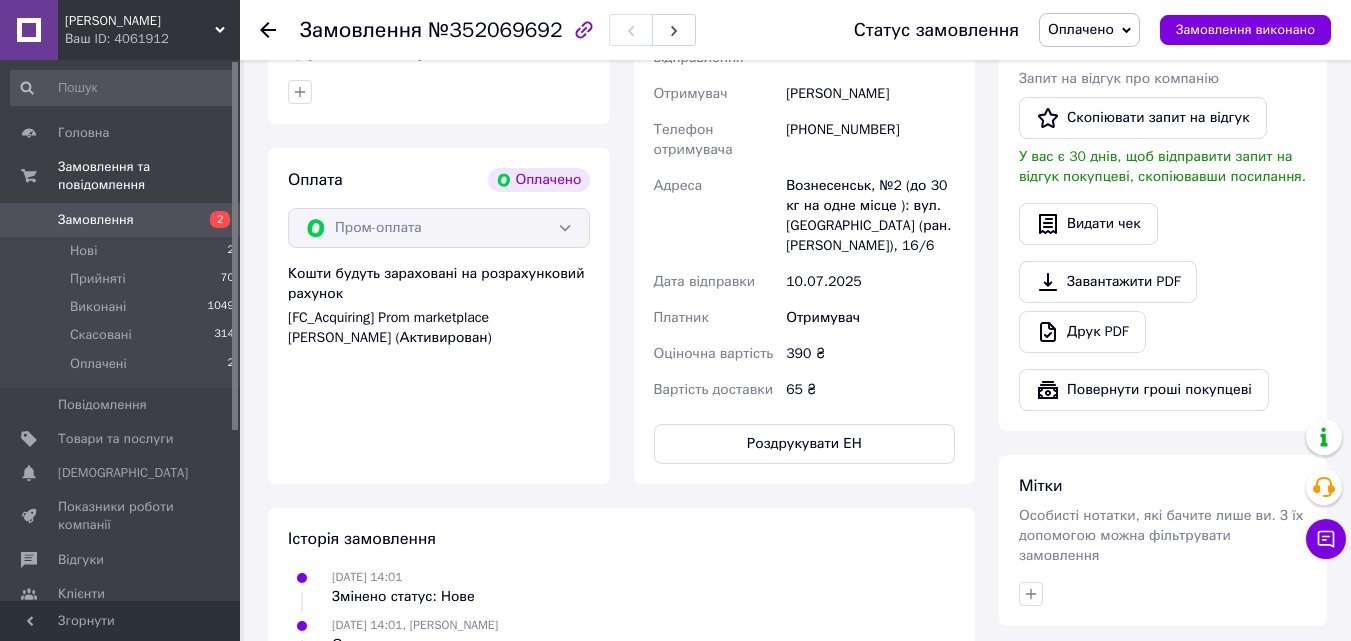 click on "Оплачено" at bounding box center [1081, 29] 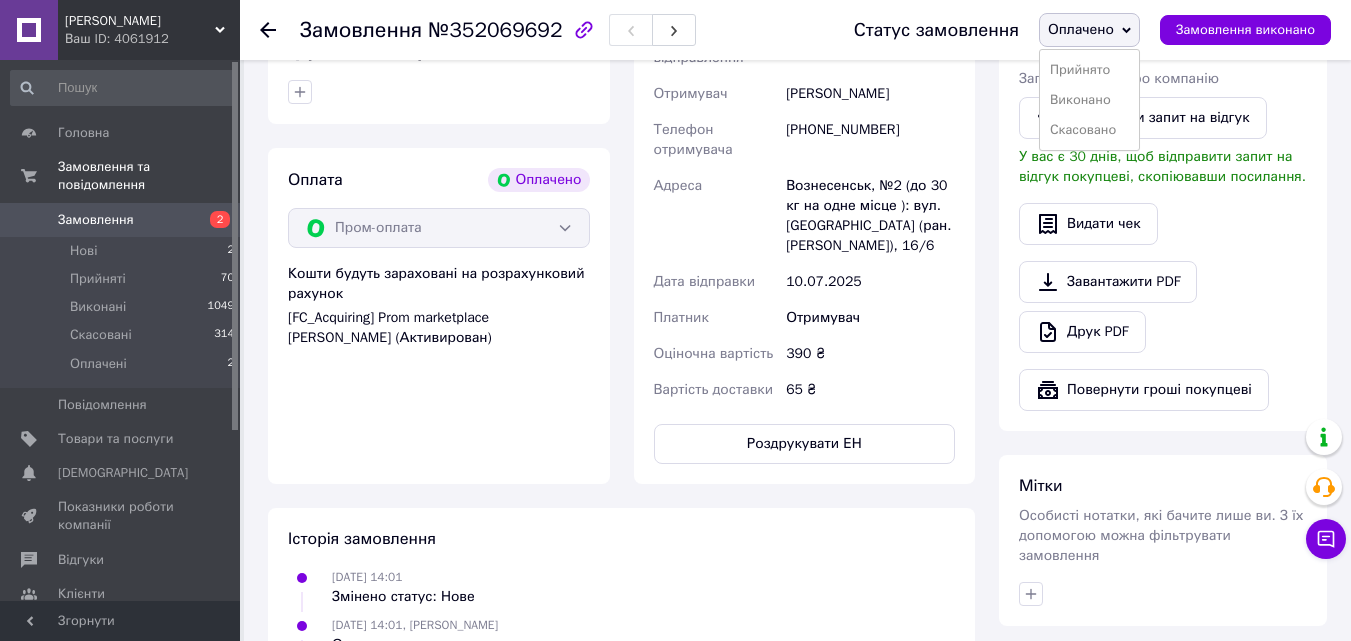 click on "Прийнято" at bounding box center [1089, 70] 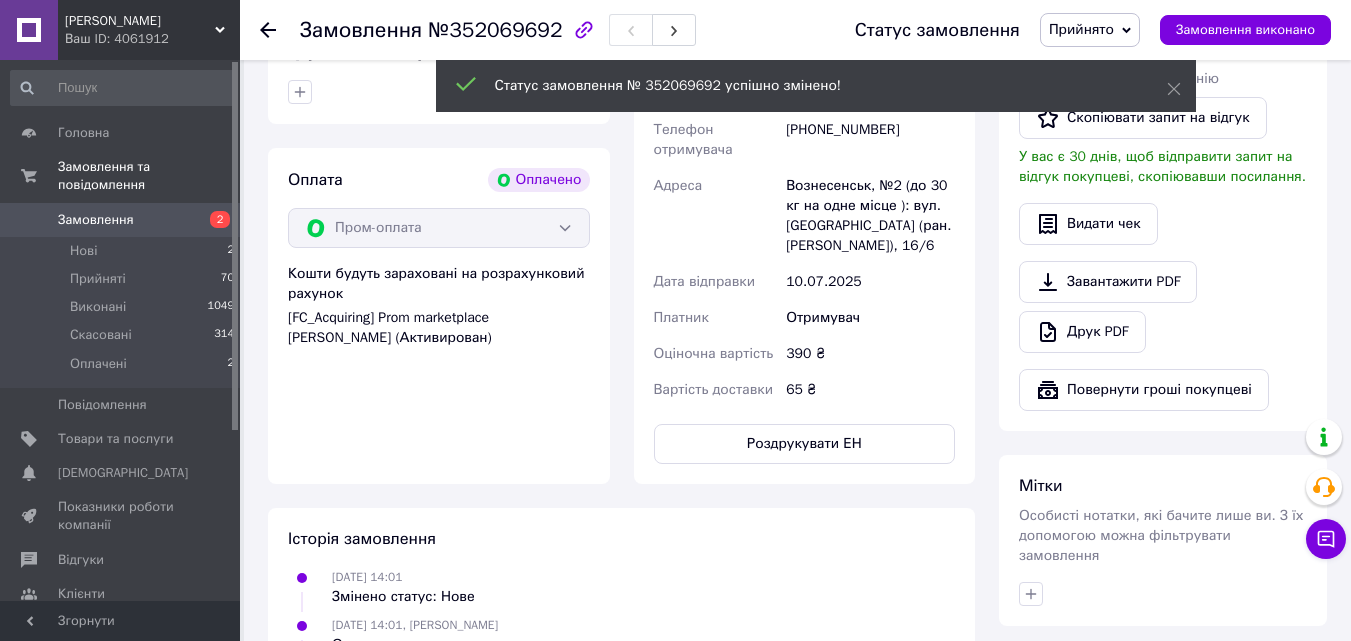 drag, startPoint x: 267, startPoint y: 32, endPoint x: 287, endPoint y: 20, distance: 23.323807 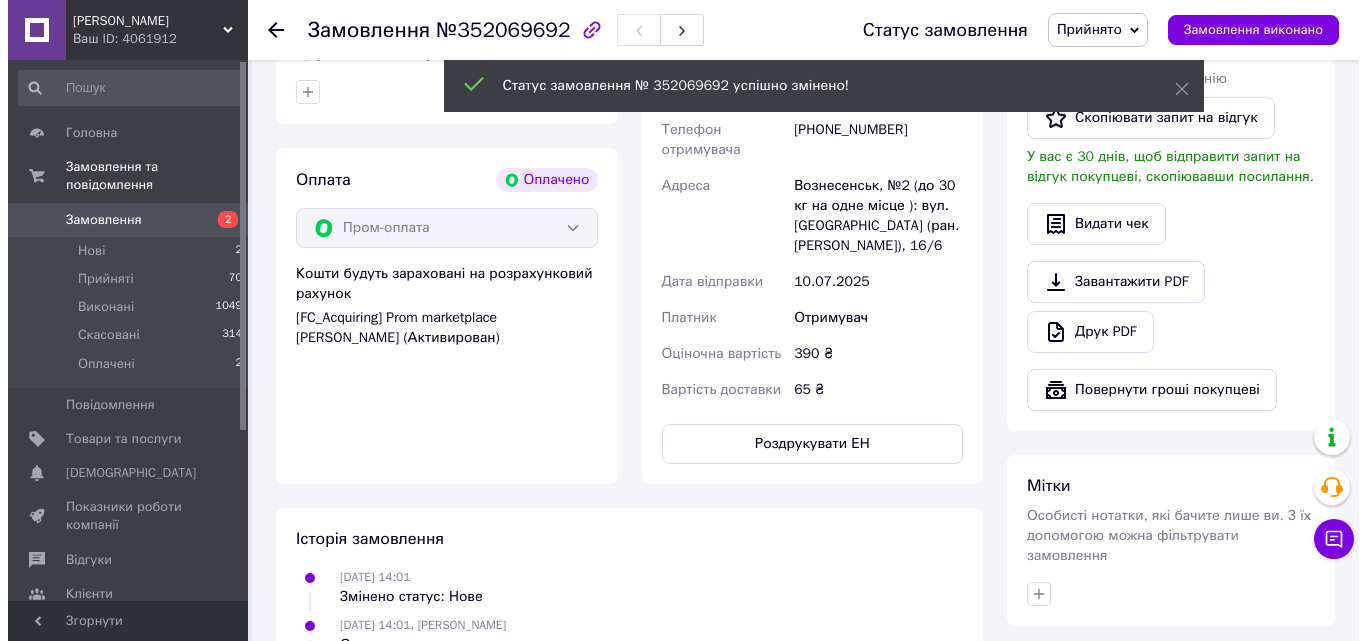 scroll, scrollTop: 0, scrollLeft: 0, axis: both 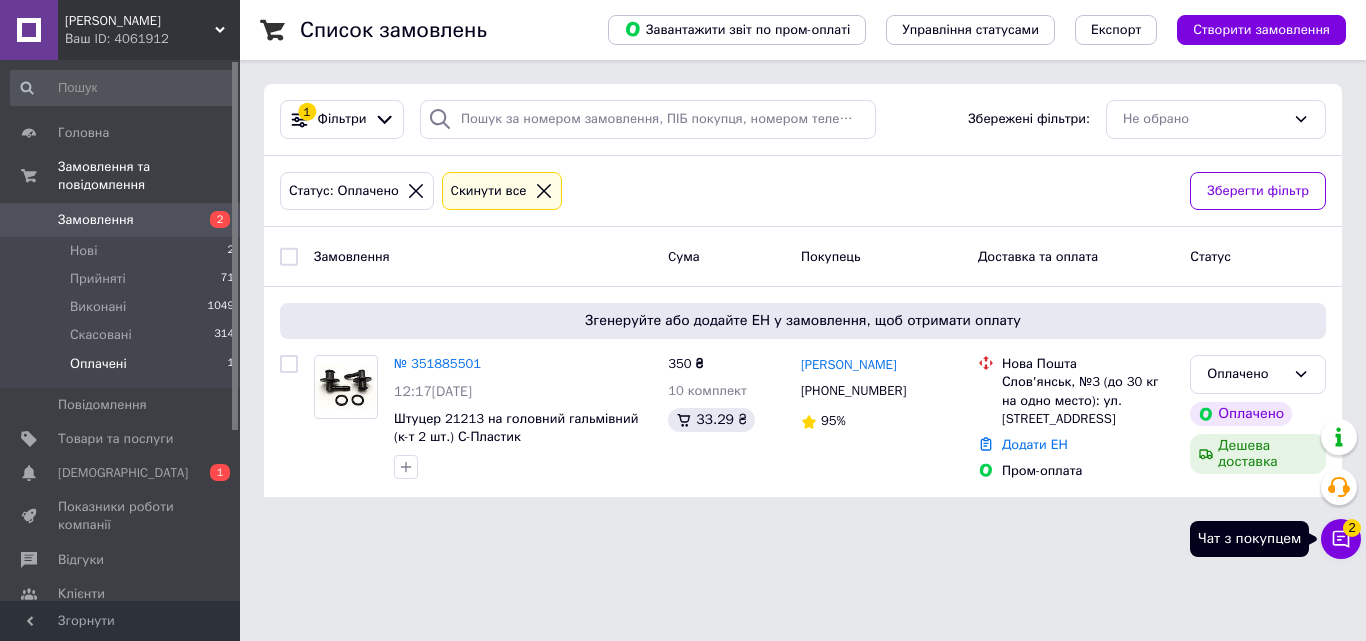 click 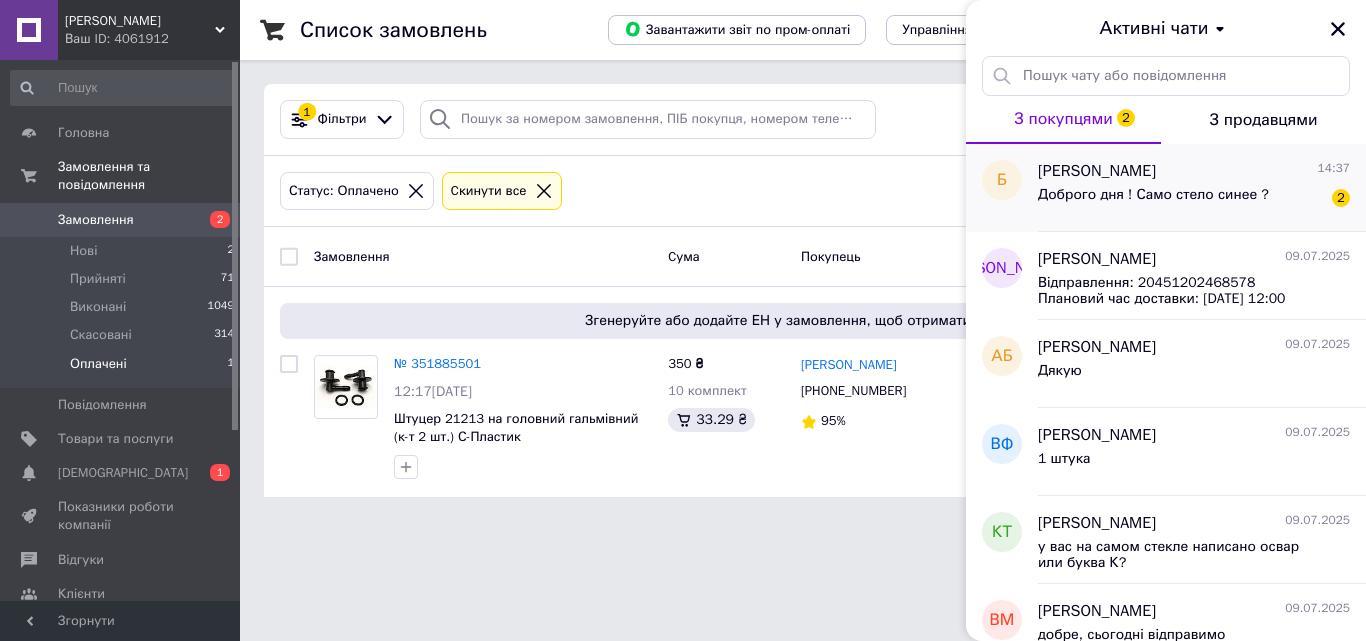 click on "Доброго дня ! Само стело синее ?" at bounding box center [1153, 195] 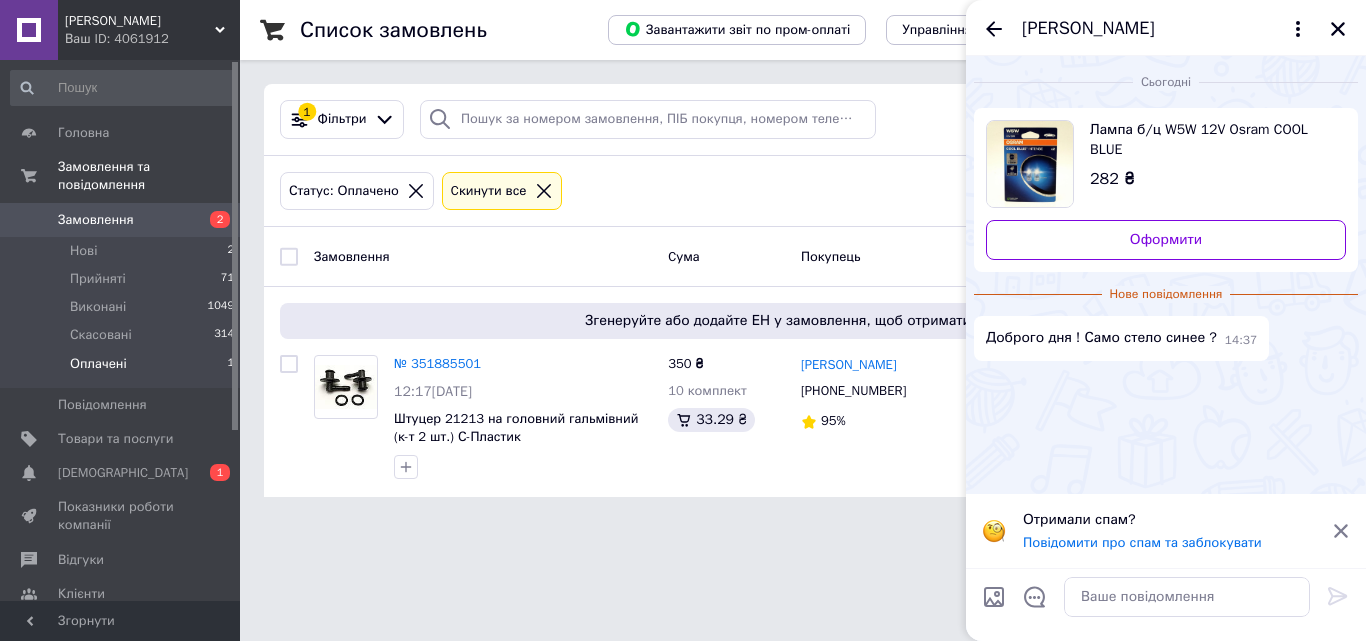 click at bounding box center [1030, 164] 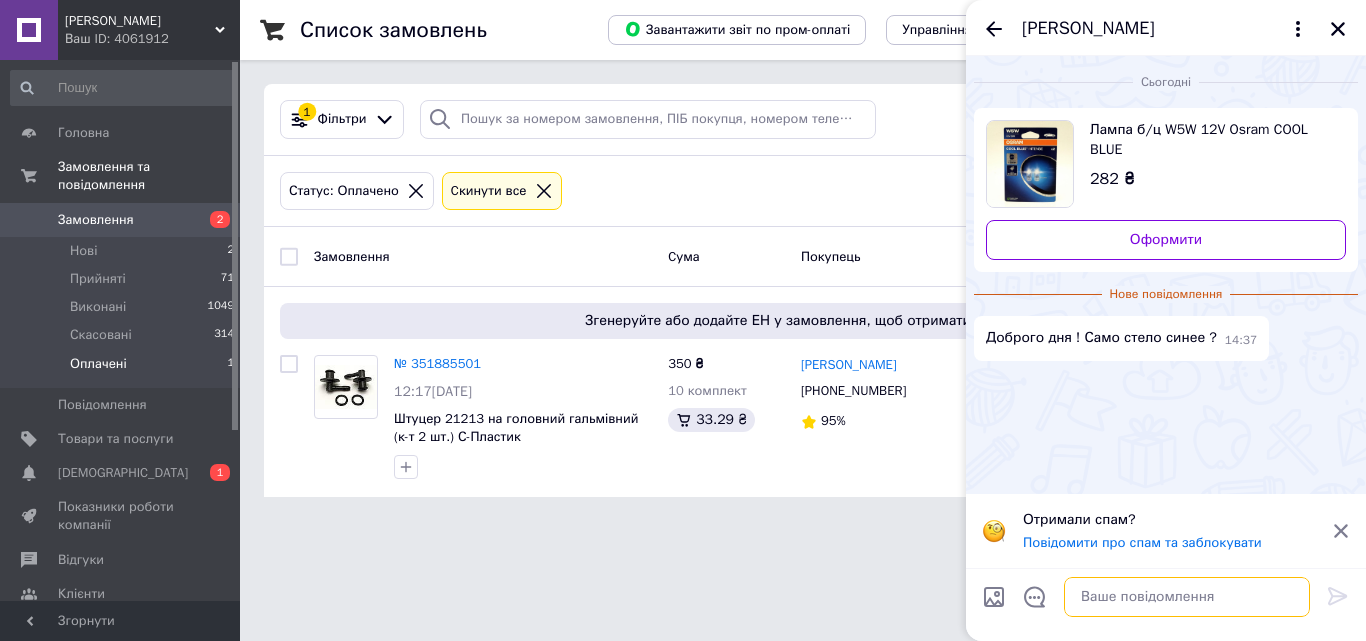 click at bounding box center (1187, 597) 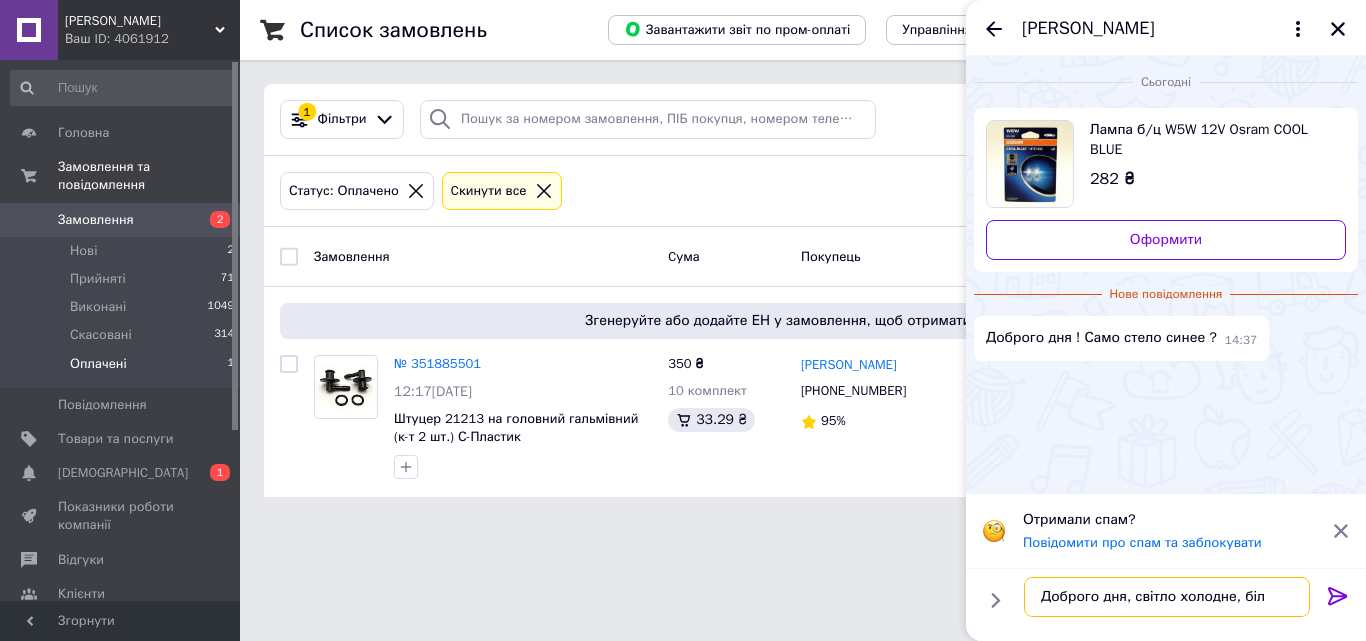 type on "Доброго дня, світло холодне, біле" 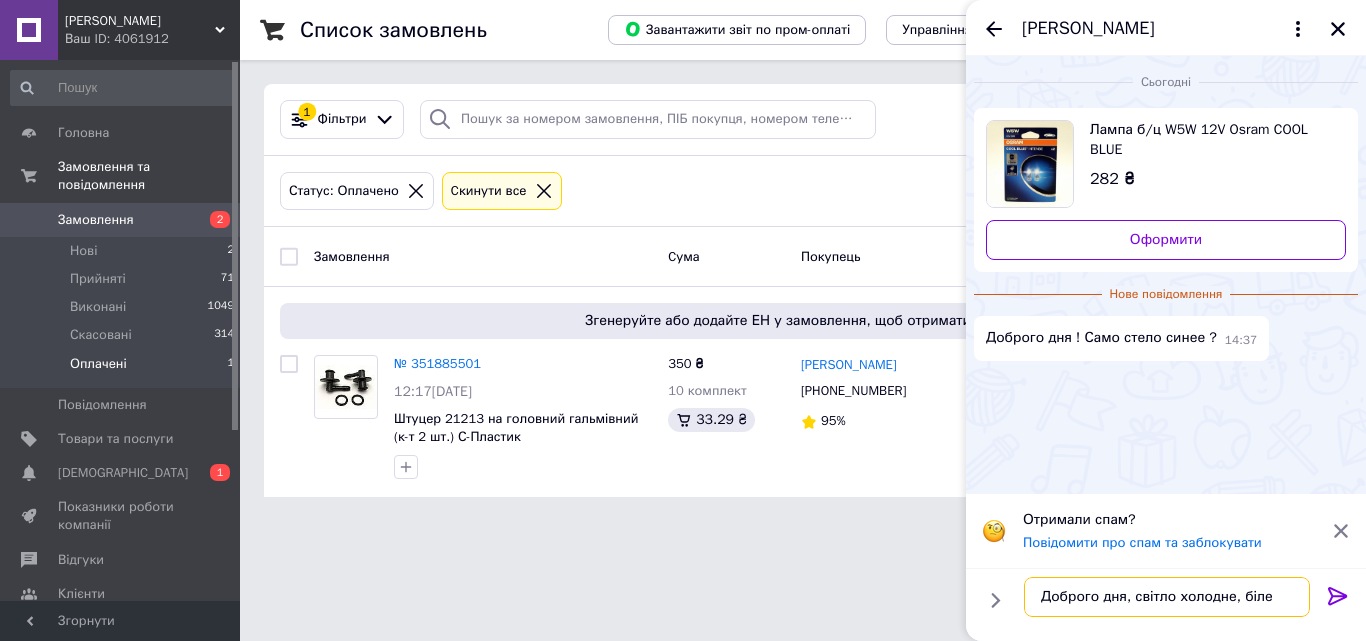 type 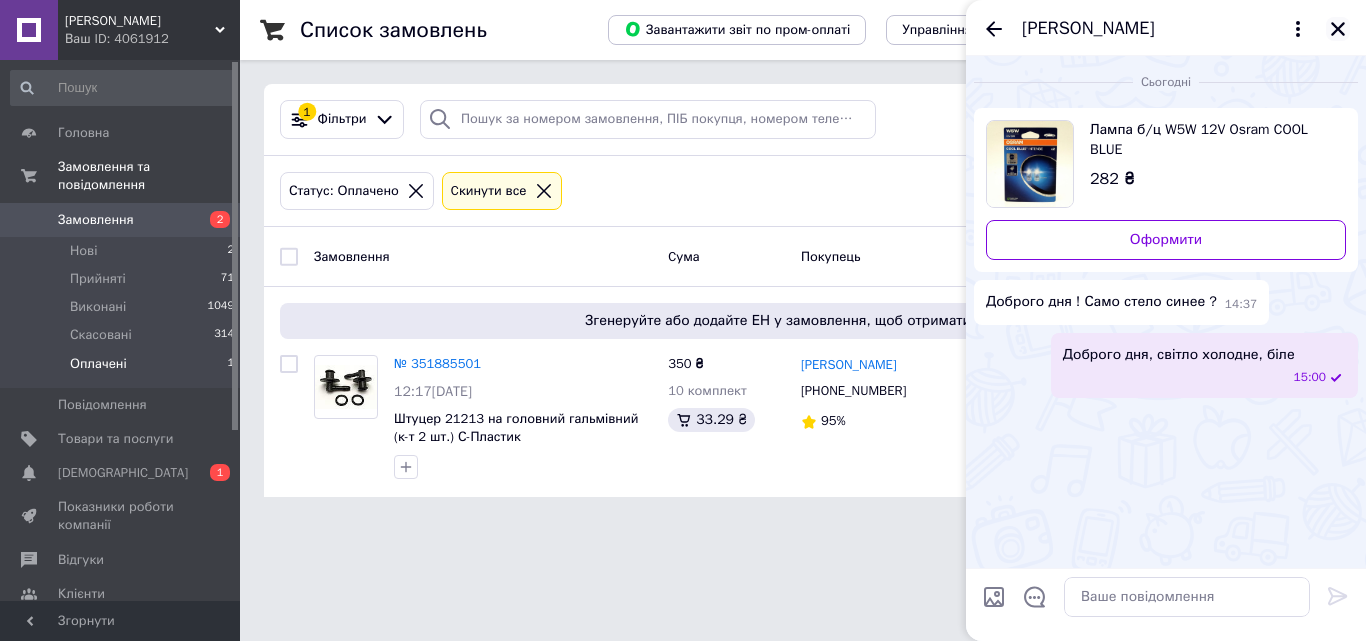 click 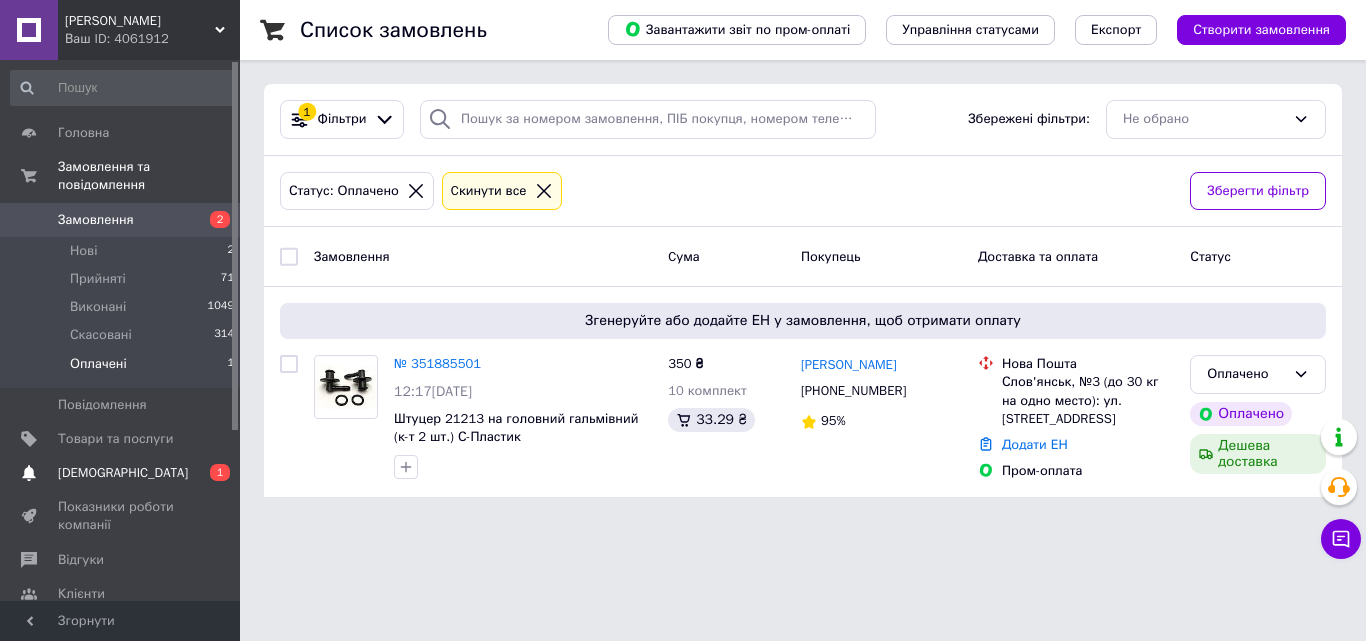 click on "[DEMOGRAPHIC_DATA]" at bounding box center [121, 473] 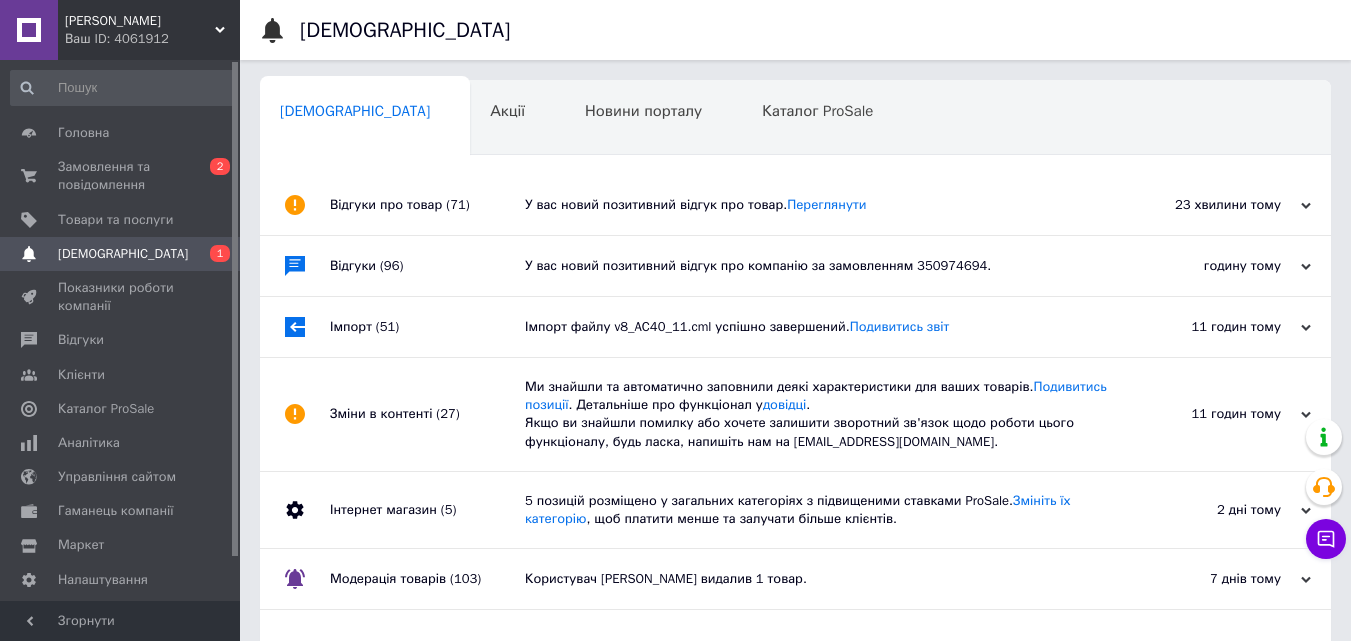 click on "23 хвилини тому" at bounding box center [1211, 205] 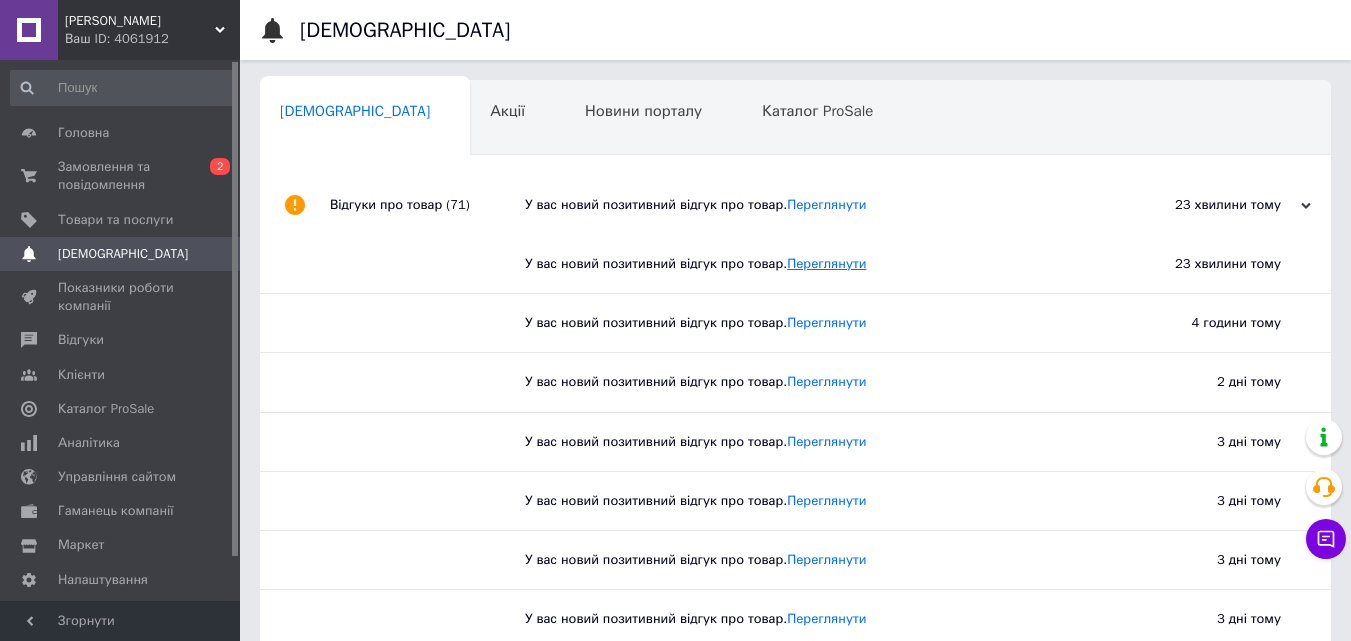 click on "Переглянути" at bounding box center [826, 263] 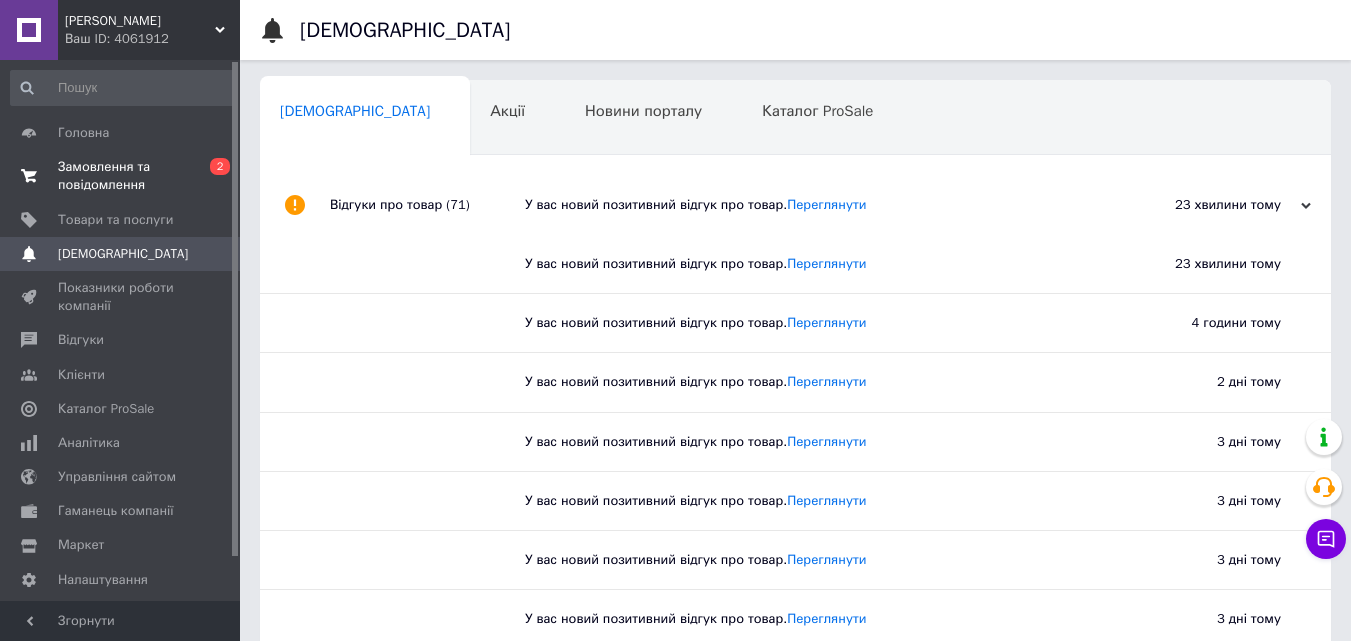 click on "Замовлення та повідомлення" at bounding box center (121, 176) 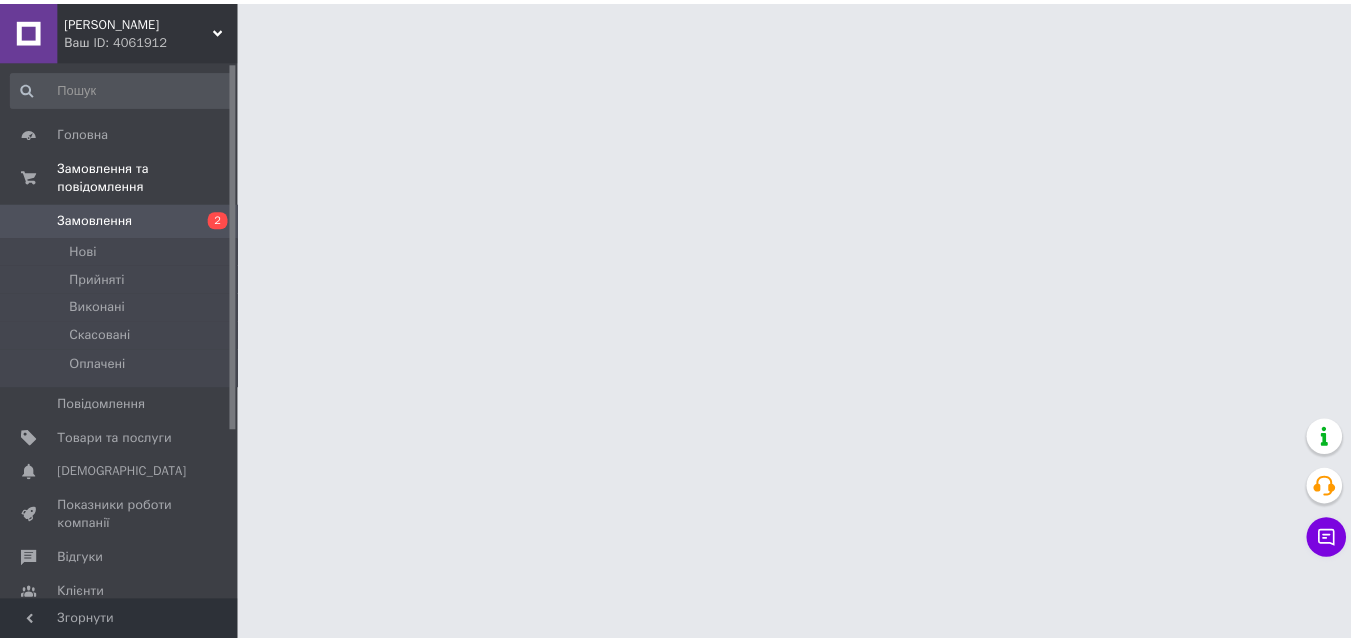 scroll, scrollTop: 0, scrollLeft: 0, axis: both 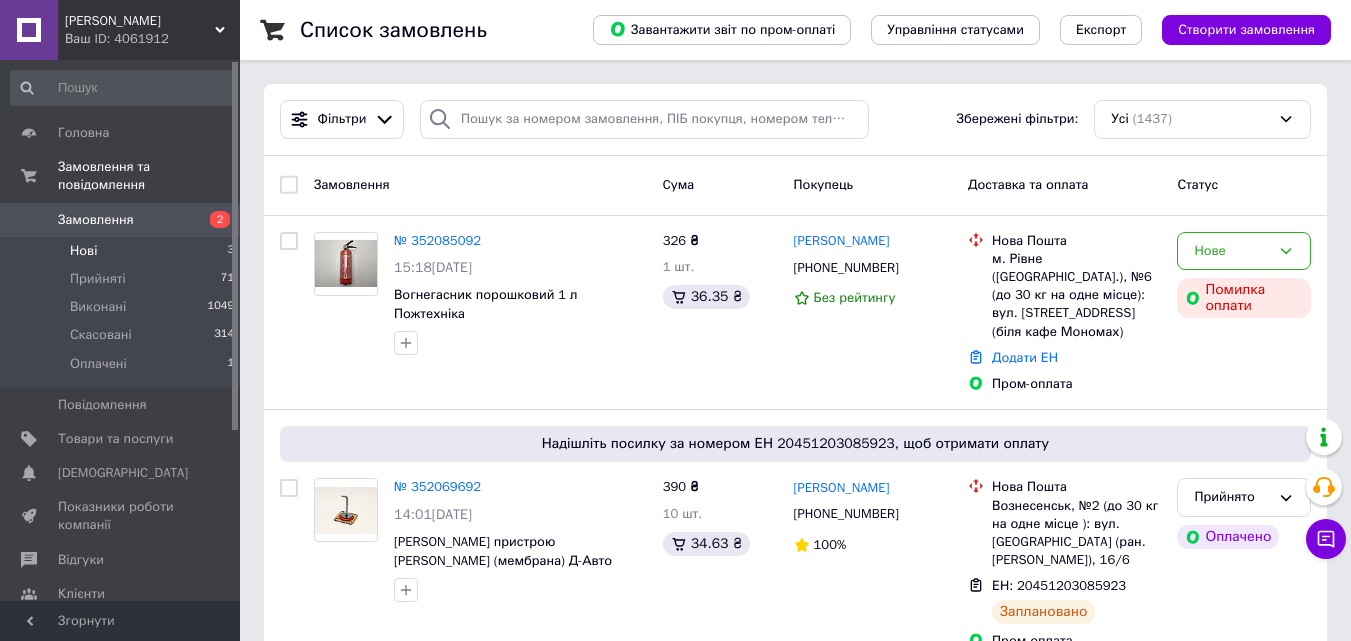 click on "Нові 3" at bounding box center [123, 251] 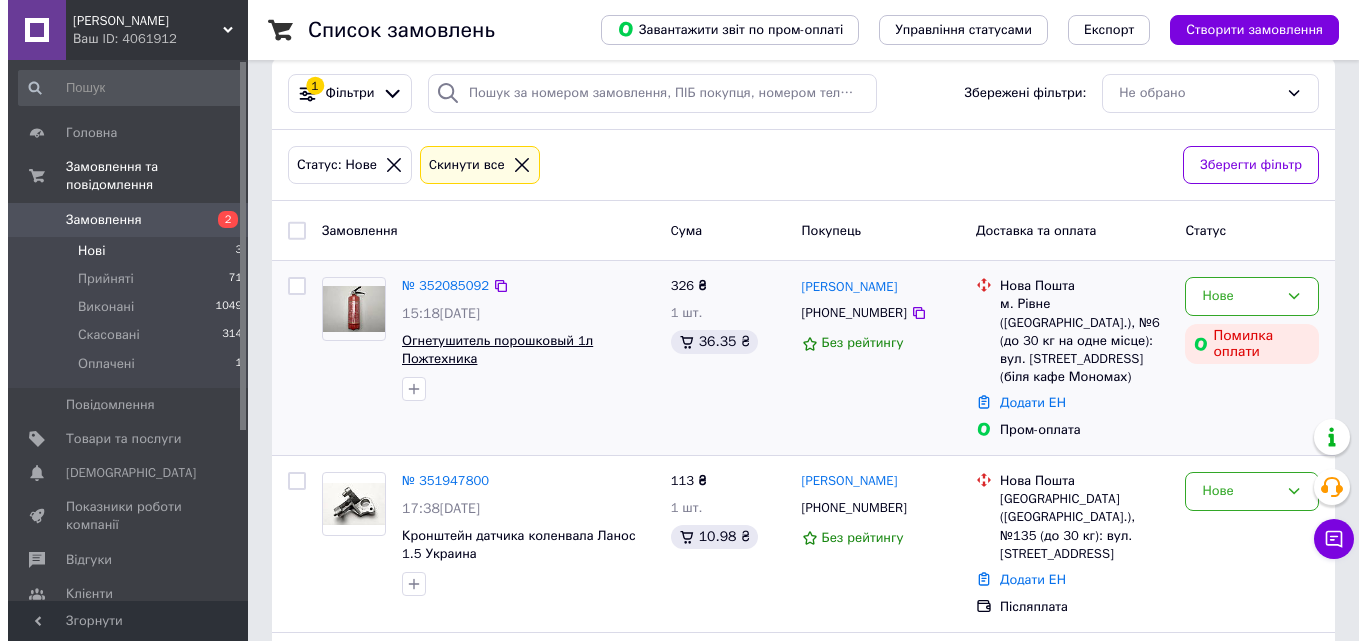 scroll, scrollTop: 0, scrollLeft: 0, axis: both 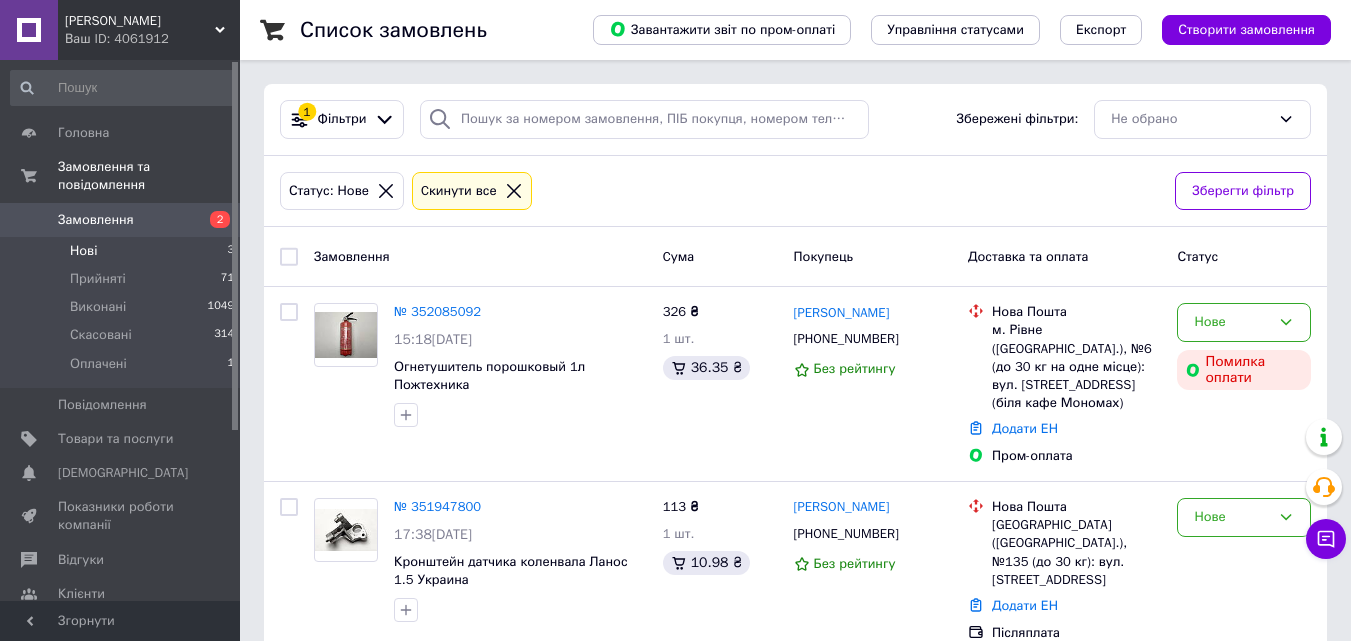 click on "Замовлення 2" at bounding box center (123, 220) 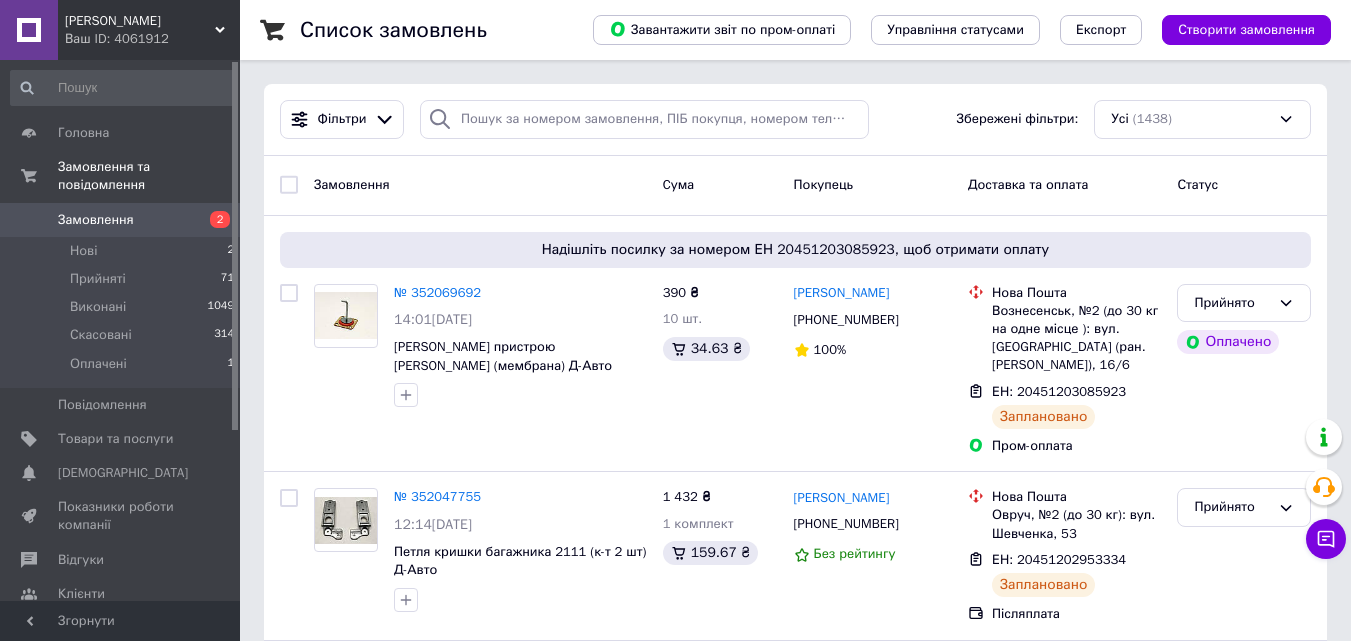 click on "2" at bounding box center [212, 220] 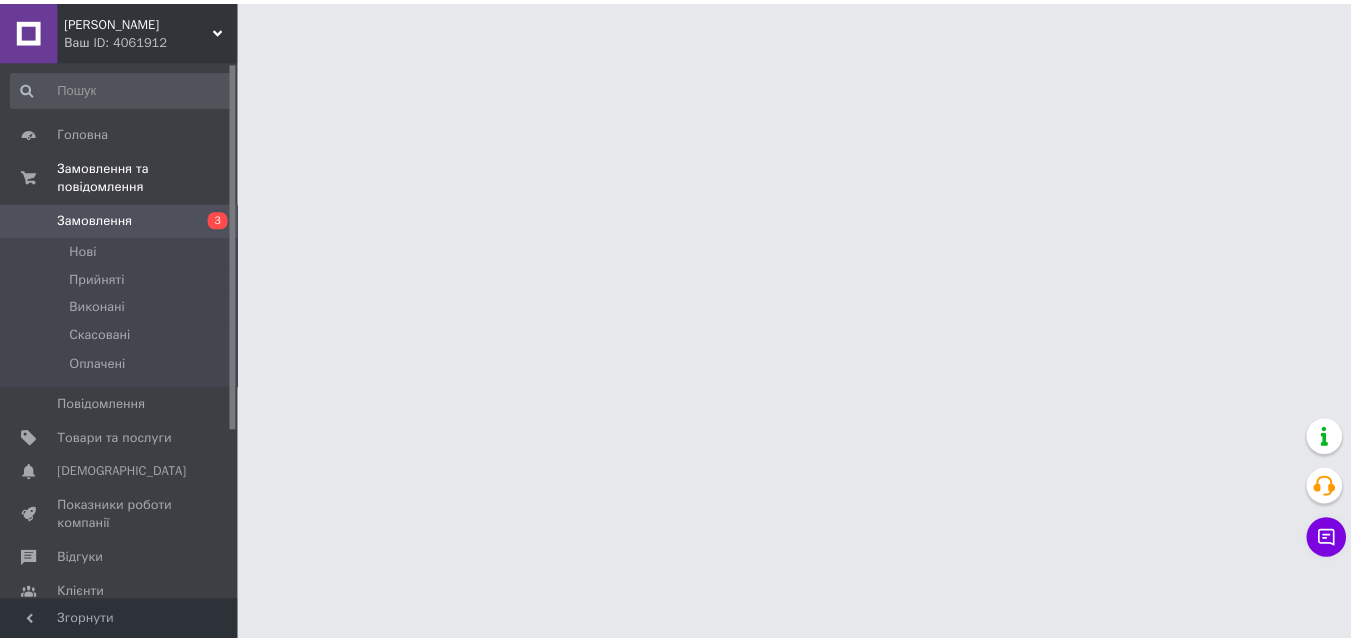scroll, scrollTop: 0, scrollLeft: 0, axis: both 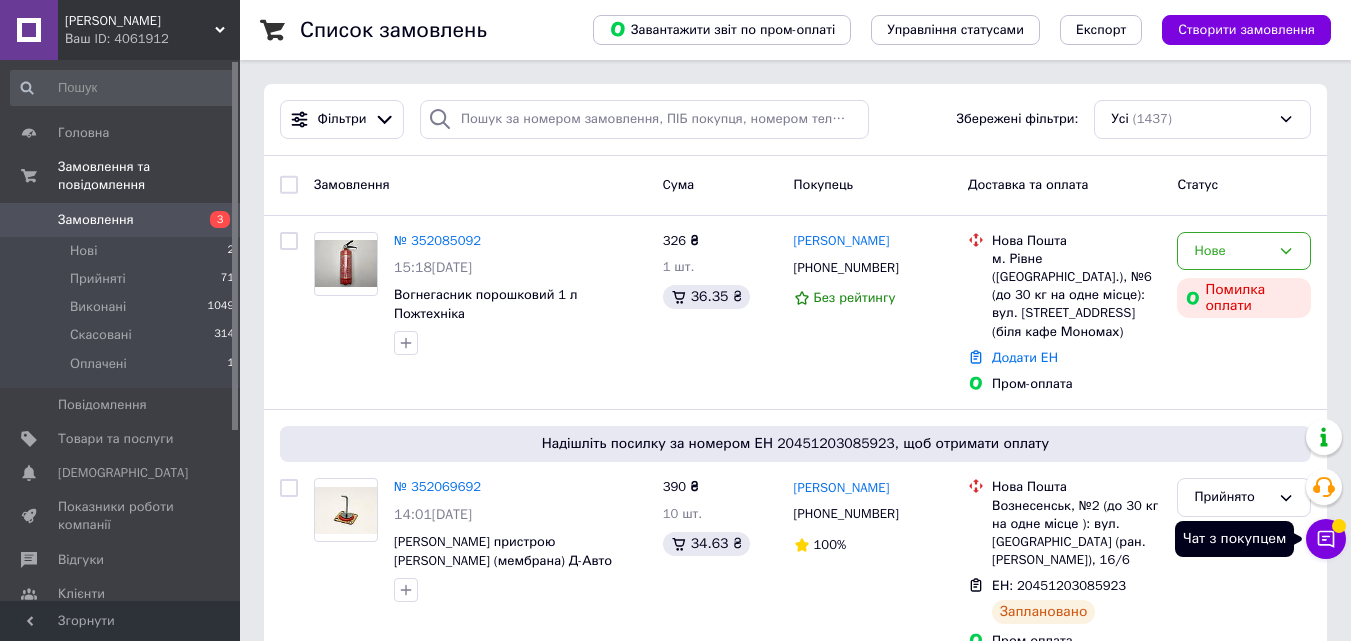 click 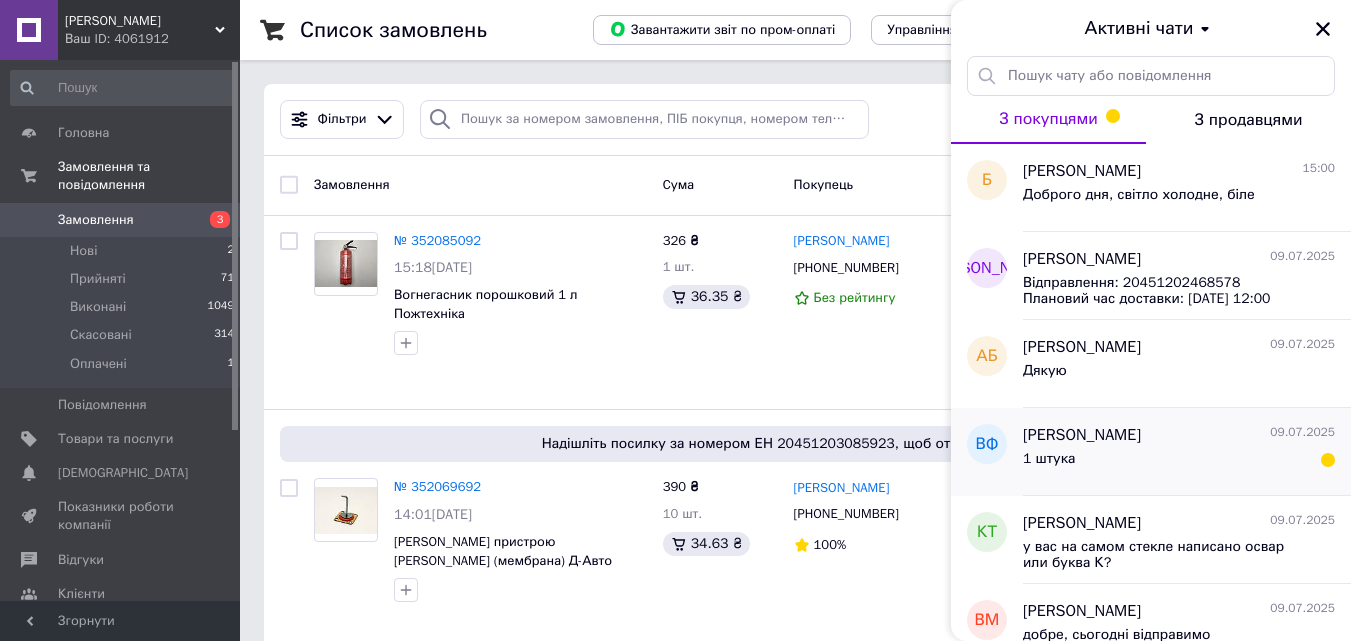 click on "1 штука" at bounding box center (1179, 463) 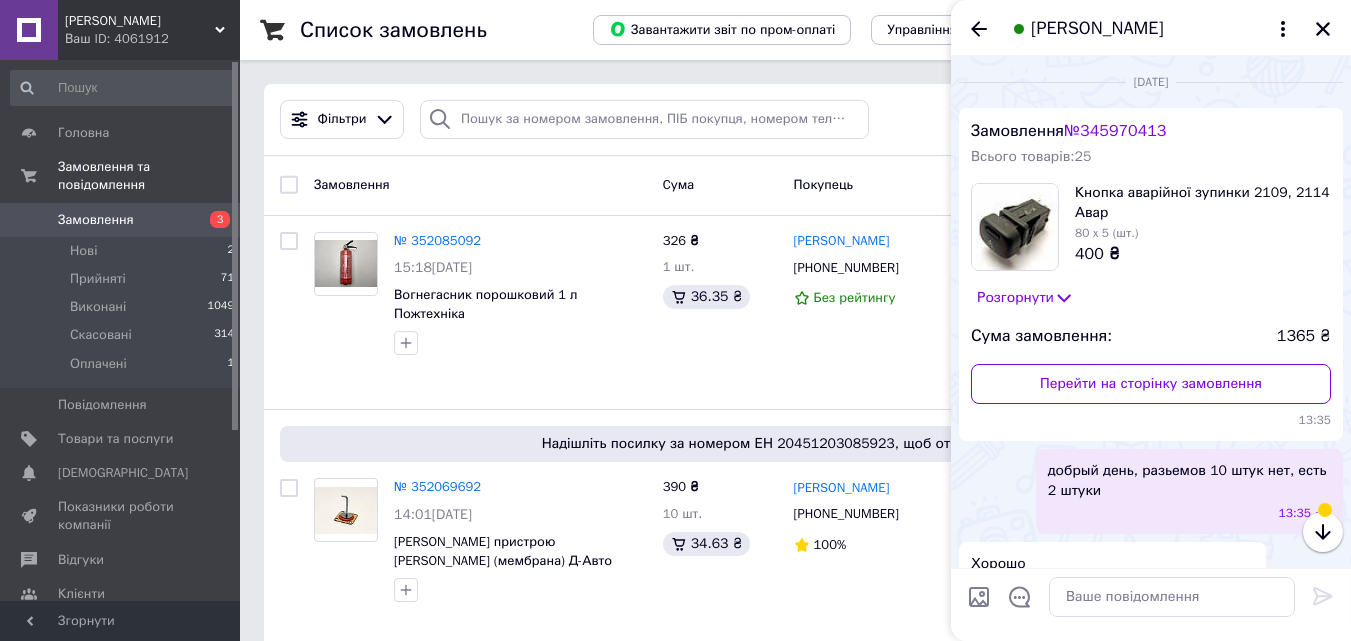 scroll, scrollTop: 280, scrollLeft: 0, axis: vertical 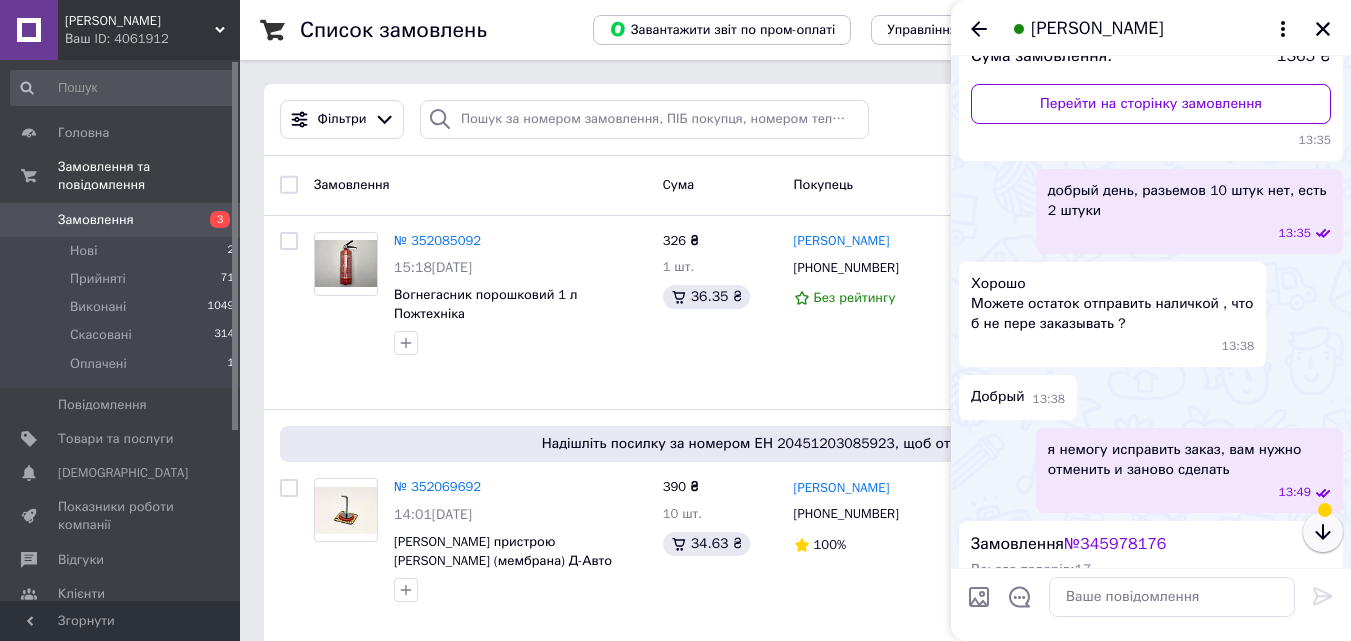 click 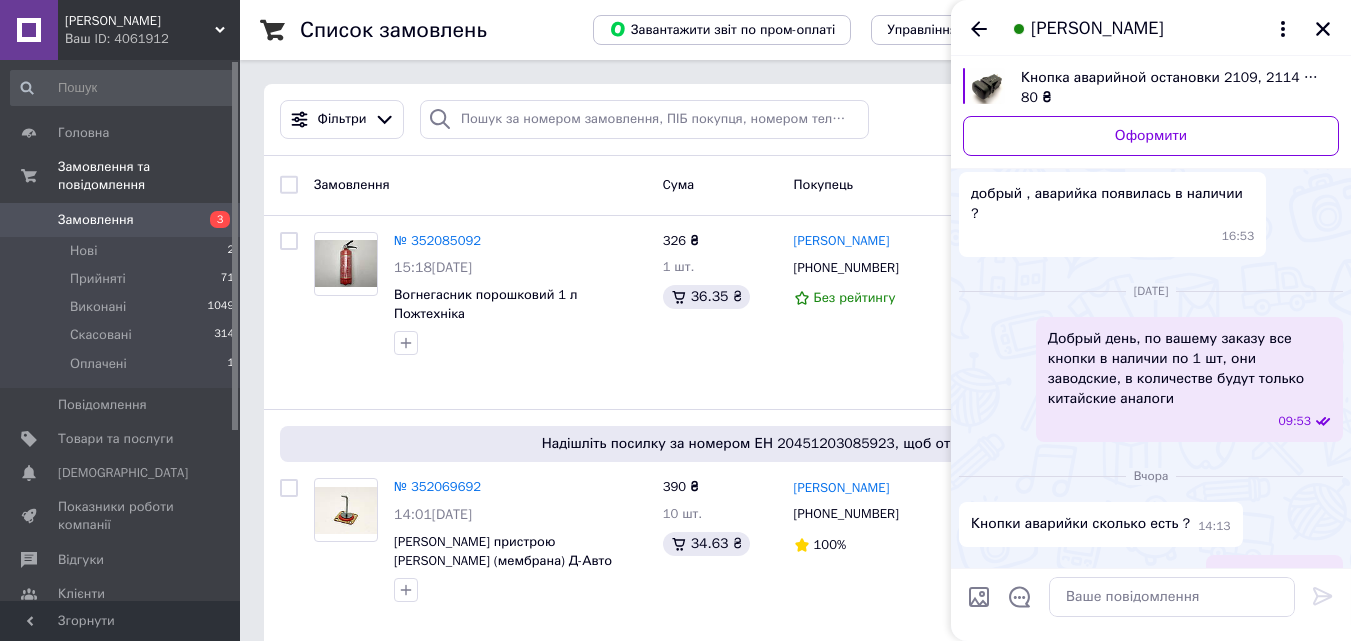 scroll, scrollTop: 1366, scrollLeft: 0, axis: vertical 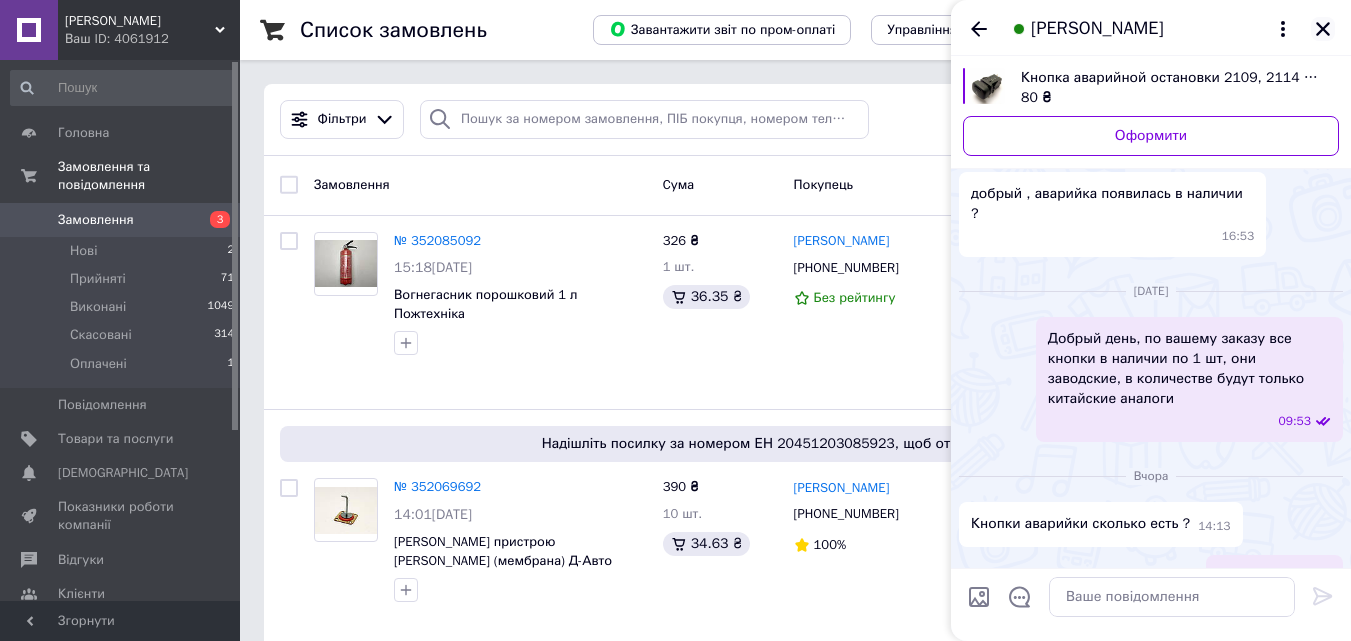 click 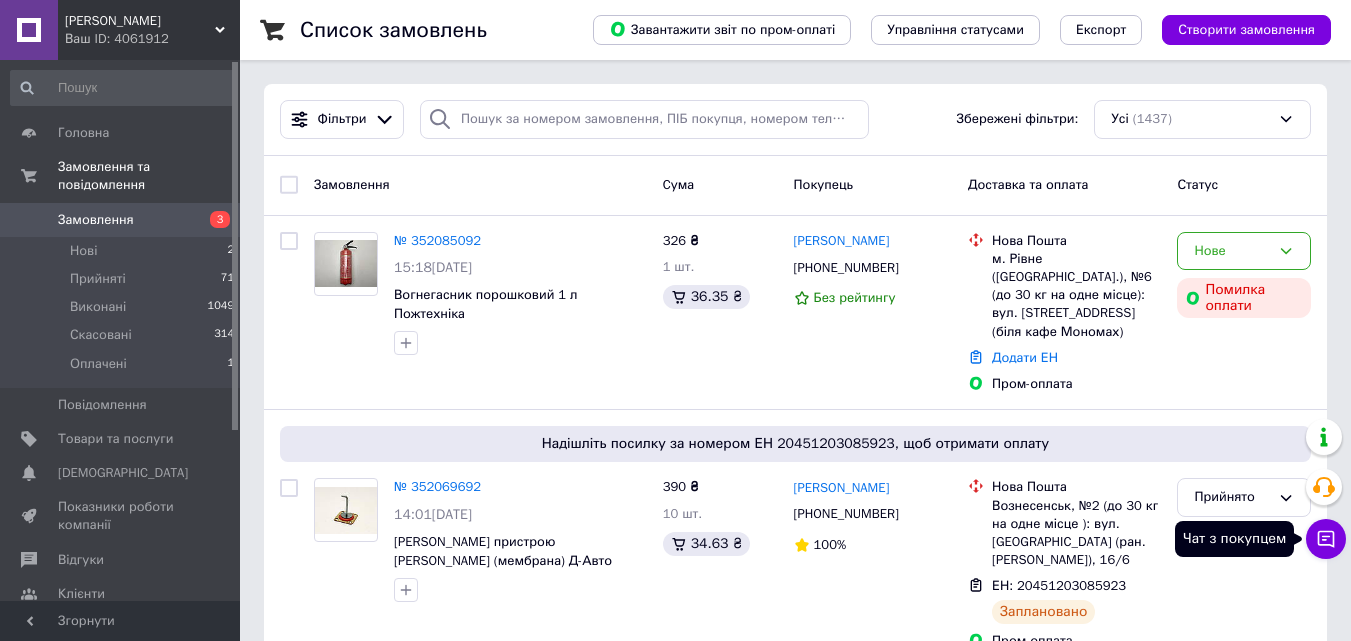 click on "Чат з покупцем" at bounding box center (1326, 539) 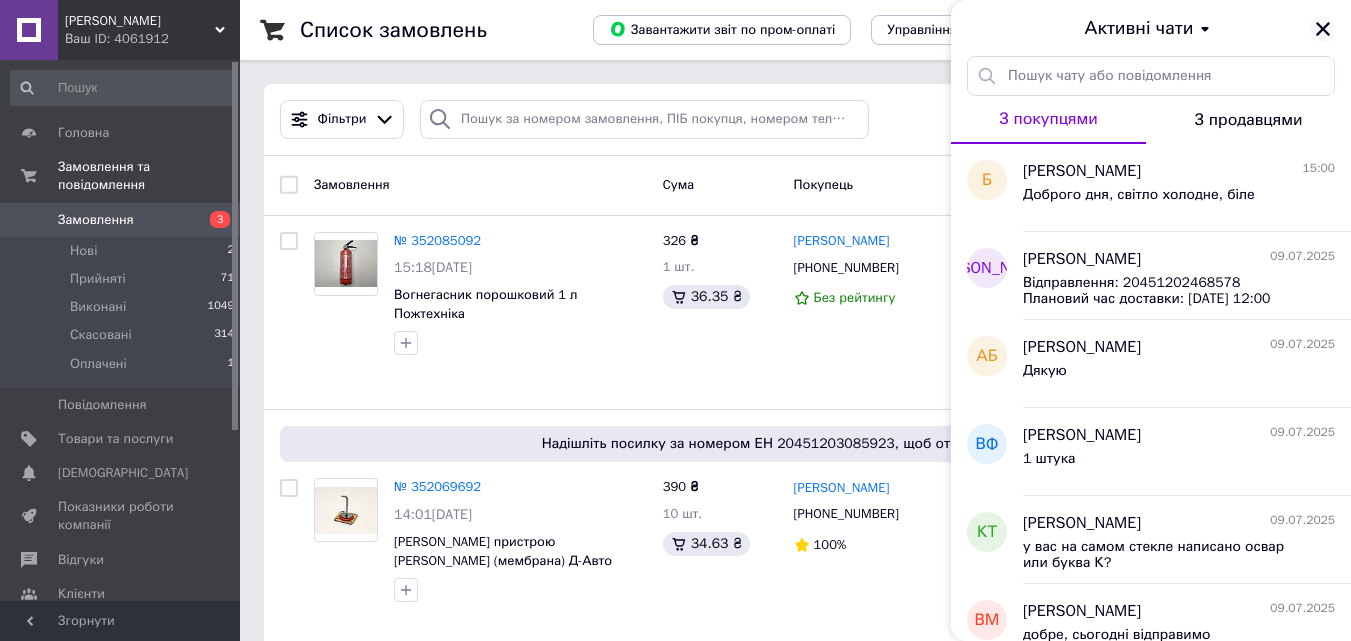 click 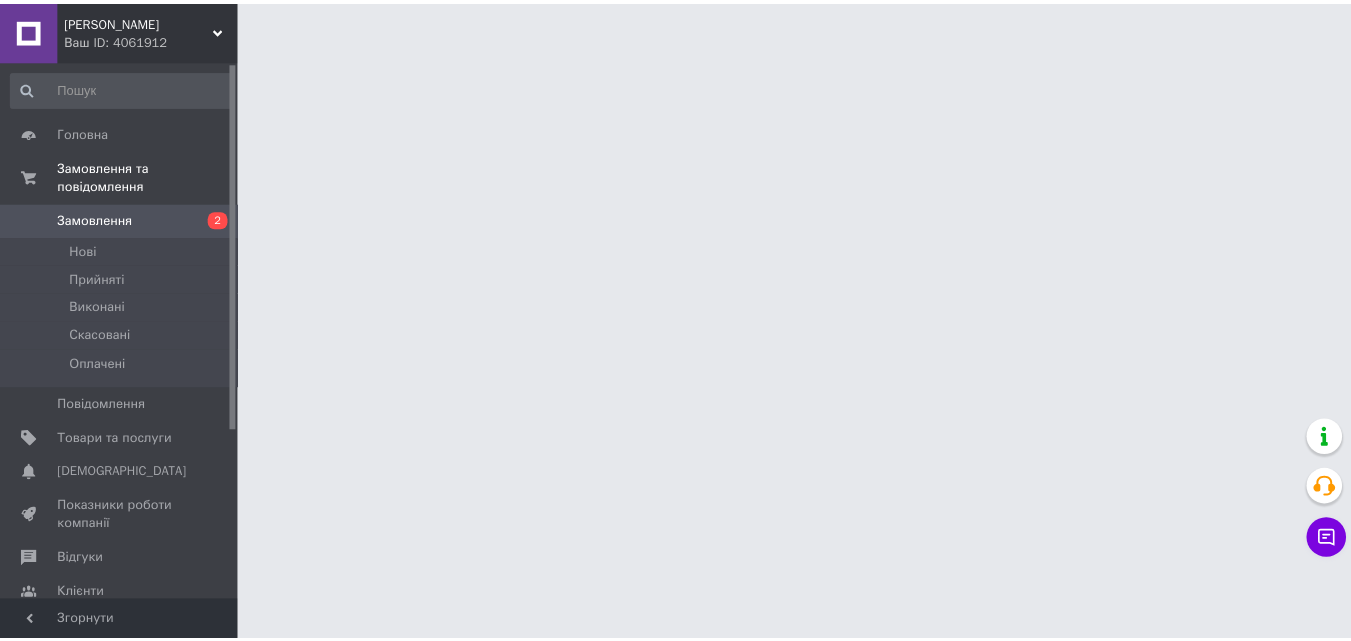 scroll, scrollTop: 0, scrollLeft: 0, axis: both 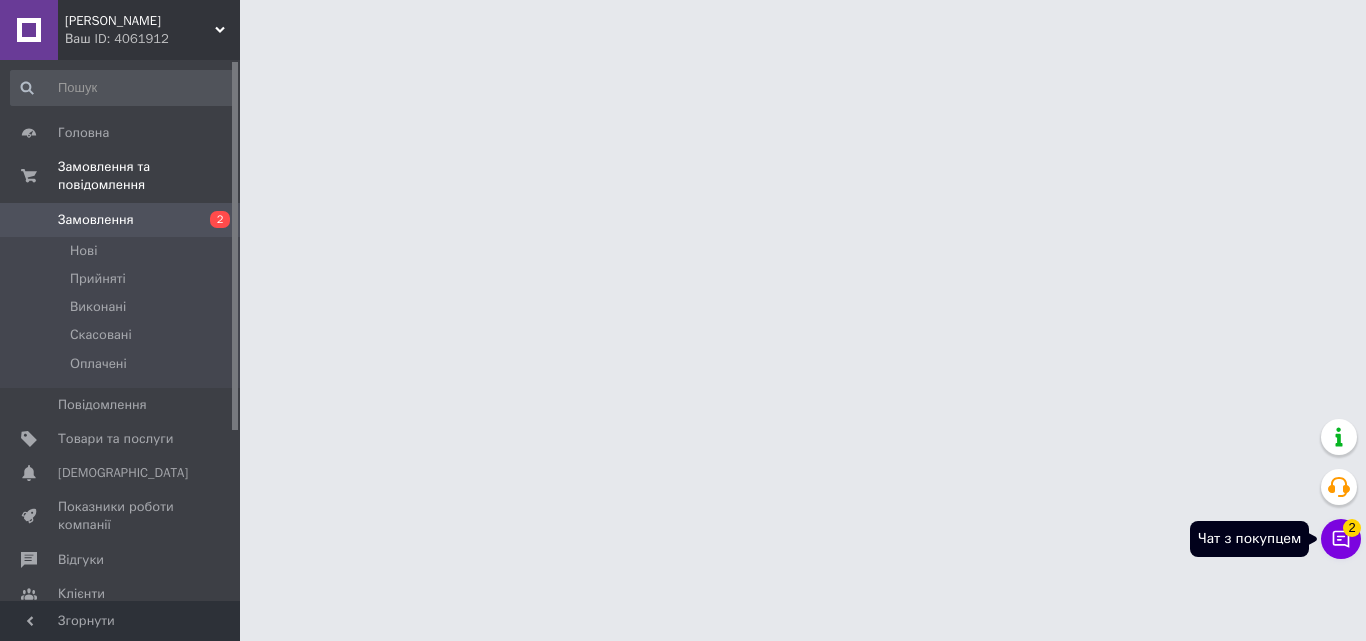 click on "Чат з покупцем 2" at bounding box center (1341, 539) 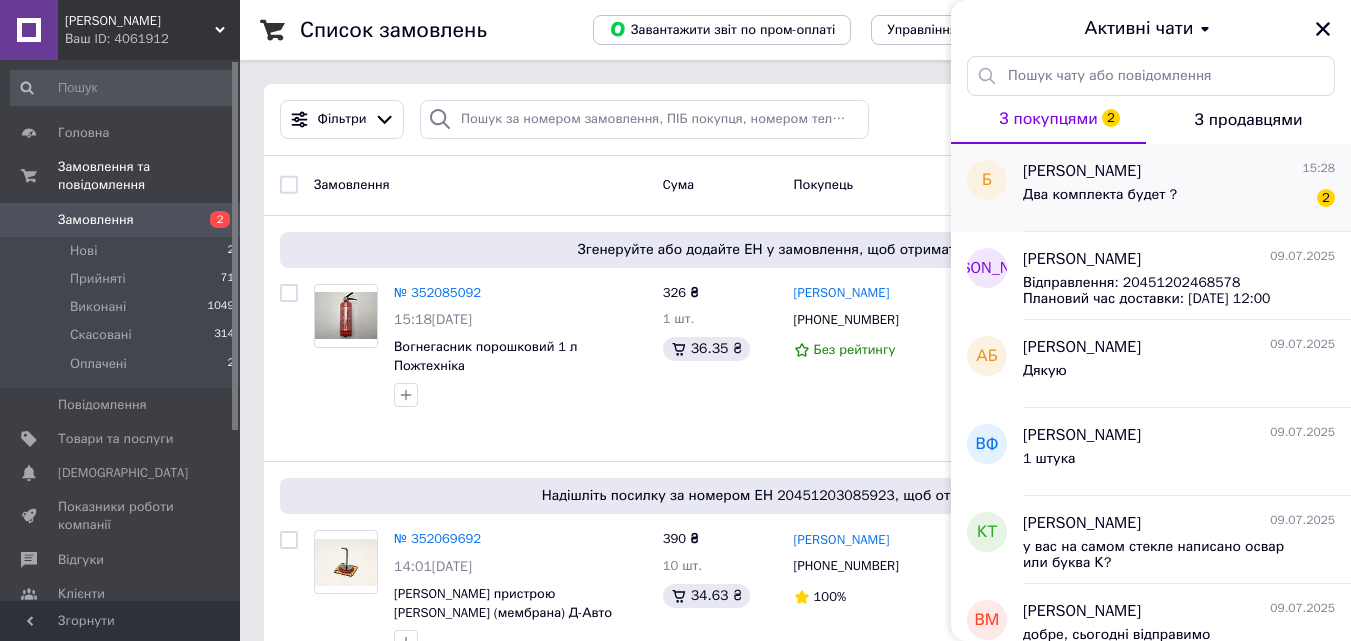 click on "Два комплекта будет ? 2" at bounding box center (1179, 199) 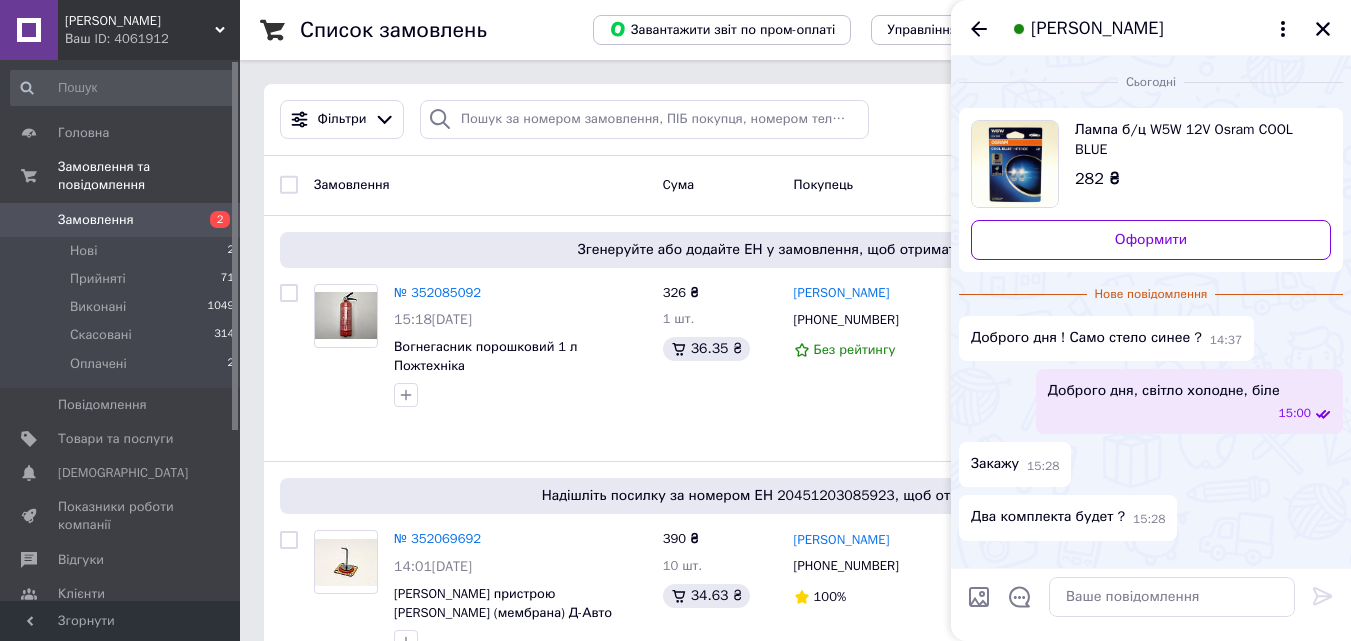 click on "Лампа б/ц W5W 12V Osram COOL BLUE" at bounding box center [1195, 140] 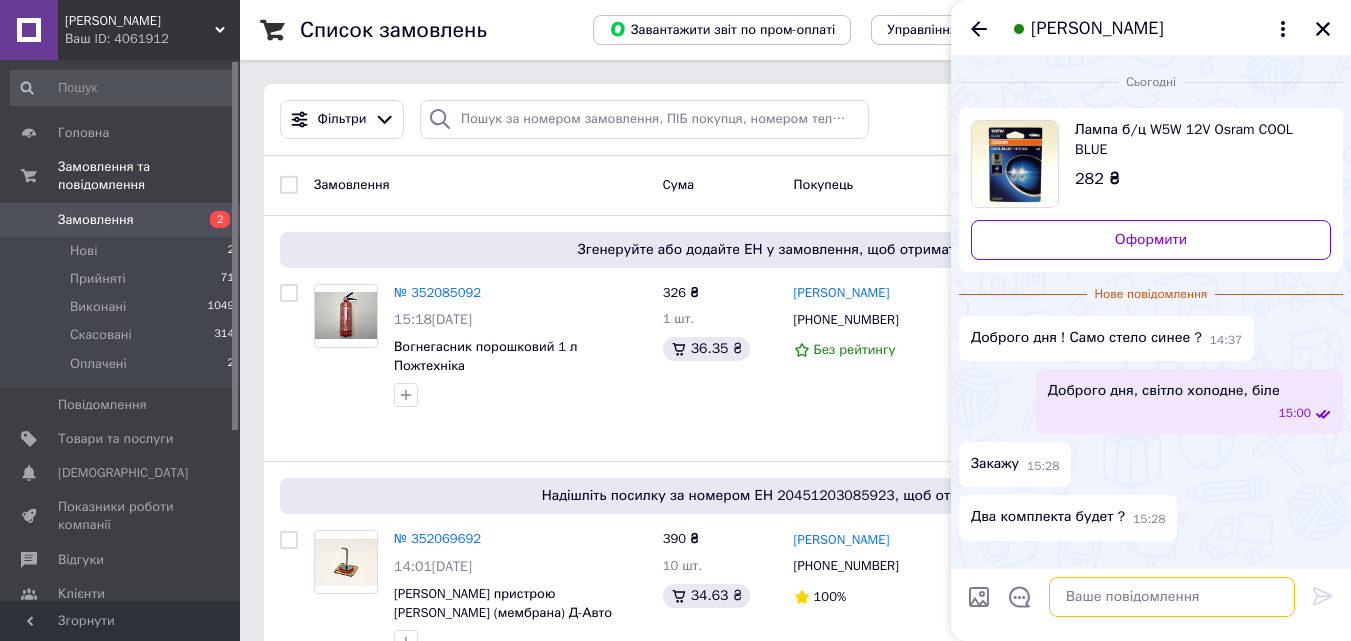 click at bounding box center (1172, 597) 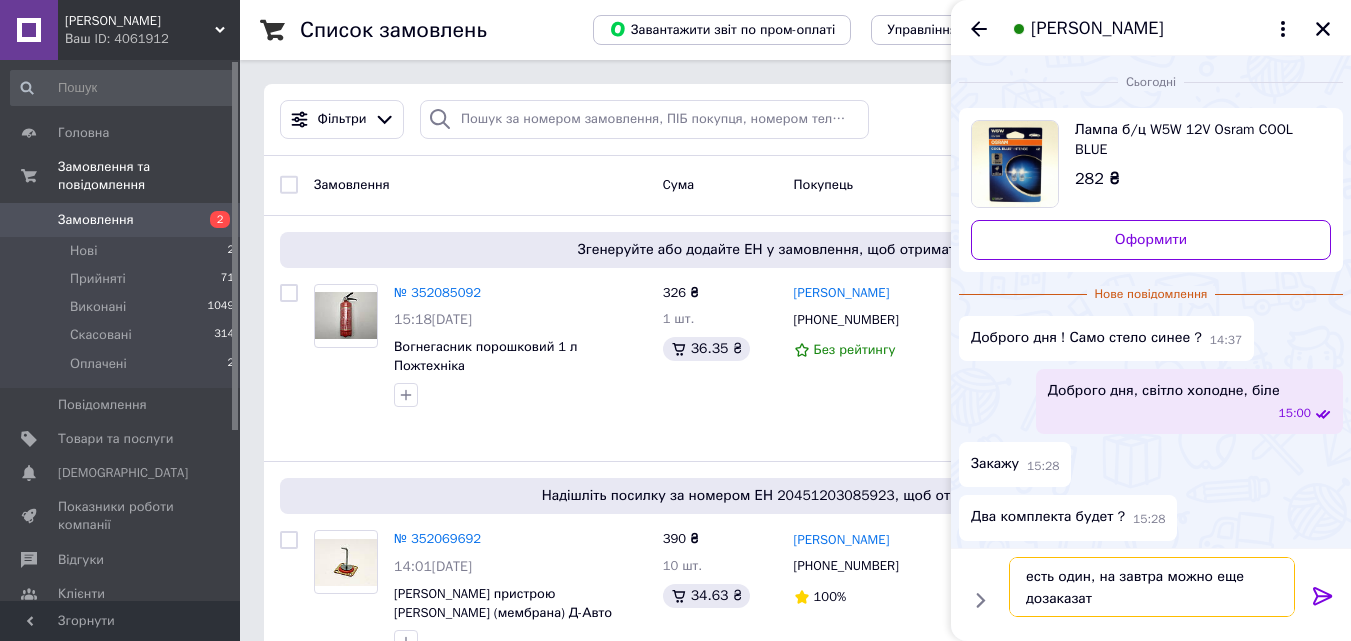 type on "есть один, на завтра можно еще дозаказать" 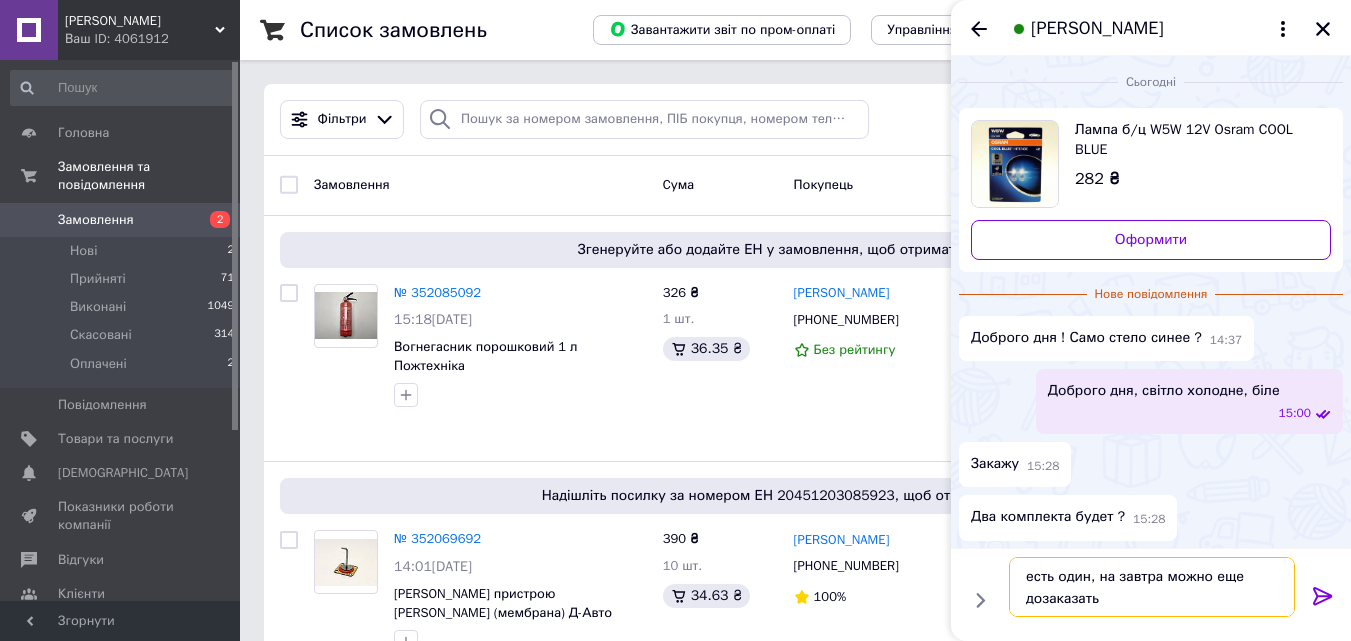 type 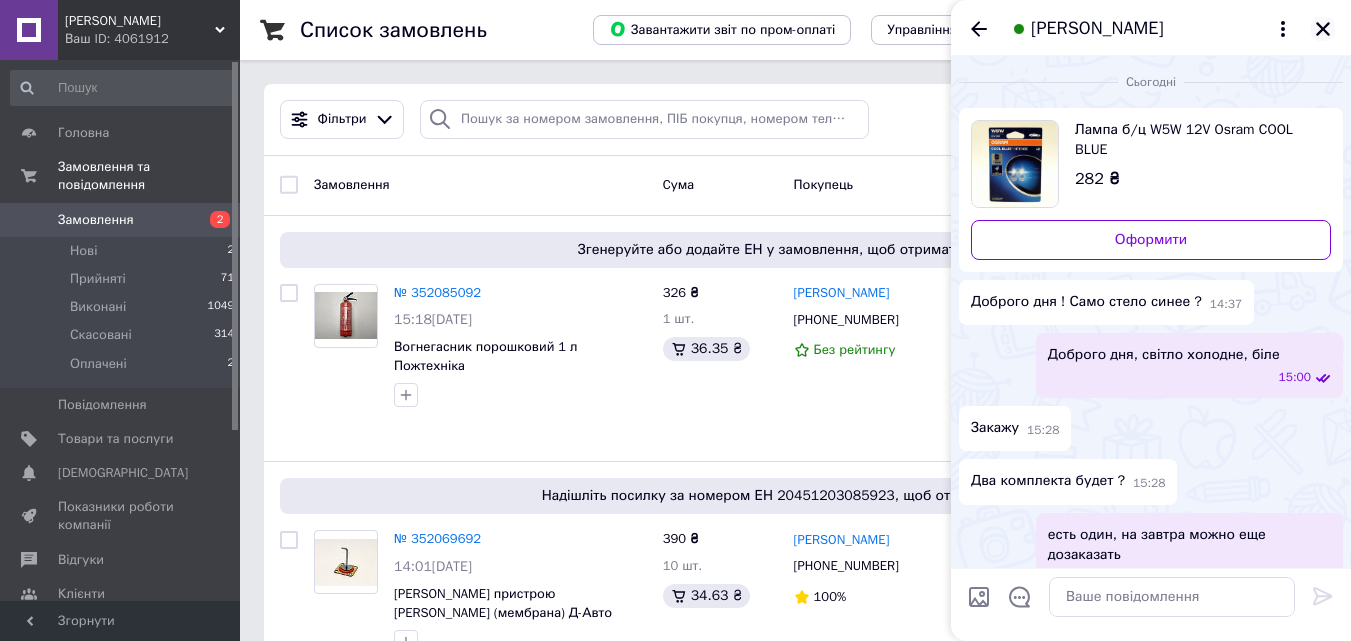 click 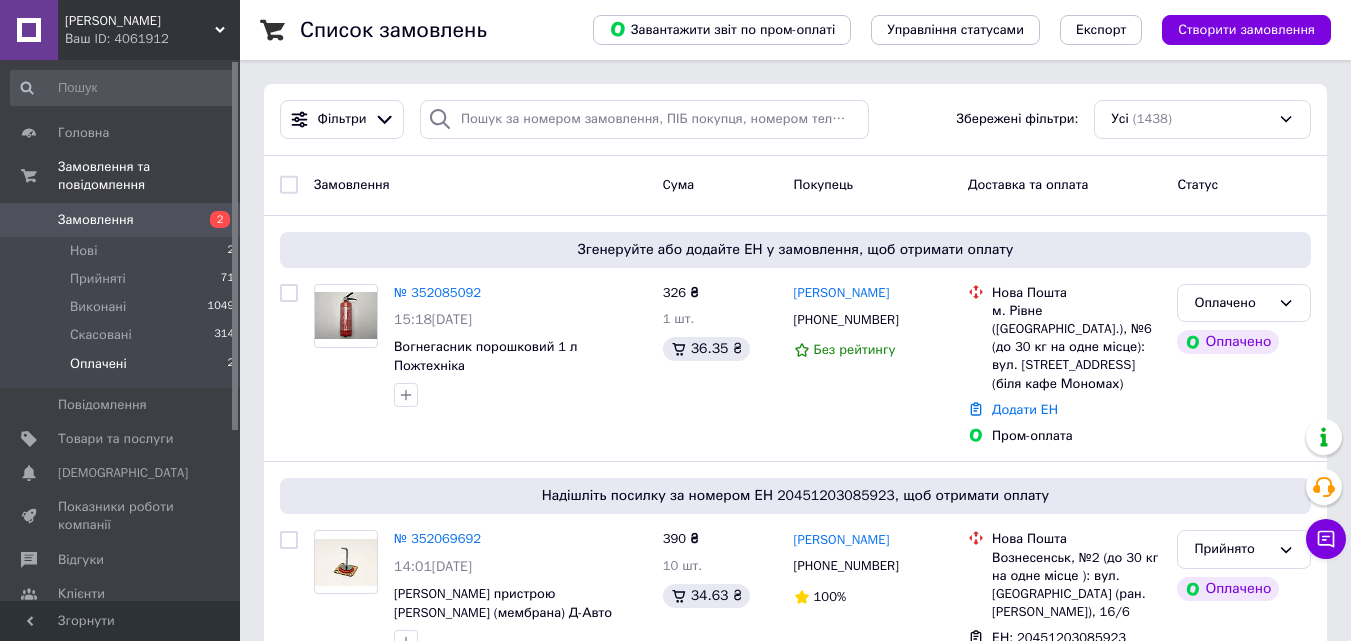 click on "Оплачені" at bounding box center [98, 364] 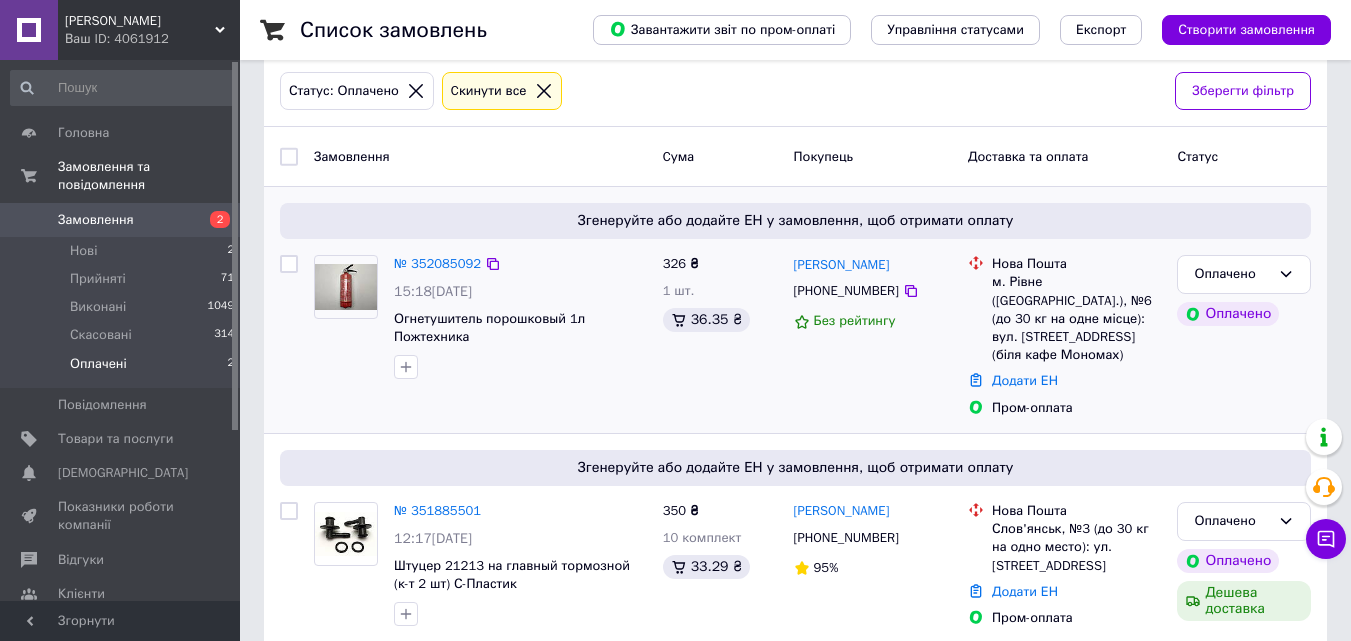 scroll, scrollTop: 108, scrollLeft: 0, axis: vertical 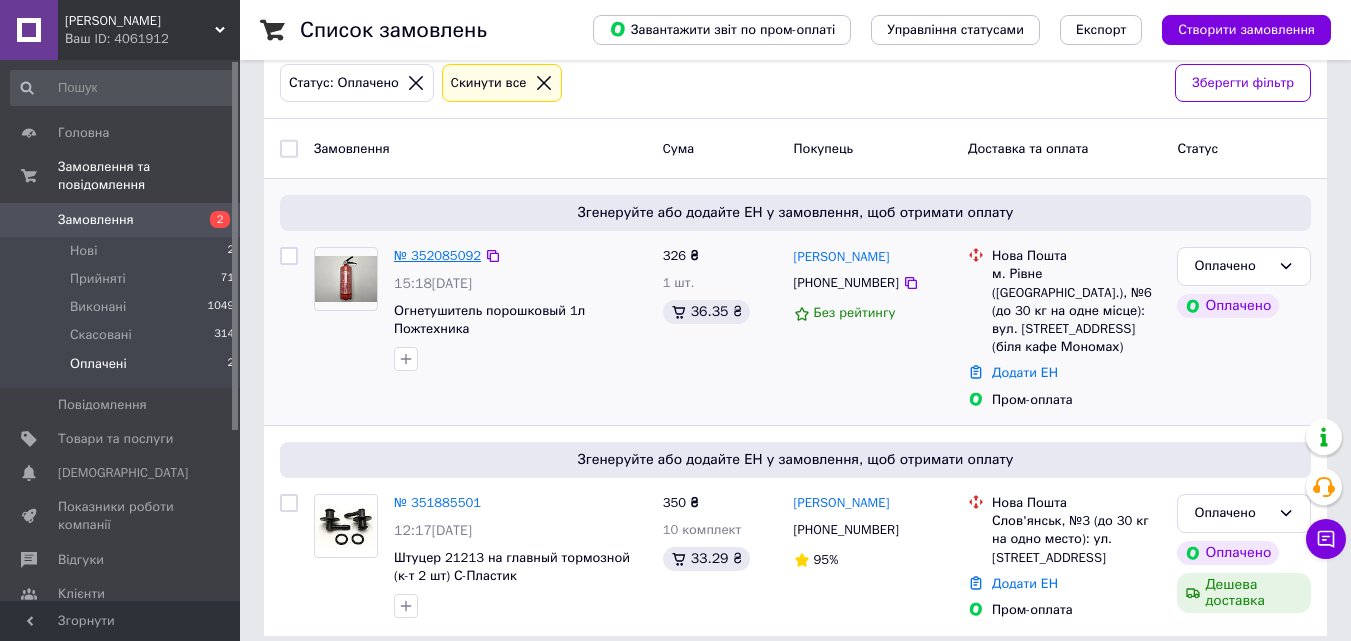 click on "№ 352085092" at bounding box center (437, 255) 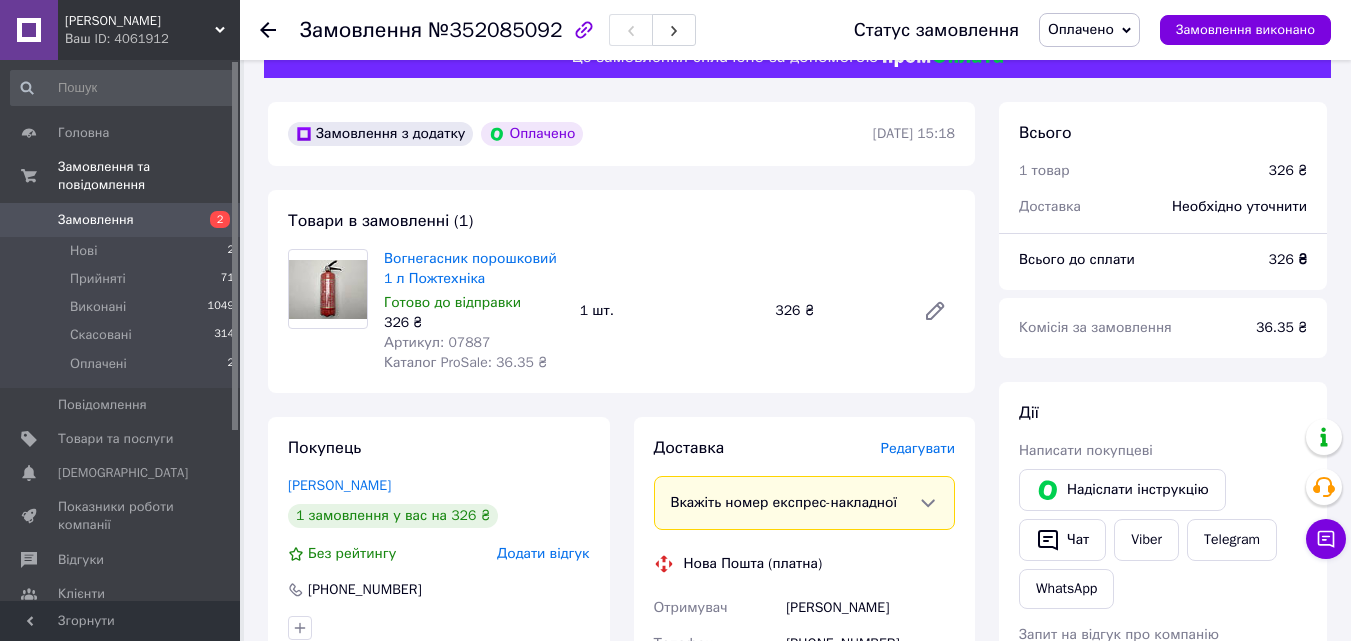 scroll, scrollTop: 0, scrollLeft: 0, axis: both 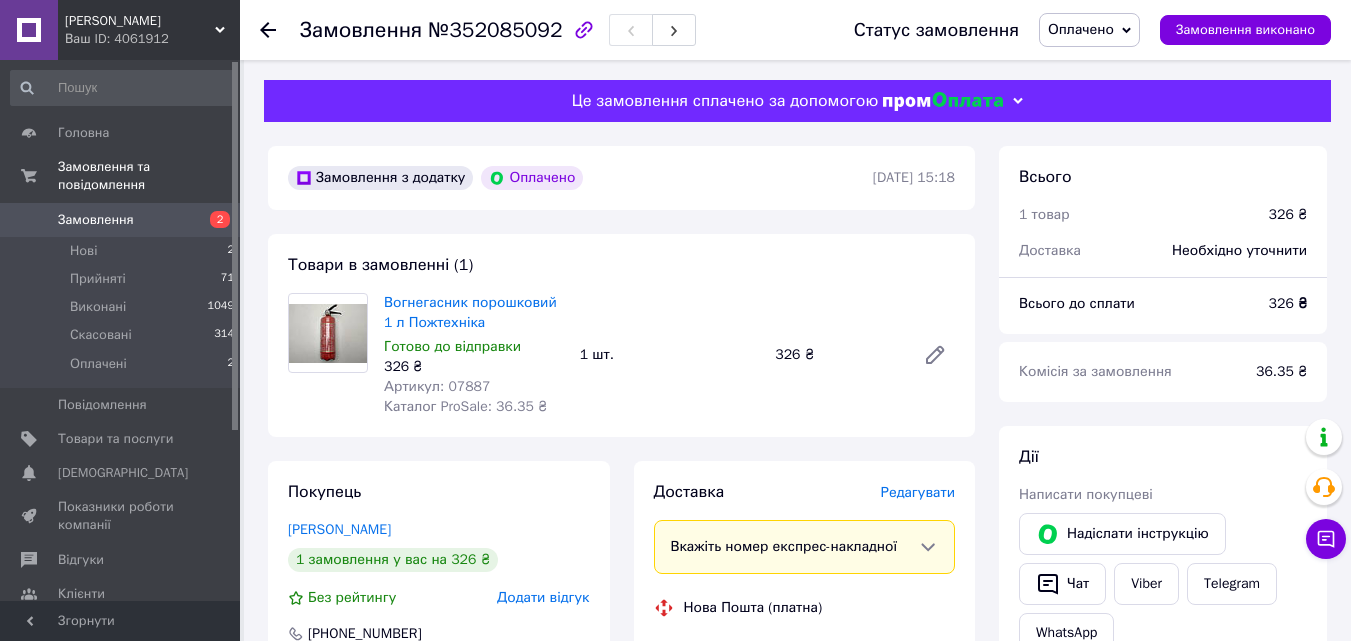click on "Артикул: 07887" at bounding box center (437, 386) 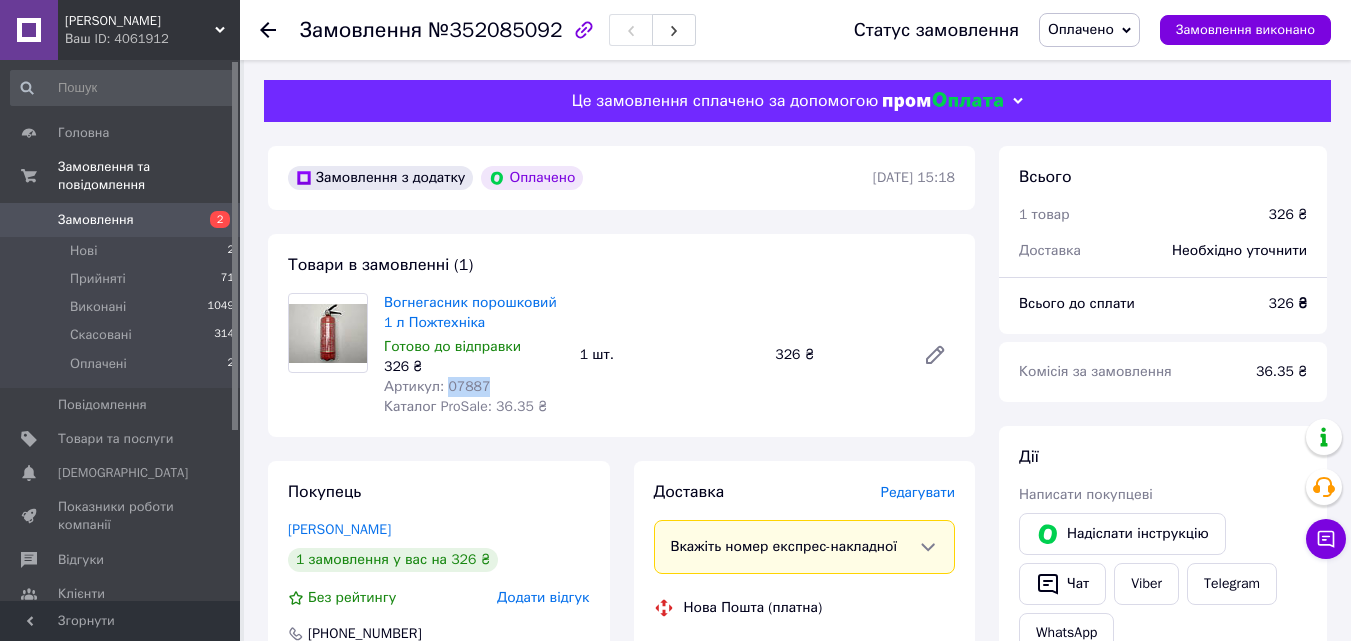 click on "Артикул: 07887" at bounding box center (437, 386) 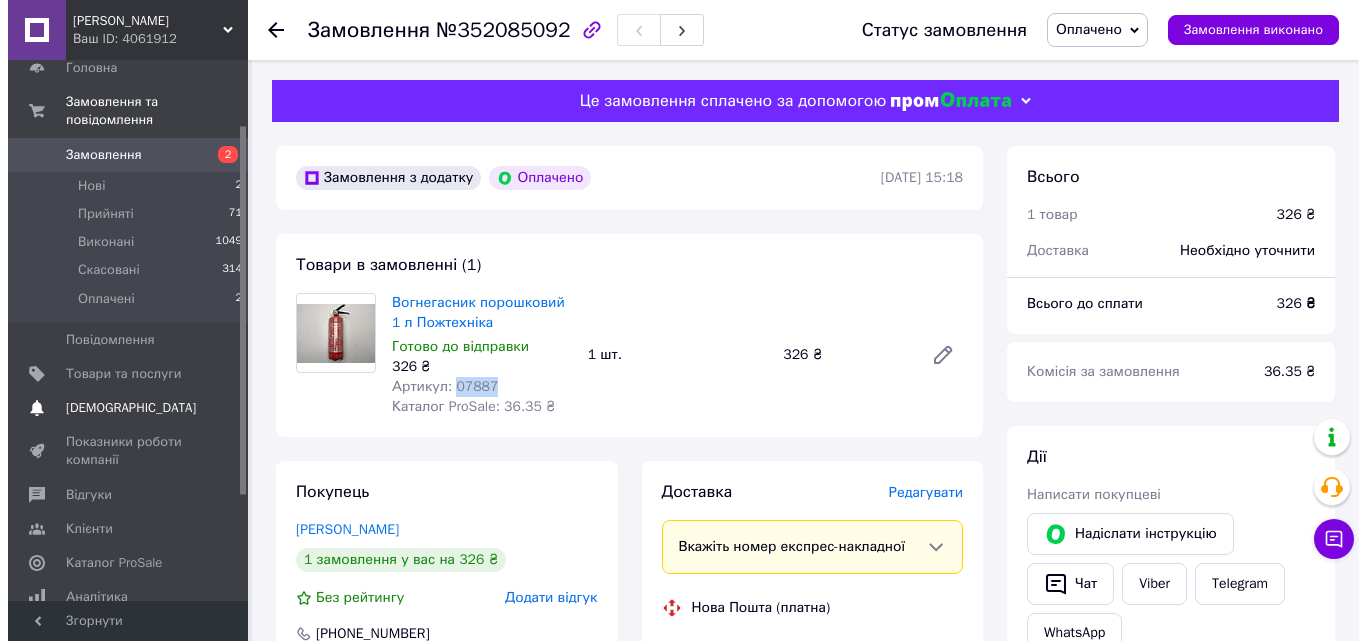 scroll, scrollTop: 100, scrollLeft: 0, axis: vertical 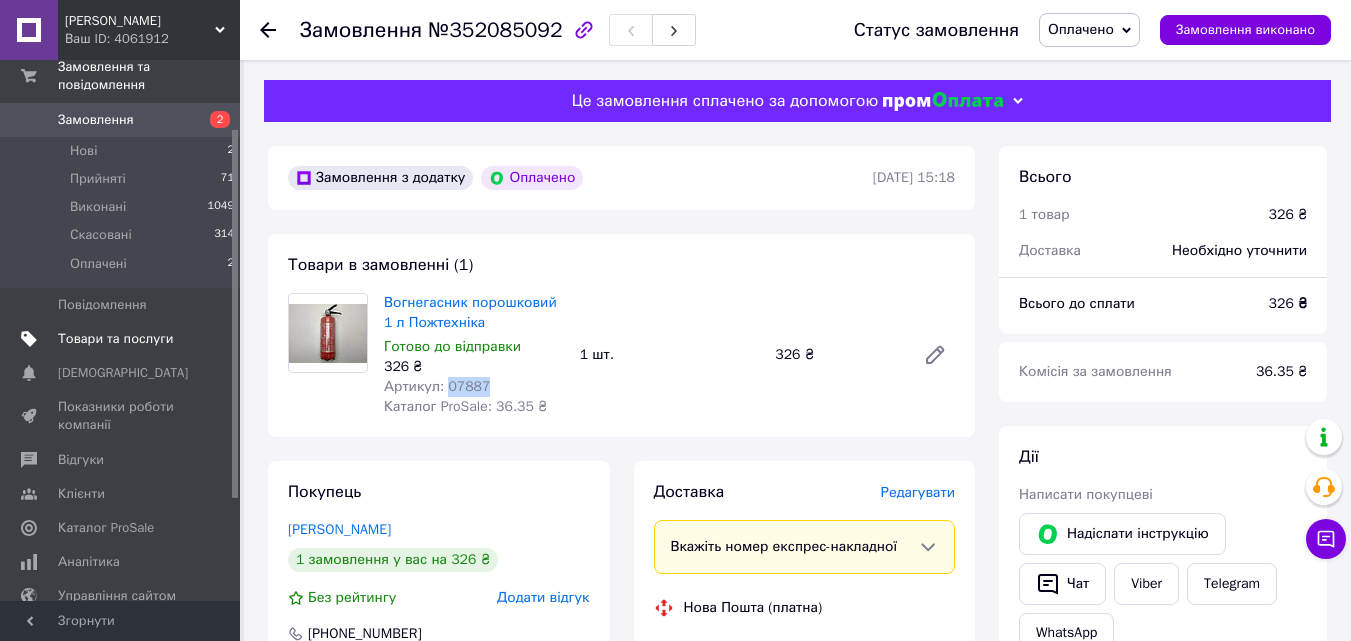 click on "Товари та послуги" at bounding box center (115, 339) 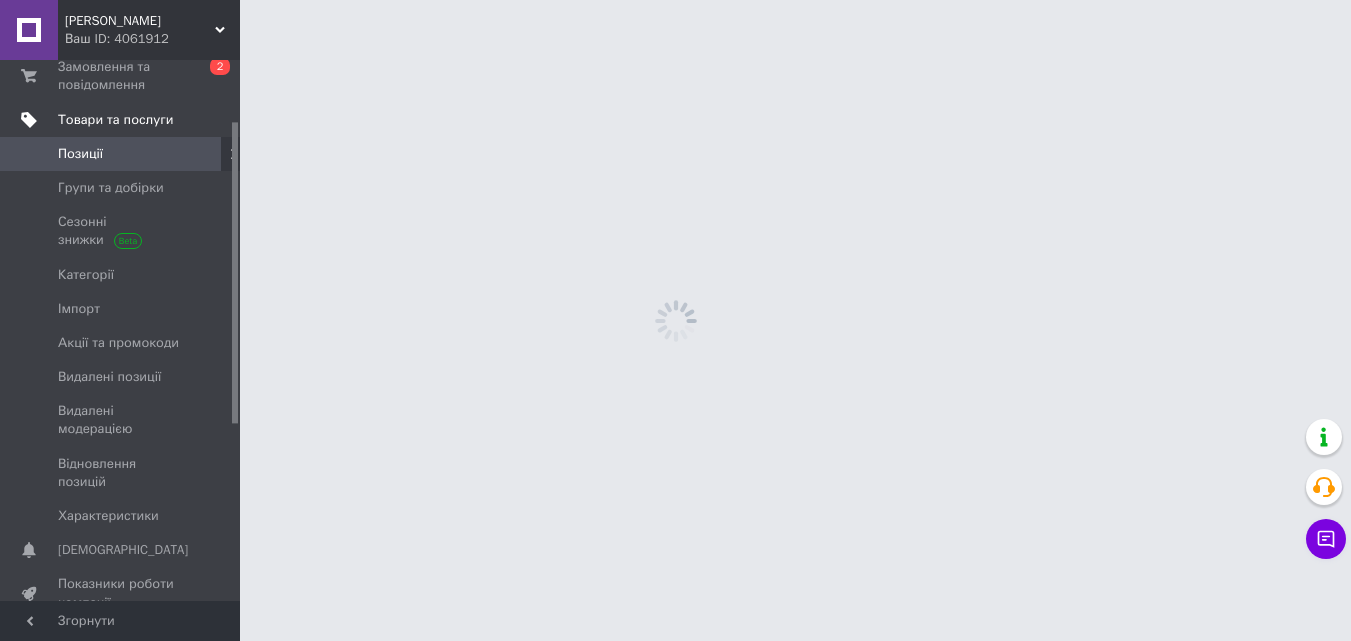 scroll, scrollTop: 109, scrollLeft: 0, axis: vertical 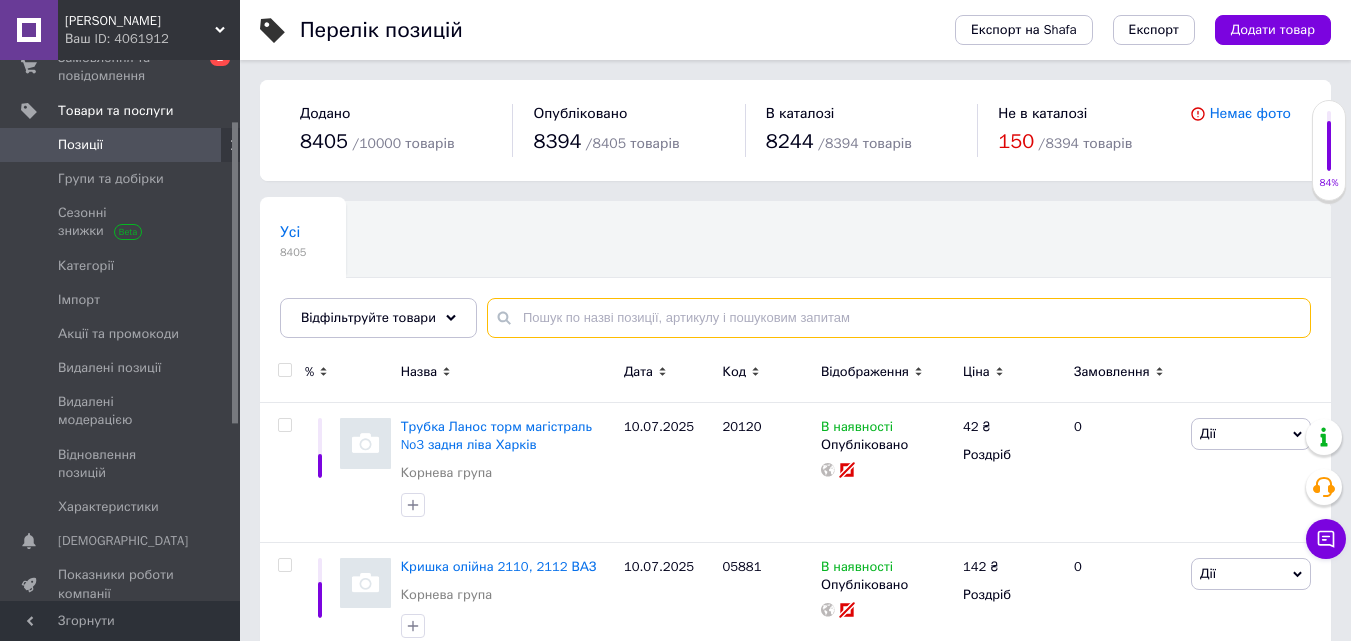 click at bounding box center [899, 318] 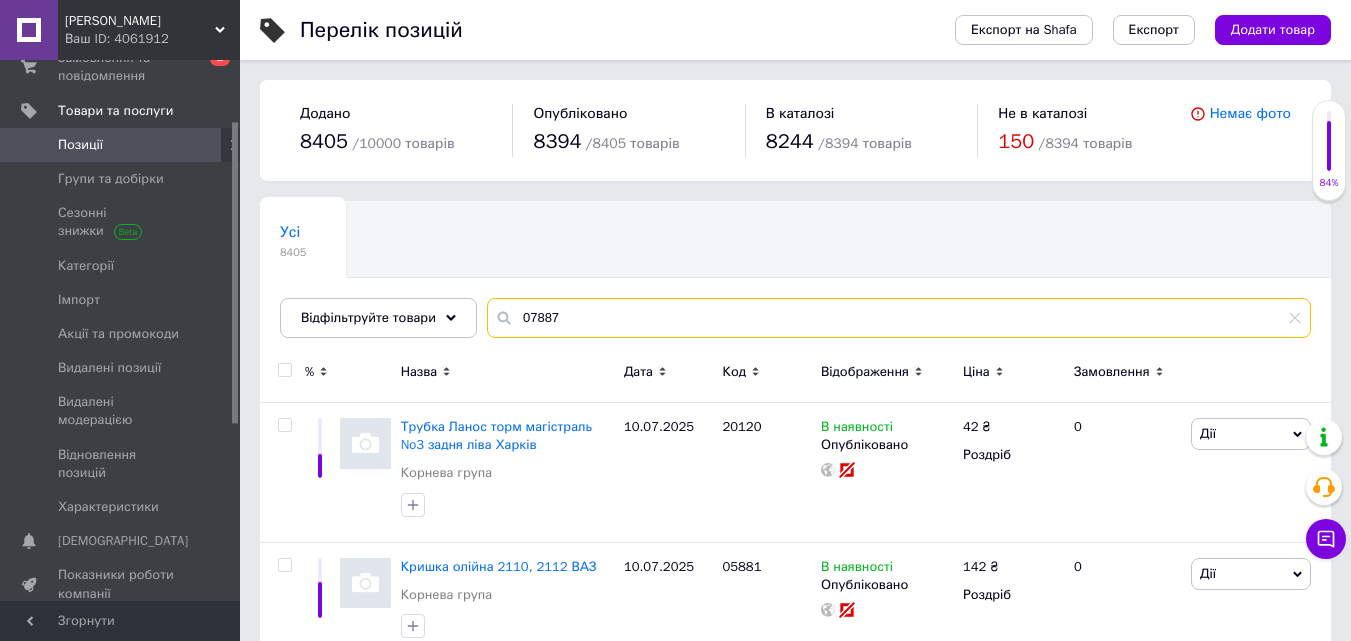 type on "07887" 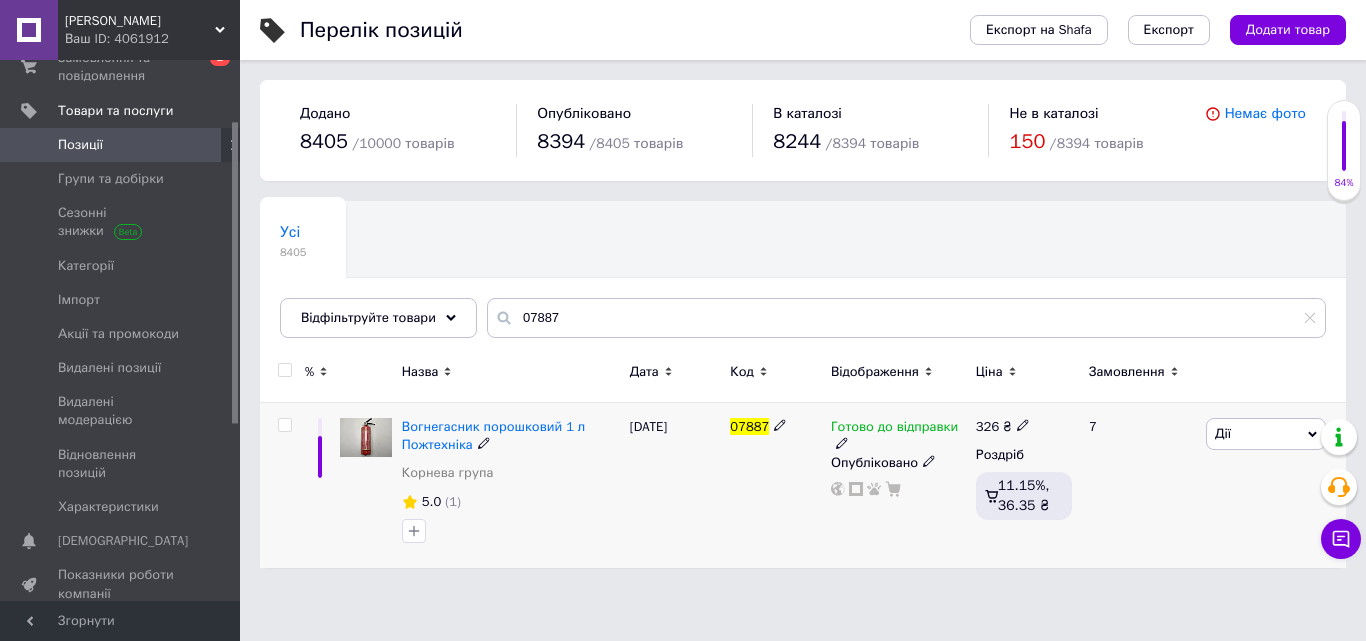 click on "Дії" at bounding box center [1223, 433] 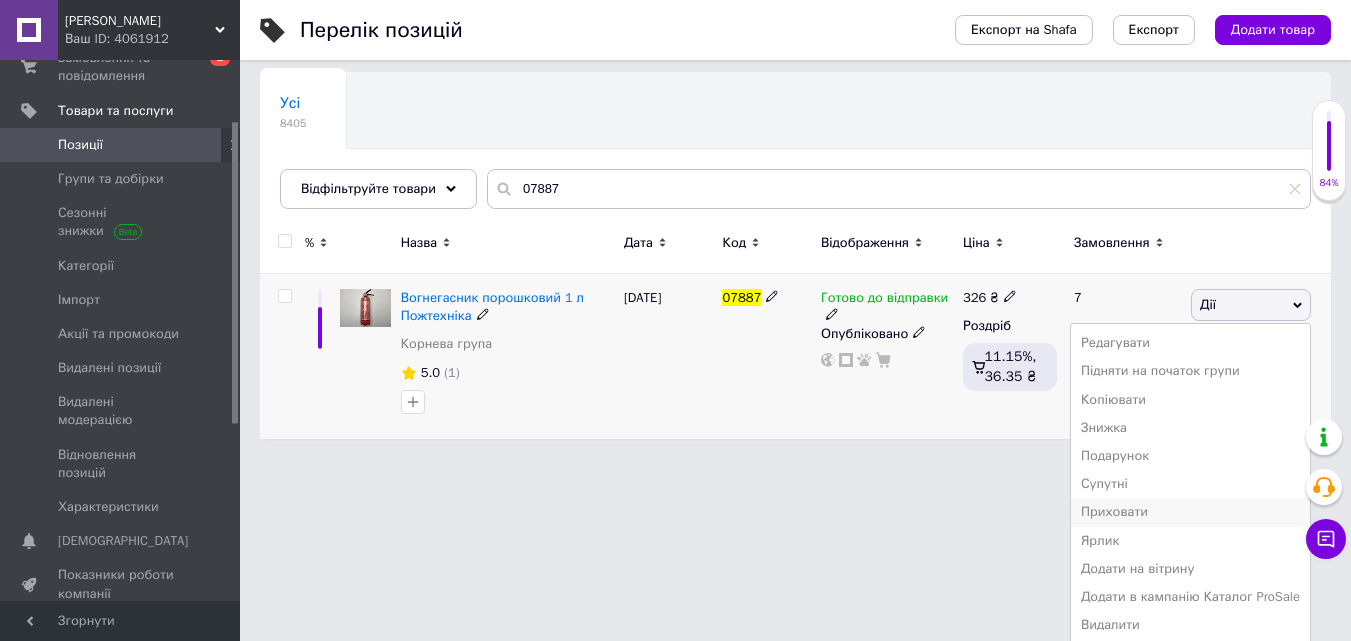 scroll, scrollTop: 133, scrollLeft: 0, axis: vertical 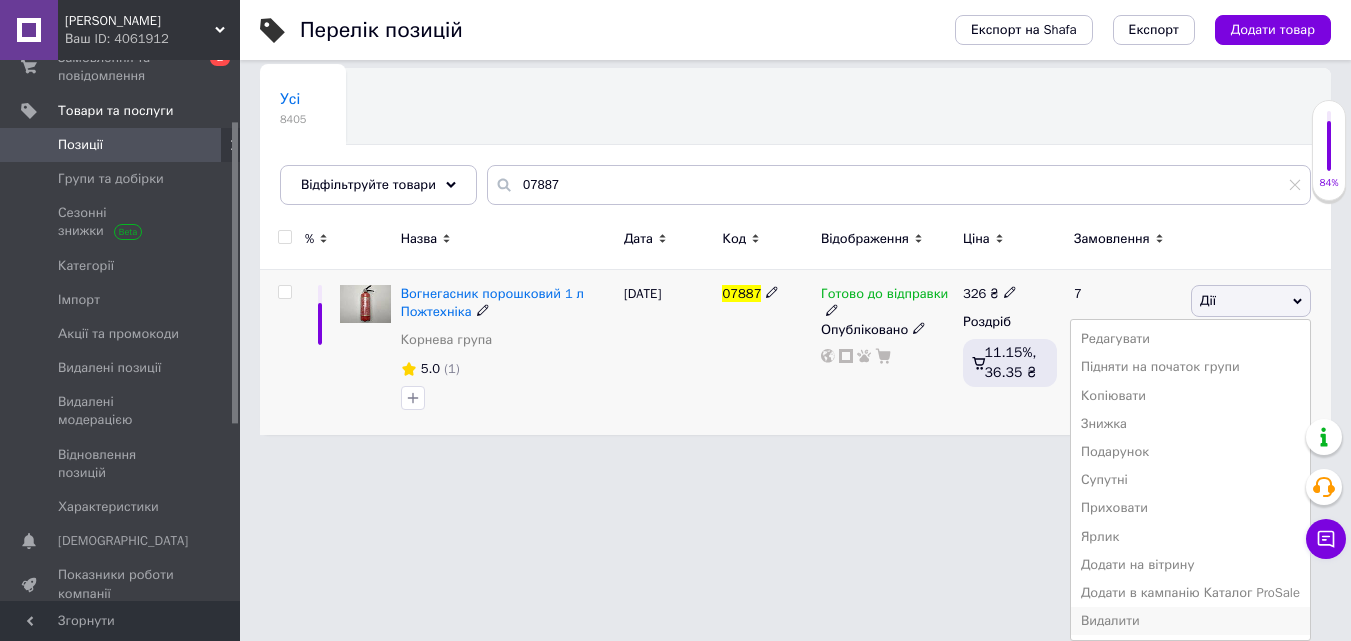 click on "Видалити" at bounding box center [1190, 621] 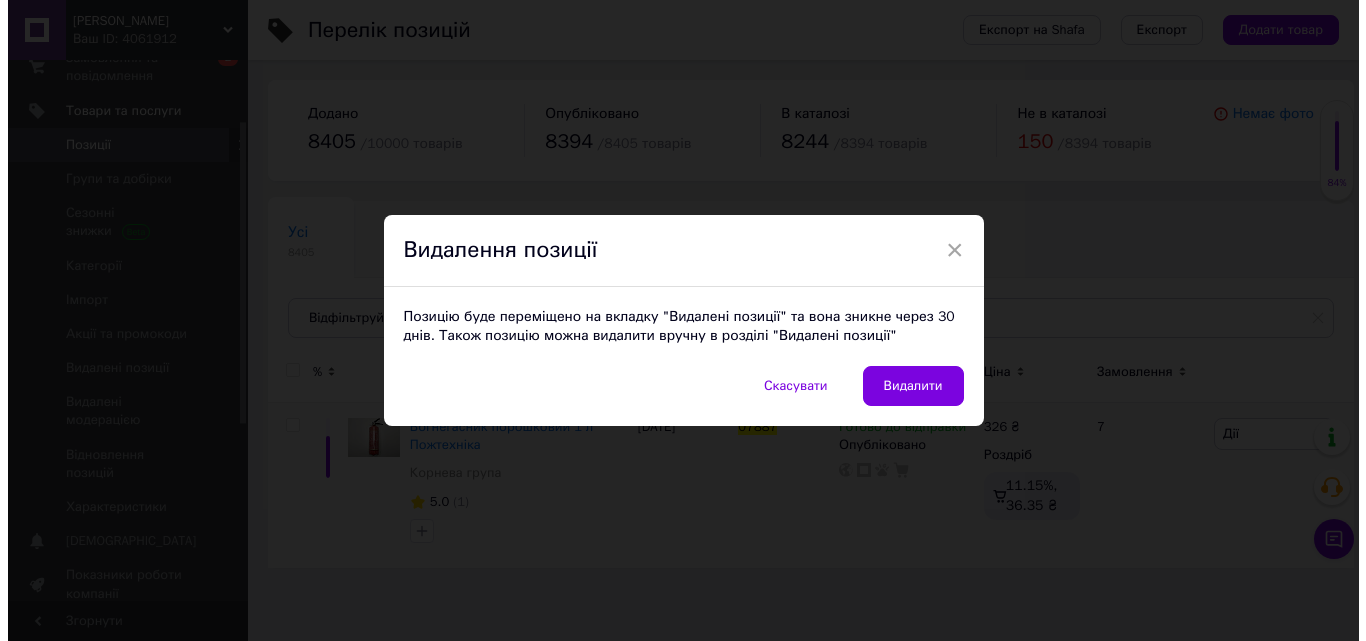 scroll, scrollTop: 0, scrollLeft: 0, axis: both 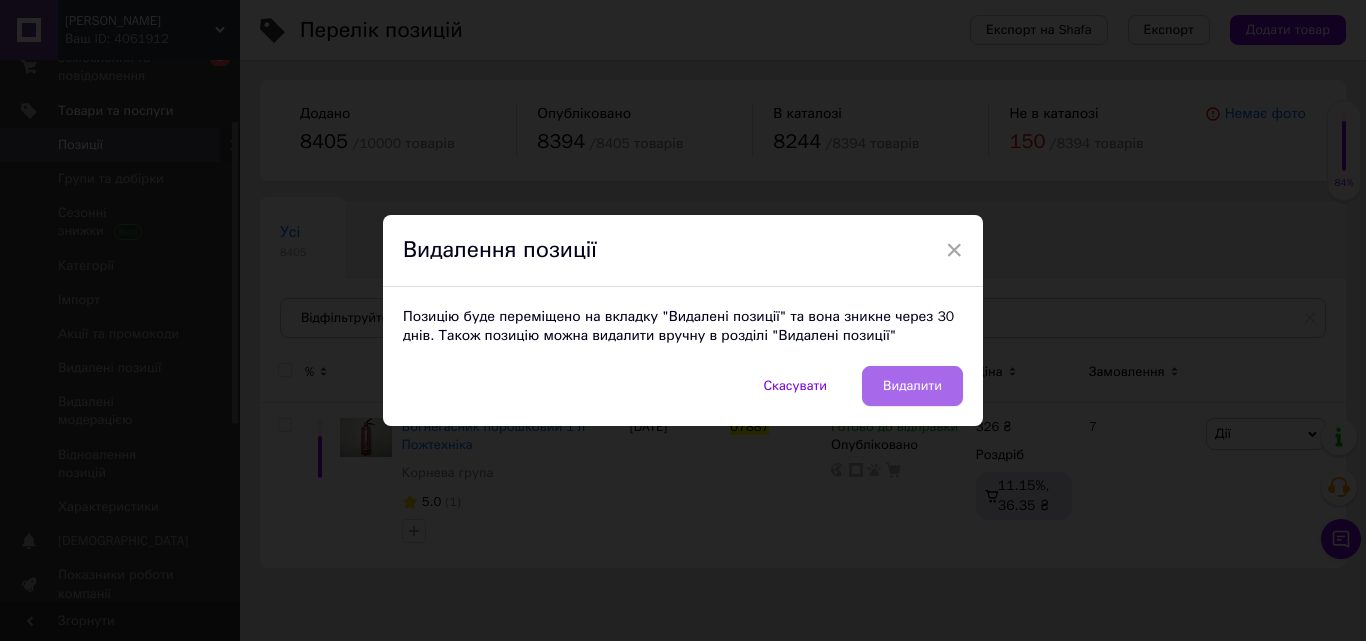click on "Видалити" at bounding box center (912, 386) 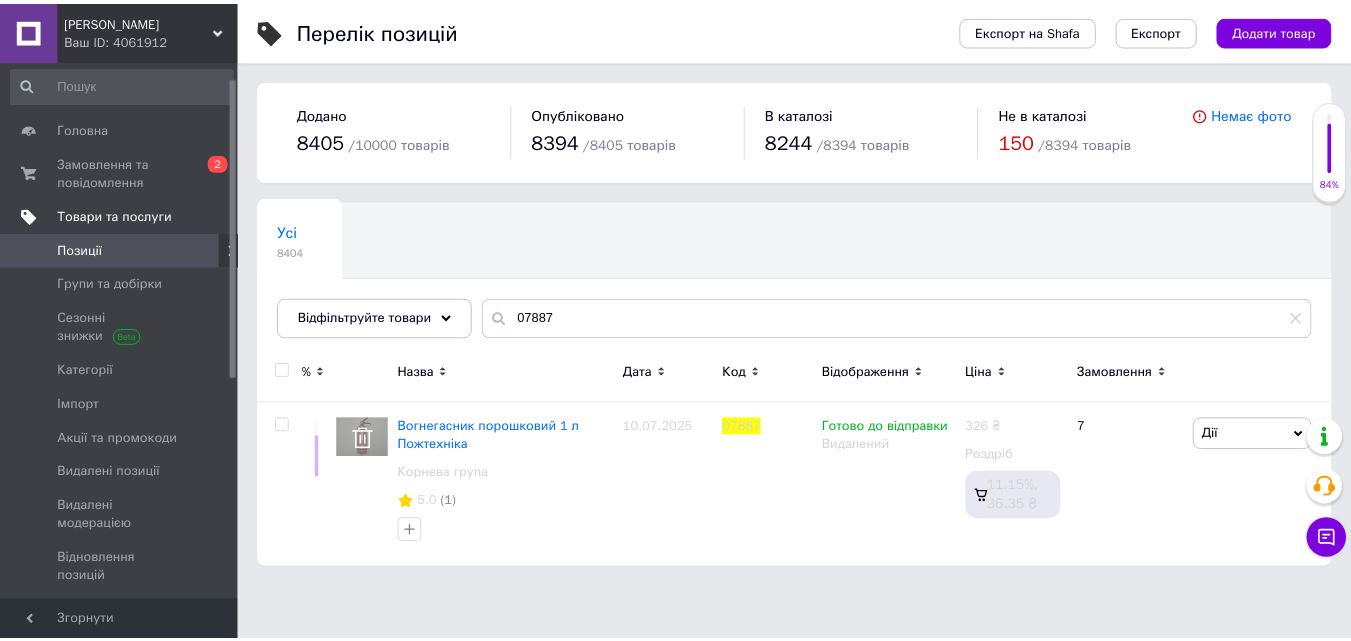 scroll, scrollTop: 0, scrollLeft: 0, axis: both 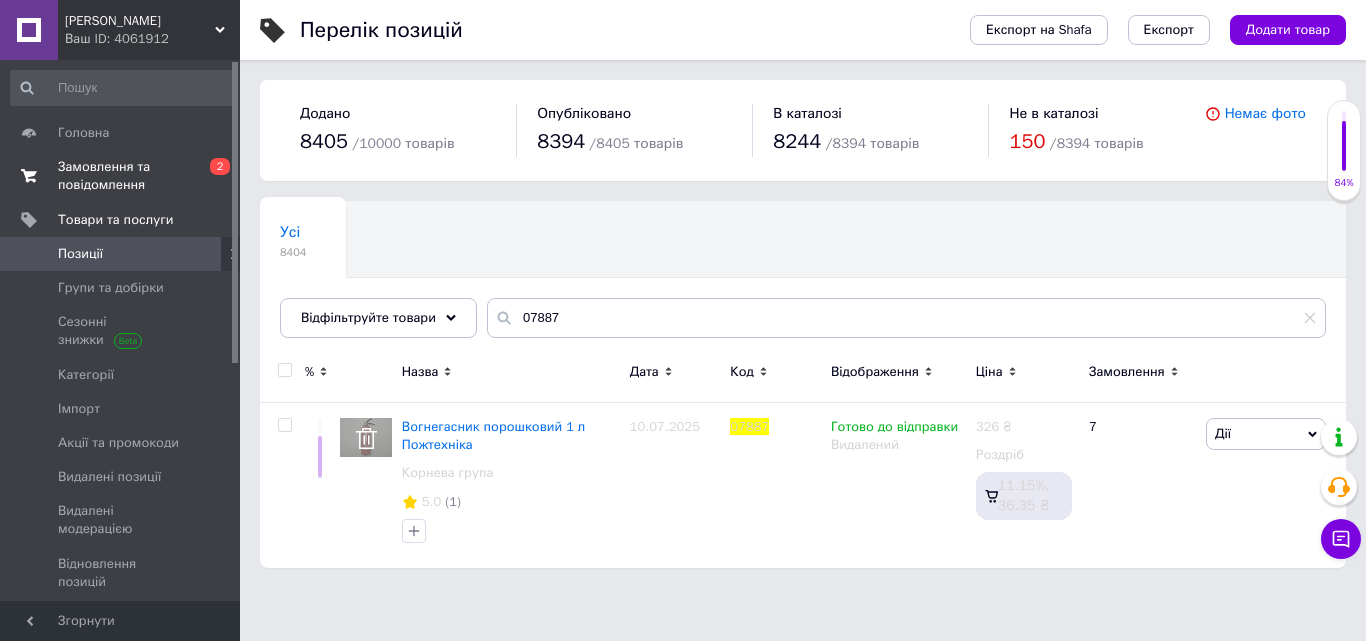 click on "Замовлення та повідомлення" at bounding box center (121, 176) 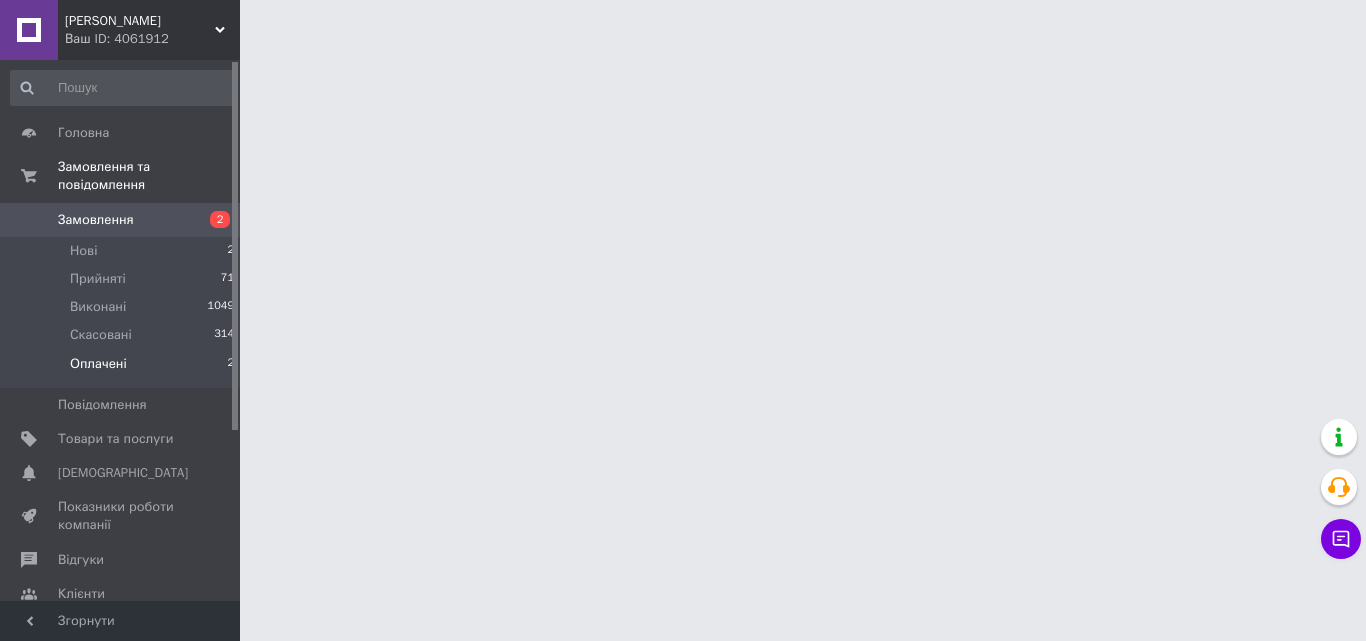click on "Оплачені 2" at bounding box center (123, 369) 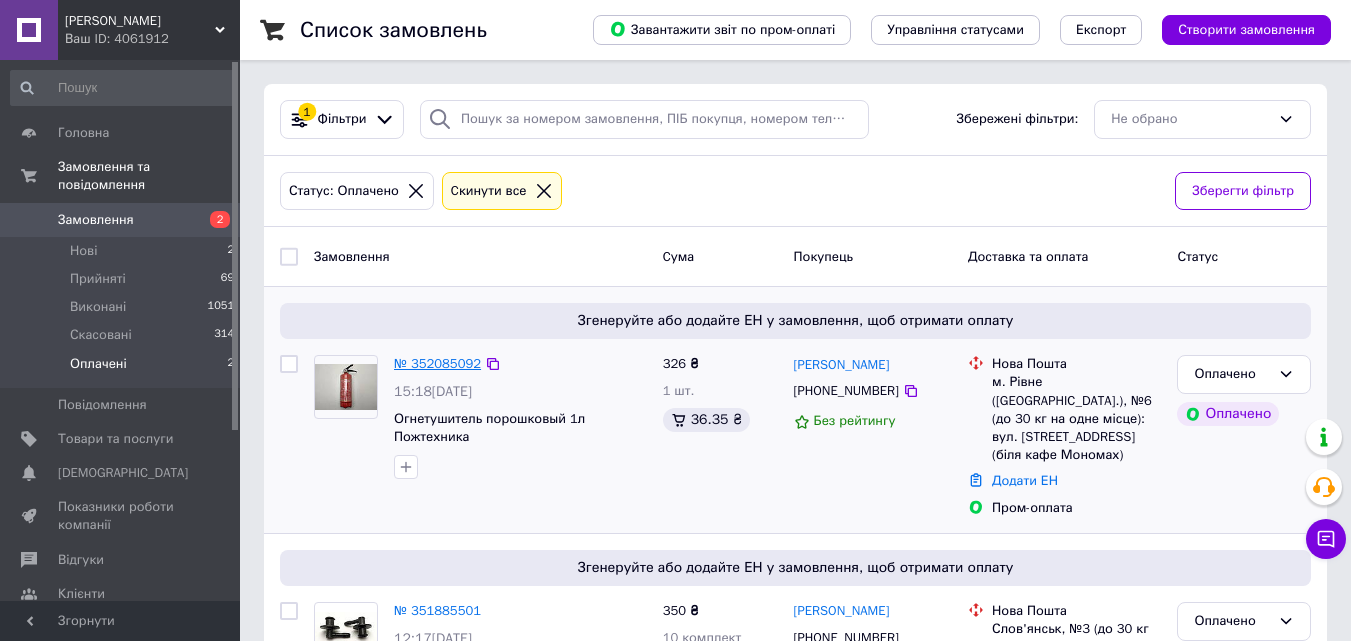 click on "№ 352085092" at bounding box center [437, 363] 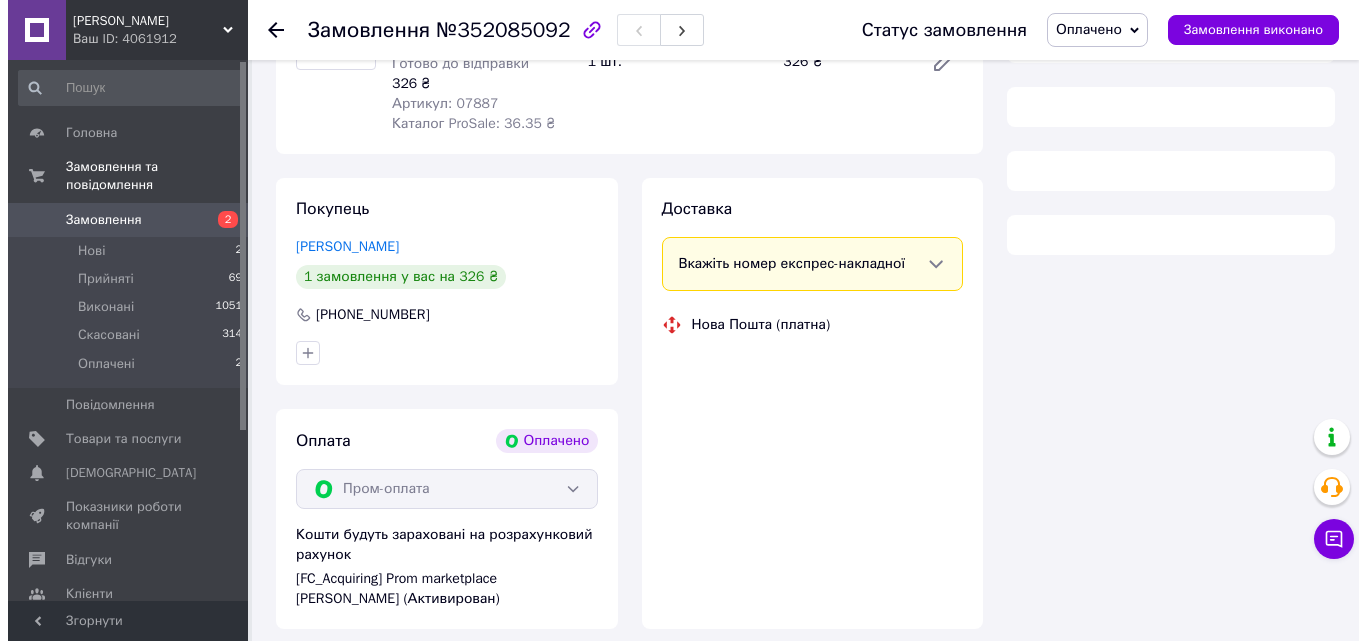 scroll, scrollTop: 379, scrollLeft: 0, axis: vertical 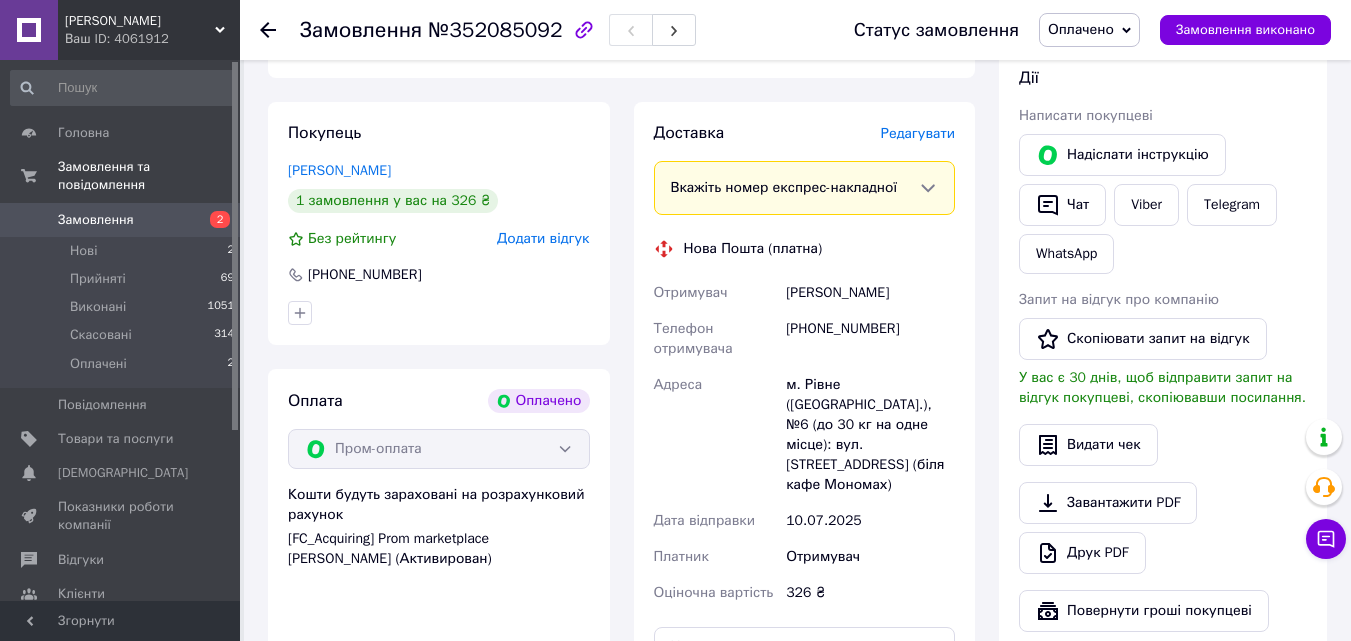click on "Редагувати" at bounding box center [918, 133] 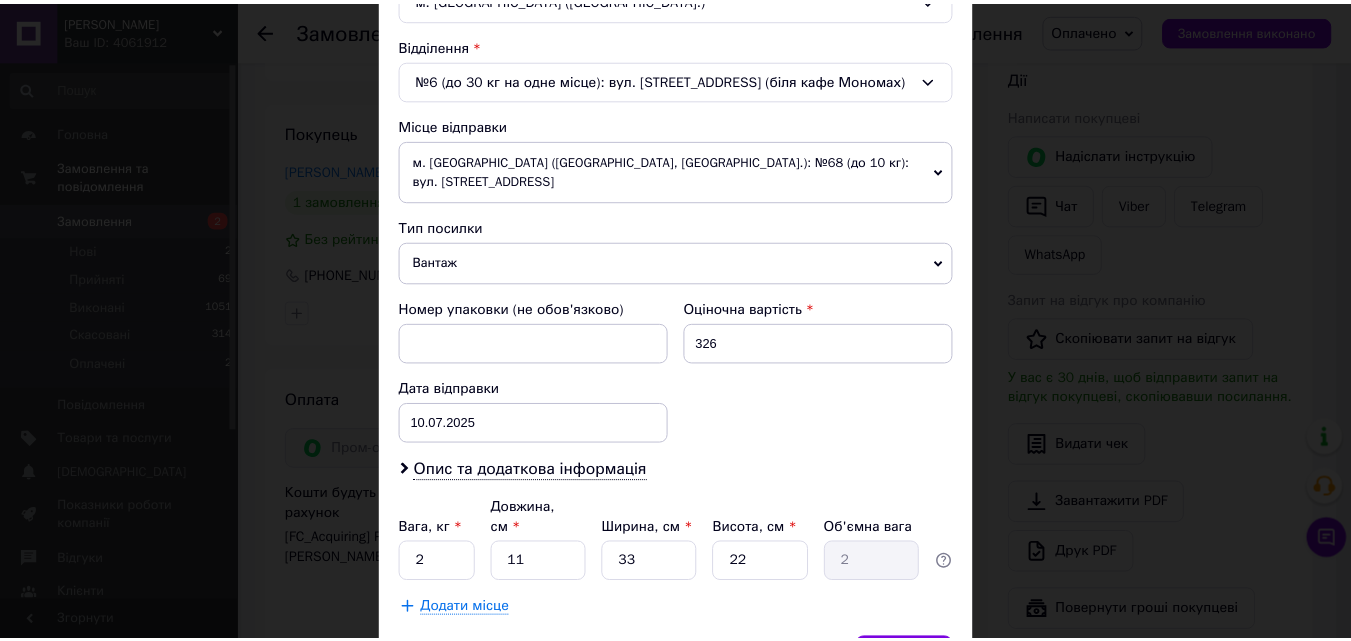 scroll, scrollTop: 707, scrollLeft: 0, axis: vertical 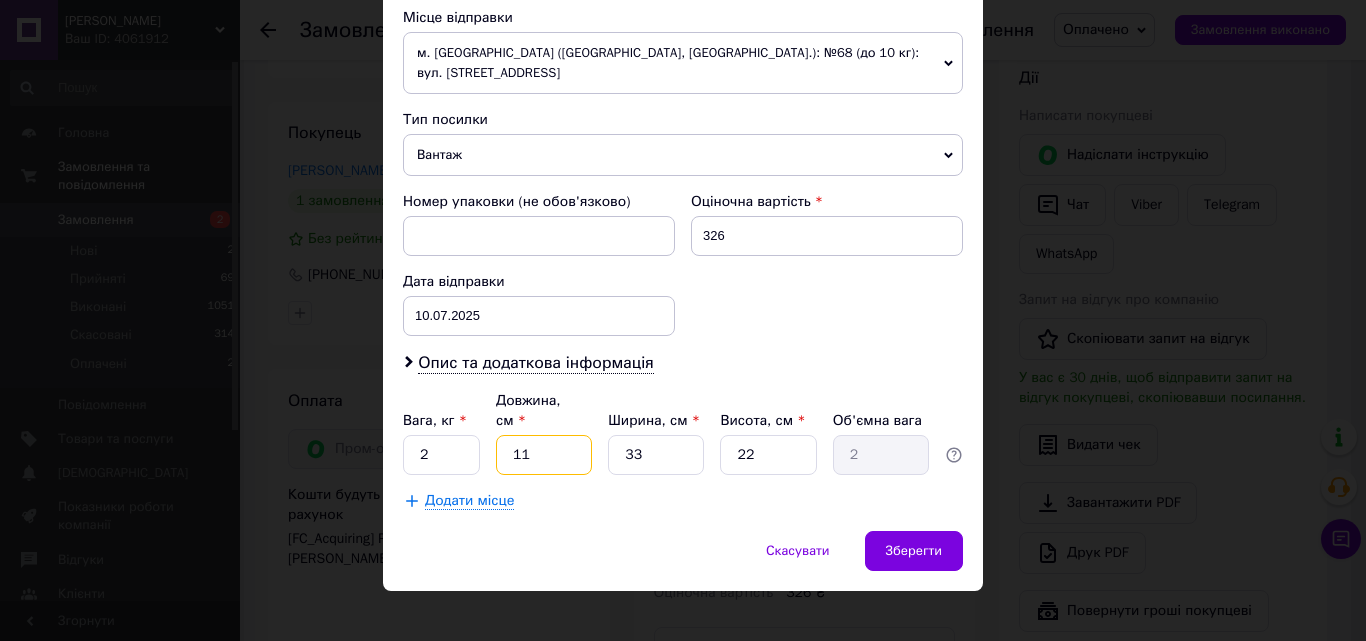 drag, startPoint x: 543, startPoint y: 431, endPoint x: 501, endPoint y: 435, distance: 42.190044 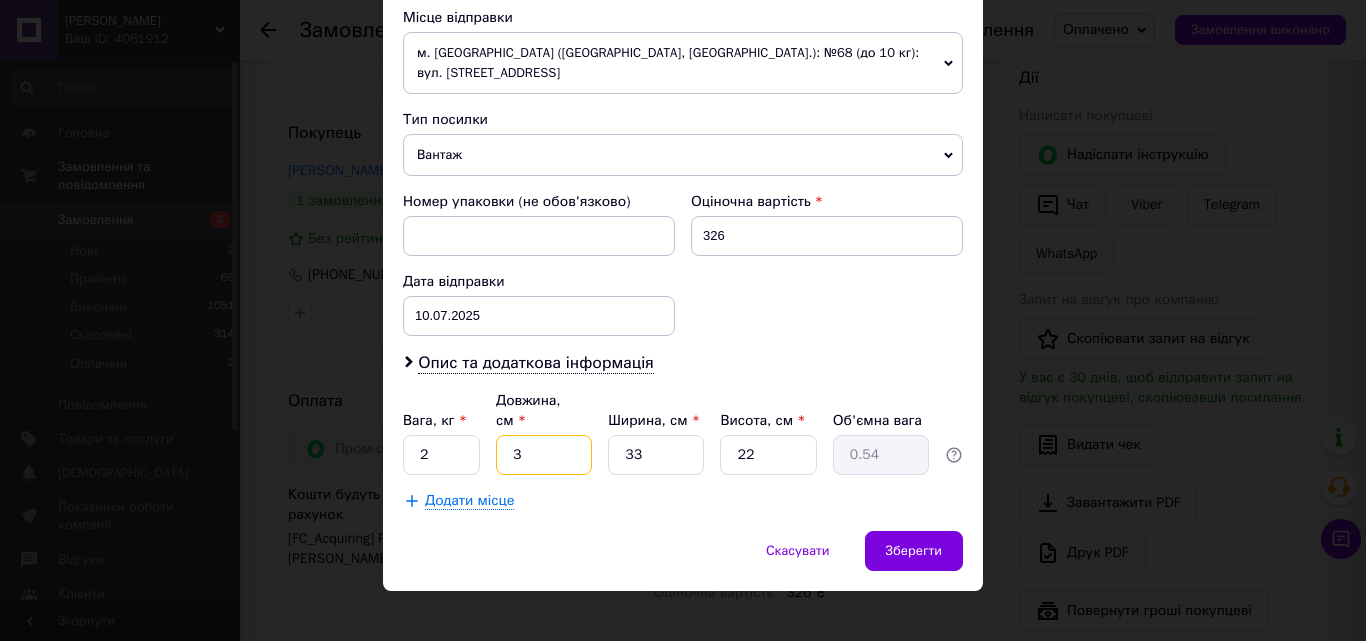 type on "34" 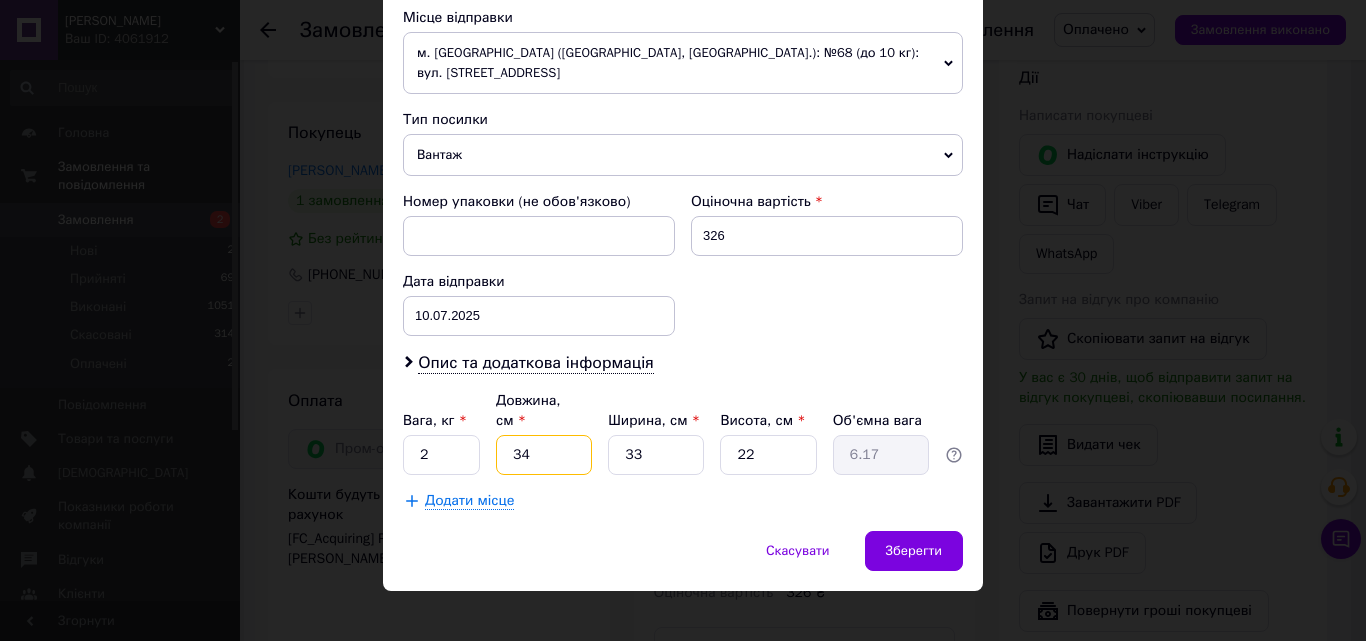 type on "34" 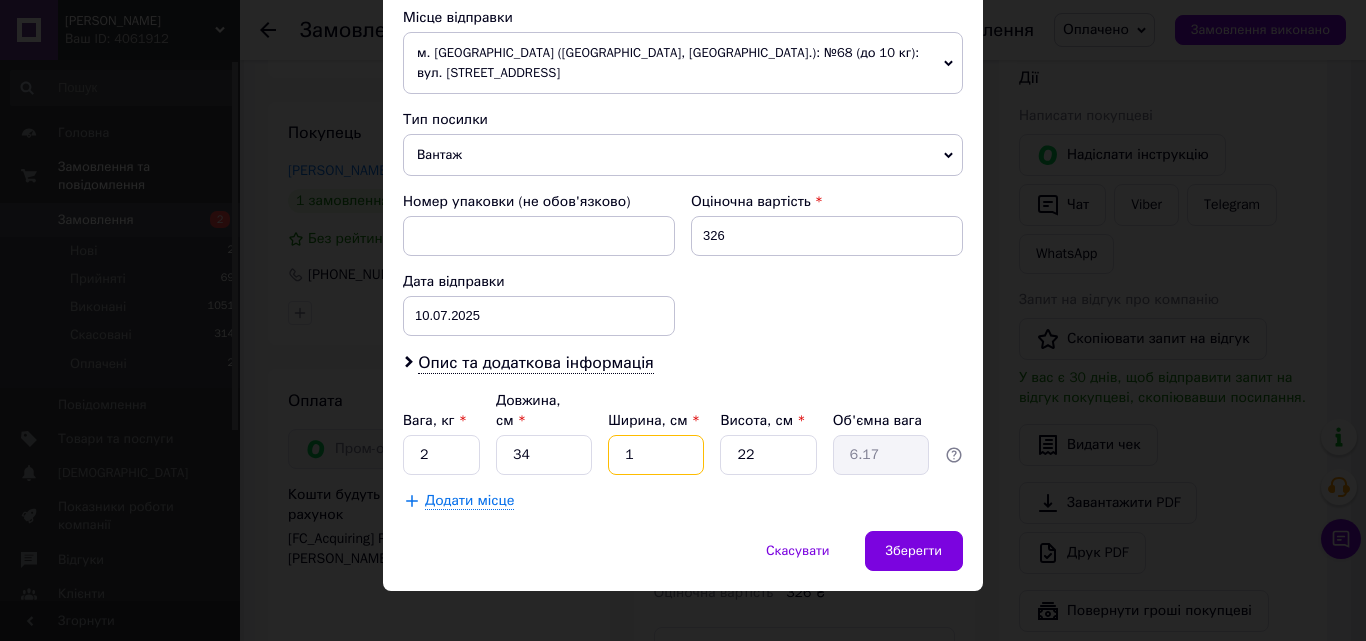 type on "1" 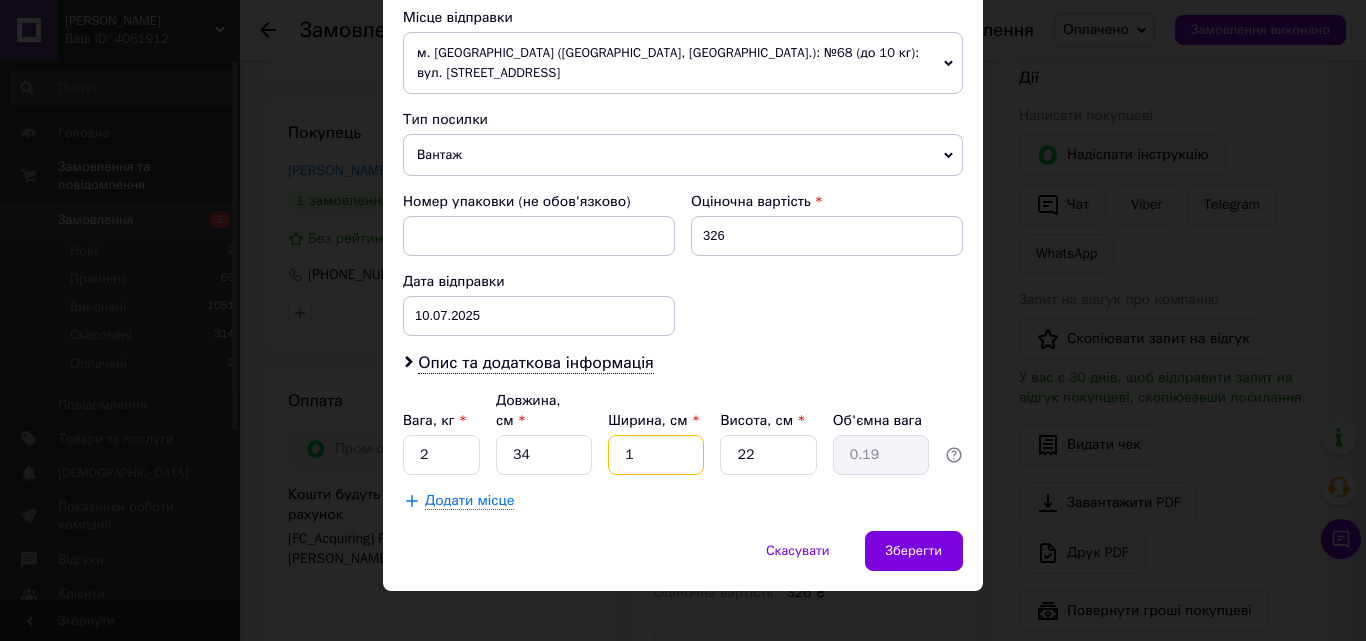 type on "17" 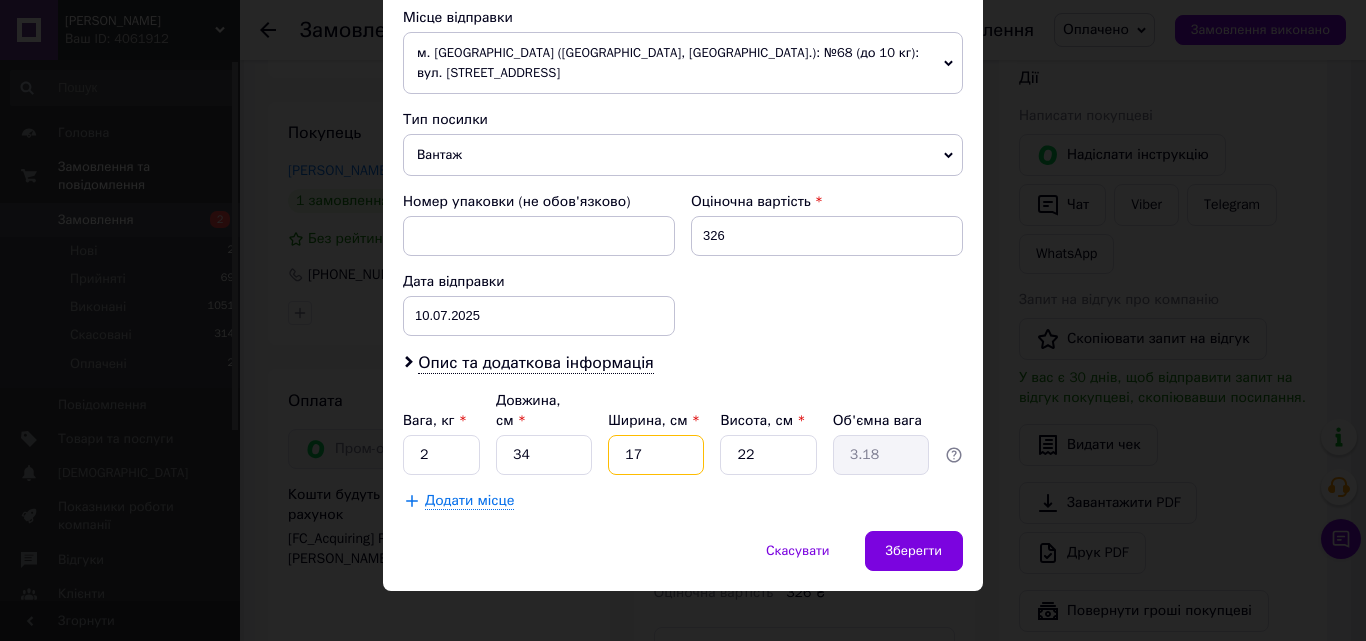 type on "17" 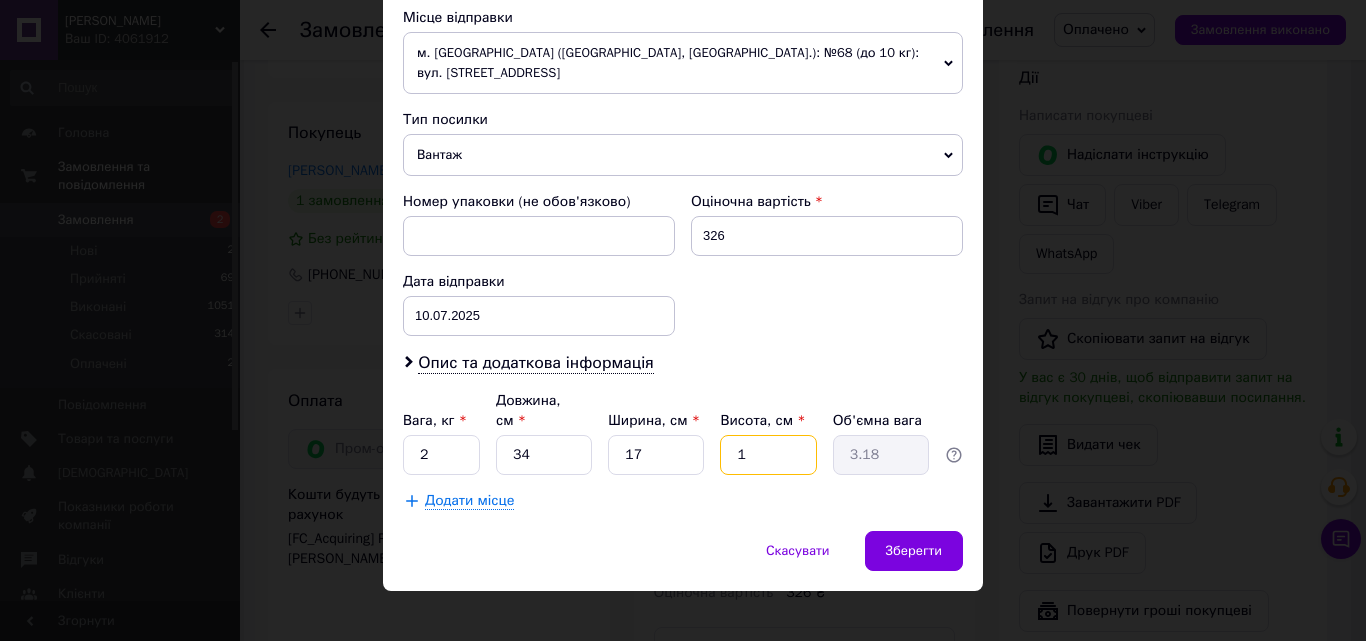 type on "1" 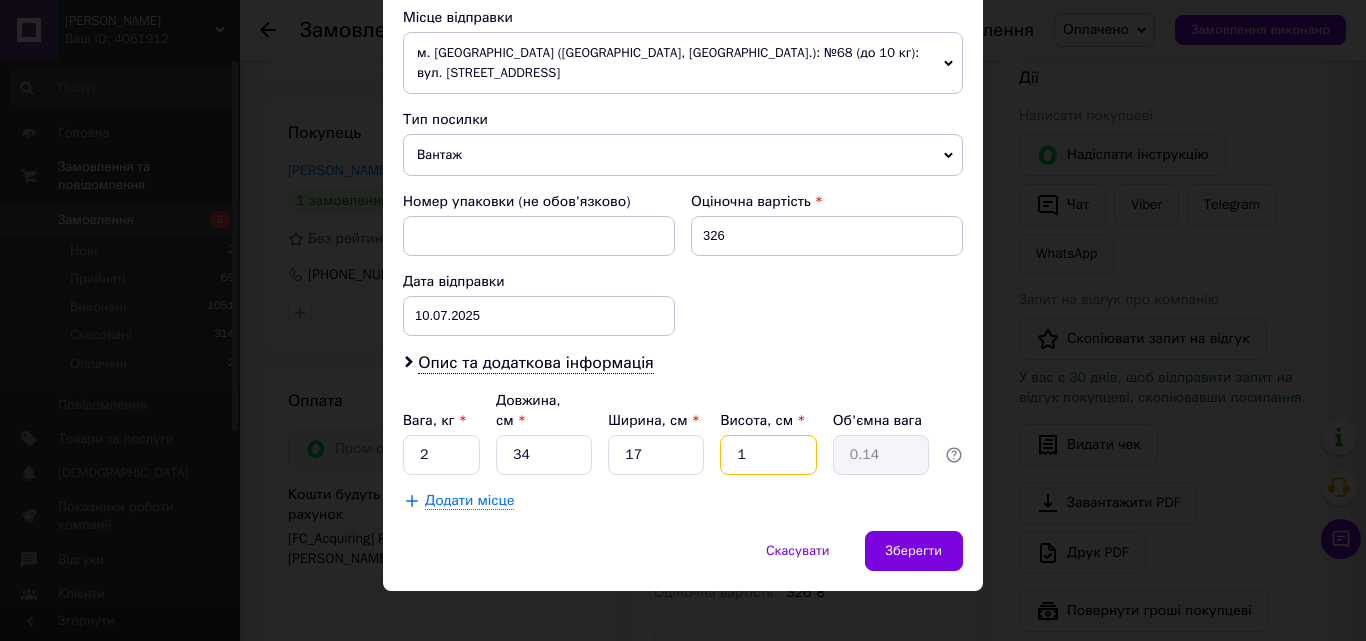 type on "13" 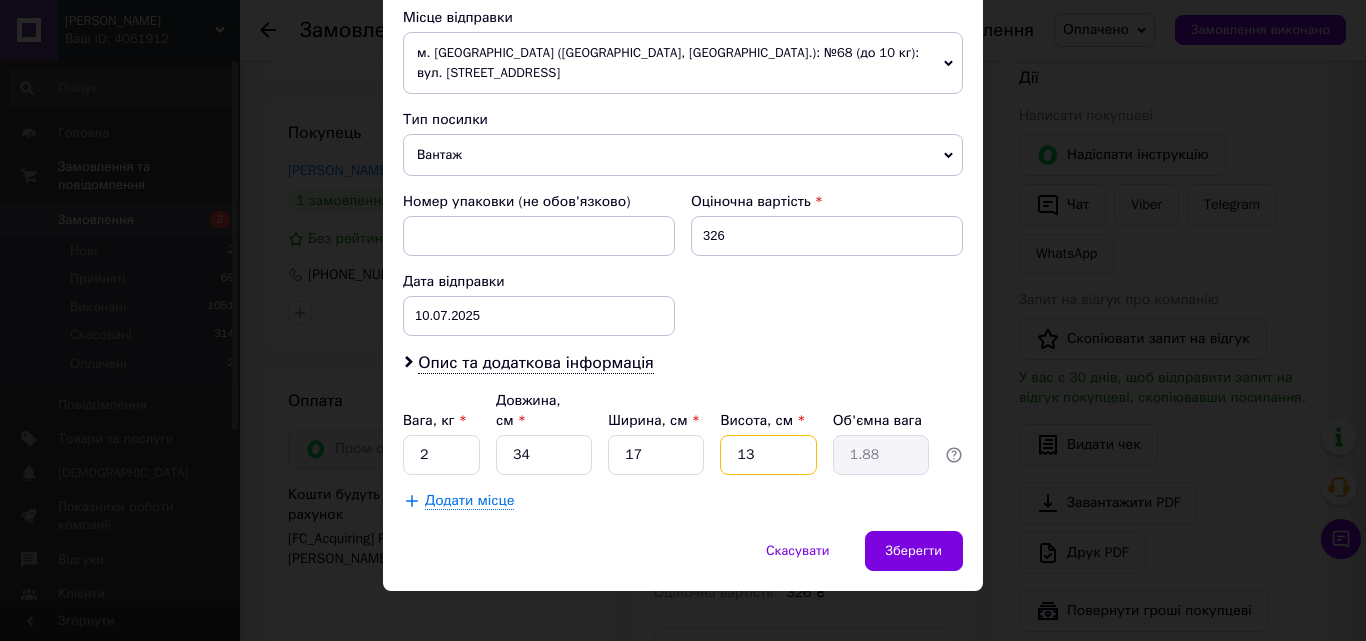 type on "13" 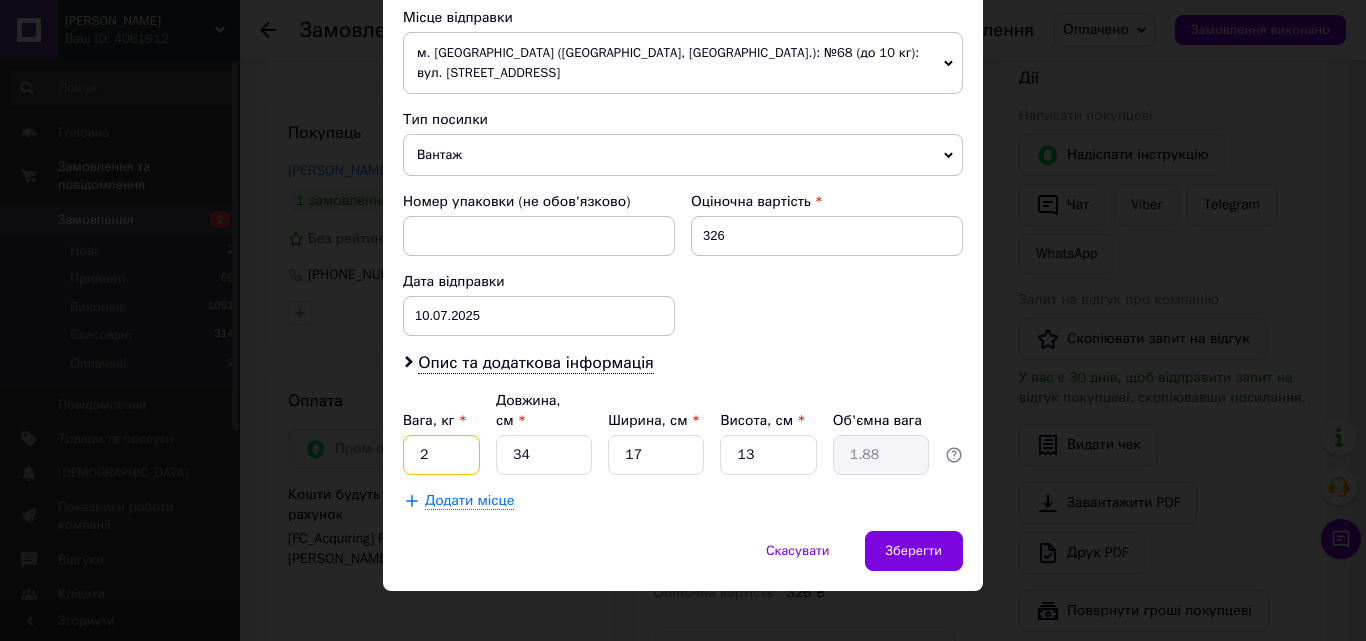 click on "Платник Отримувач Відправник Прізвище отримувача Вітчук Ім'я отримувача Микола По батькові отримувача Телефон отримувача +380673640915 Тип доставки У відділенні Кур'єром В поштоматі Місто м. Рівне (Рівненська обл.) Відділення №6 (до 30 кг на одне місце): вул. Київська, 44 (біля кафе Мономах) Місце відправки м. Запоріжжя (Запорізька обл., Запорізький р-н.): №68 (до 10 кг): вул. Новокузнецька, 20 м. Запоріжжя (Запорізька обл., Запорізький р-н.): №10 (до 30 кг на одне місце): вул. Водограйна, 7А м. Запоріжжя (Запорізька обл., Запорізький р-н.): №1: вул. Фортечна, 2в (Набережна магістраль) <" at bounding box center (683, 17) 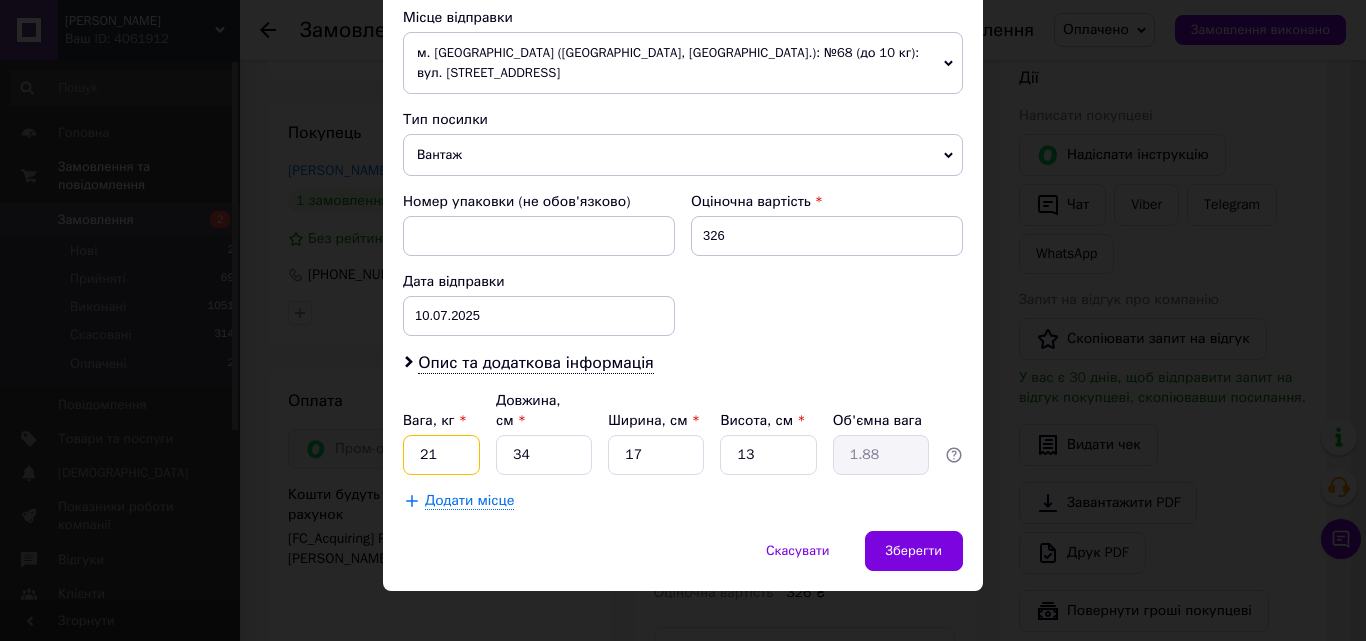drag, startPoint x: 402, startPoint y: 438, endPoint x: 369, endPoint y: 437, distance: 33.01515 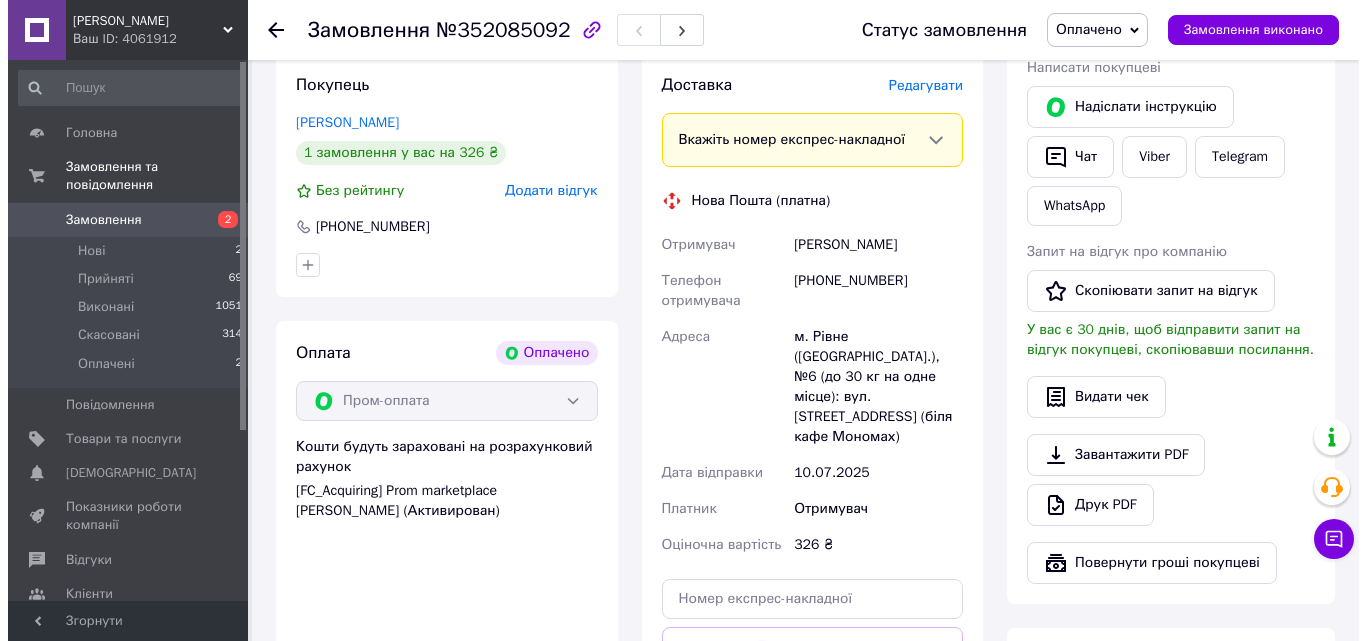 scroll, scrollTop: 379, scrollLeft: 0, axis: vertical 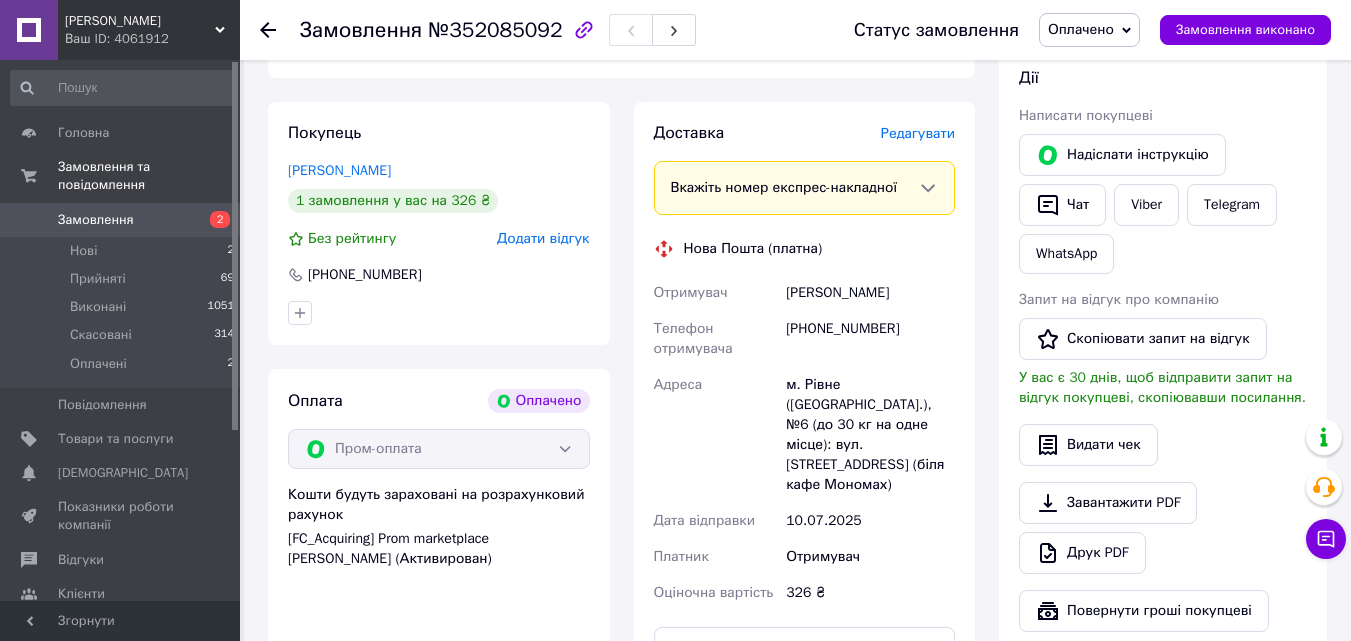 click on "Редагувати" at bounding box center [918, 133] 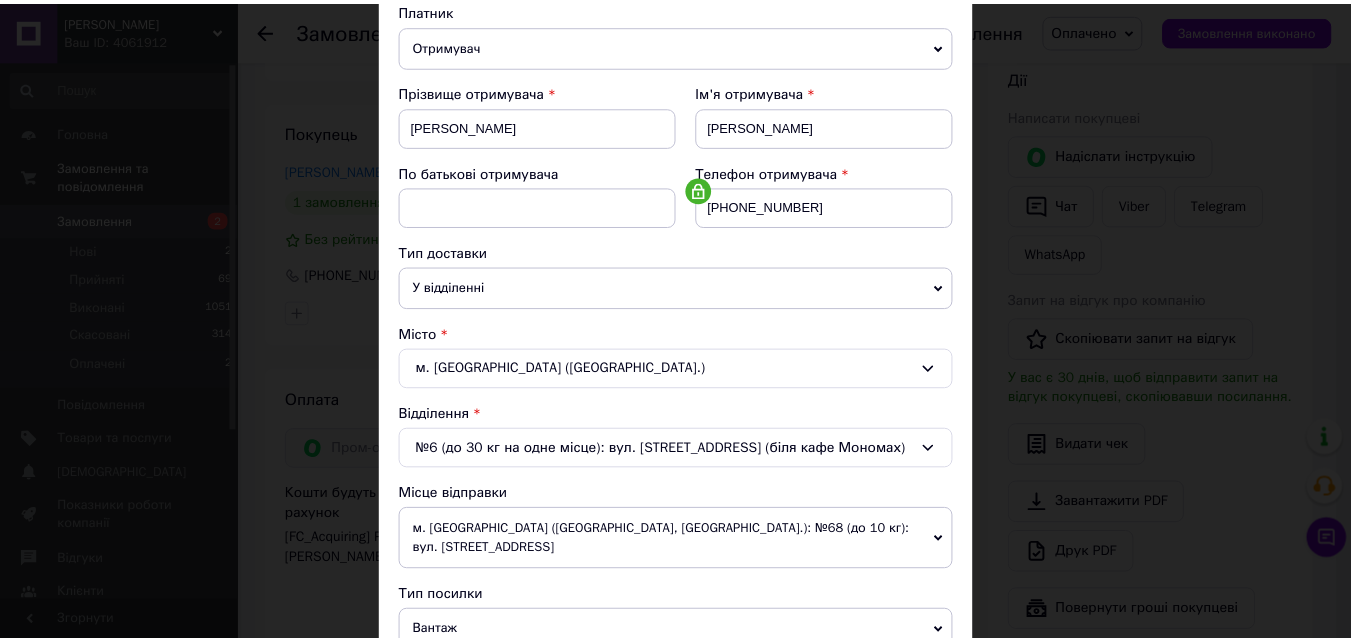 scroll, scrollTop: 700, scrollLeft: 0, axis: vertical 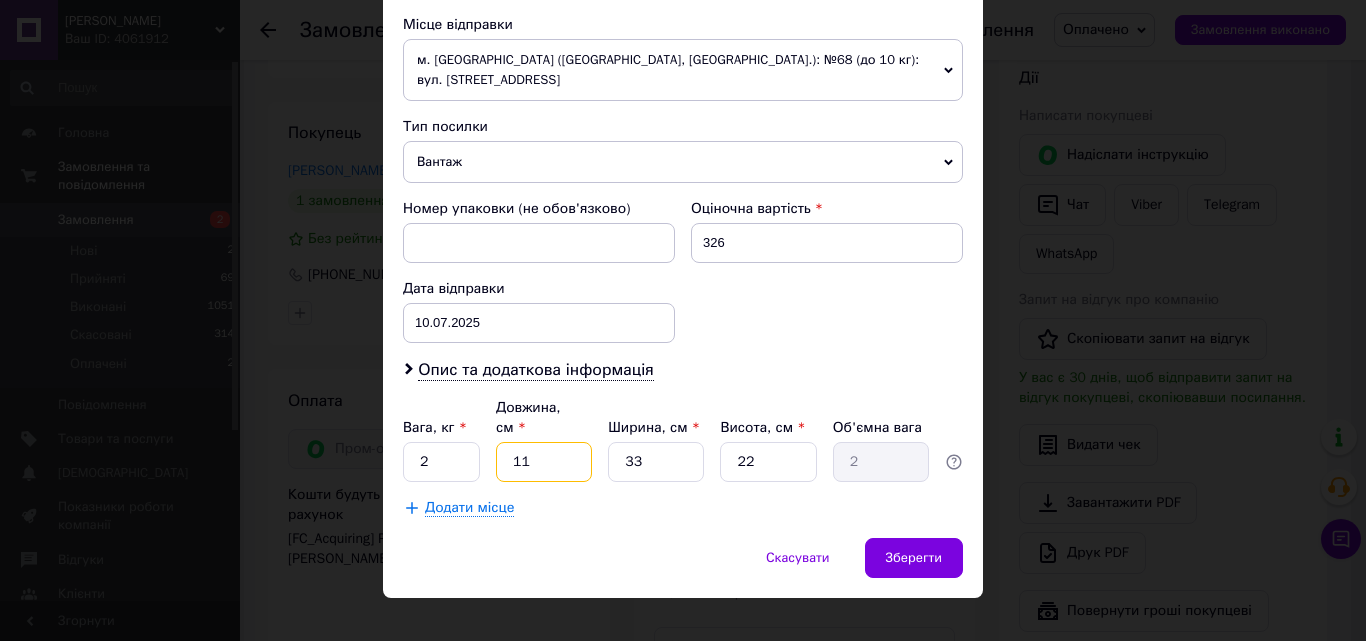 drag, startPoint x: 536, startPoint y: 450, endPoint x: 480, endPoint y: 448, distance: 56.0357 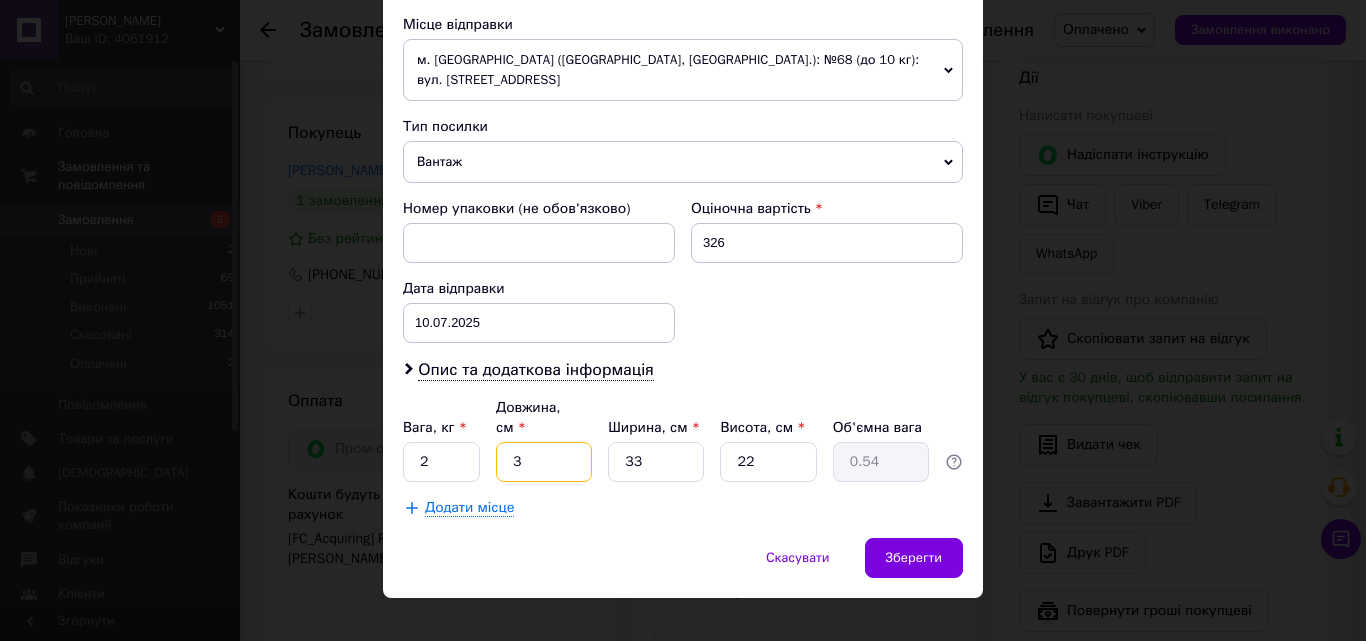 type on "34" 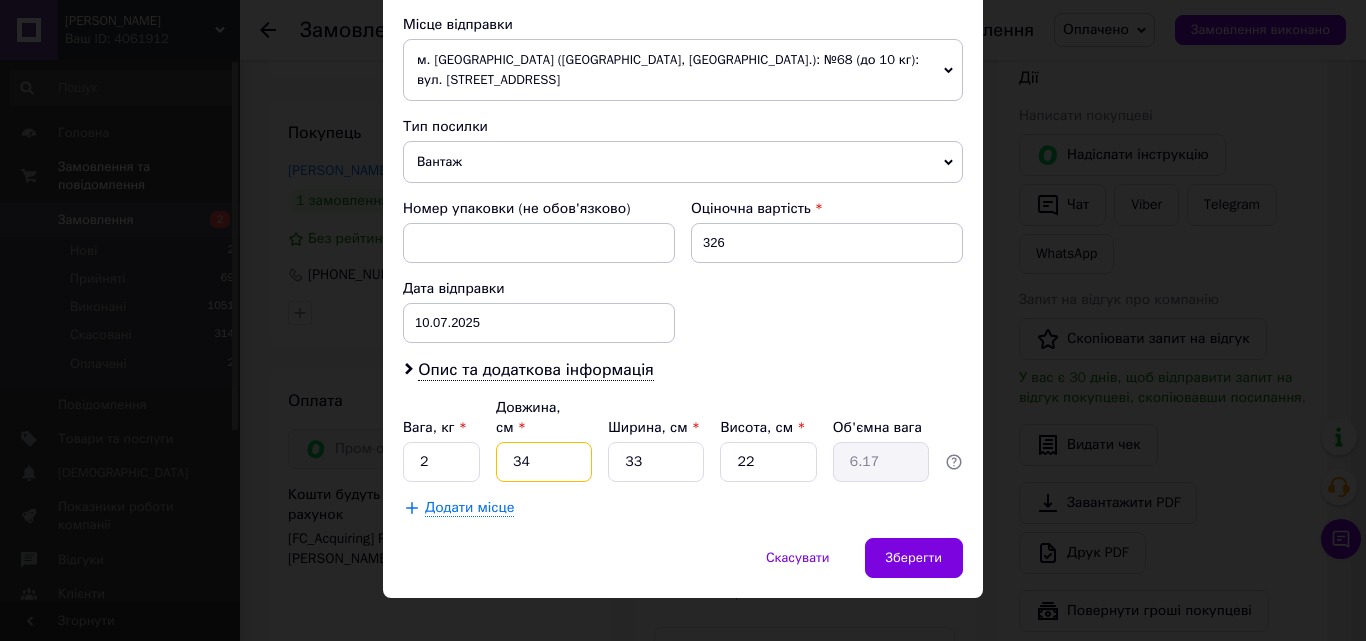 type on "34" 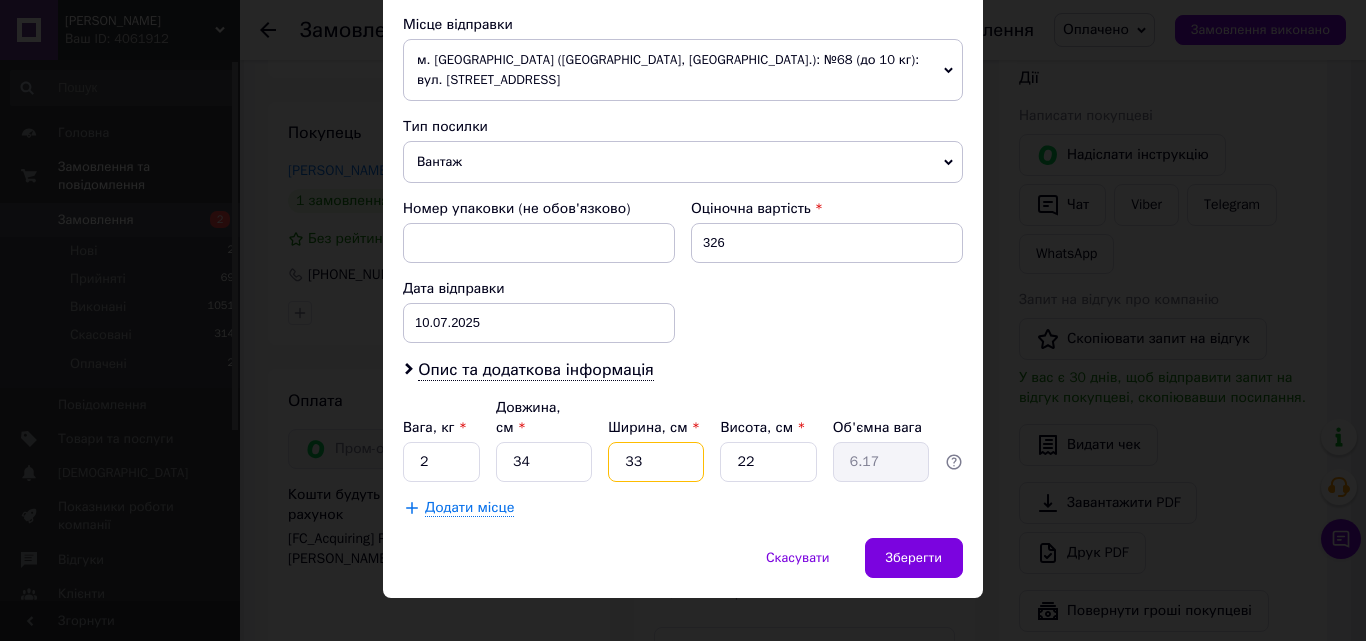 type on "1" 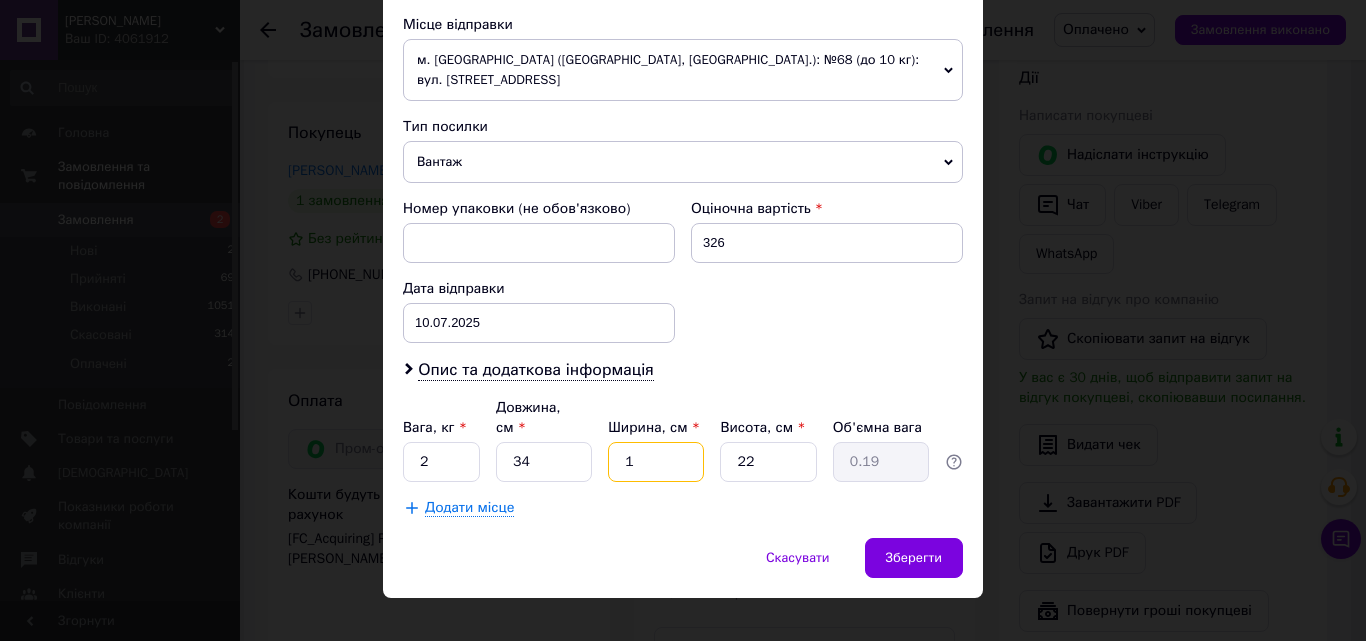 type on "17" 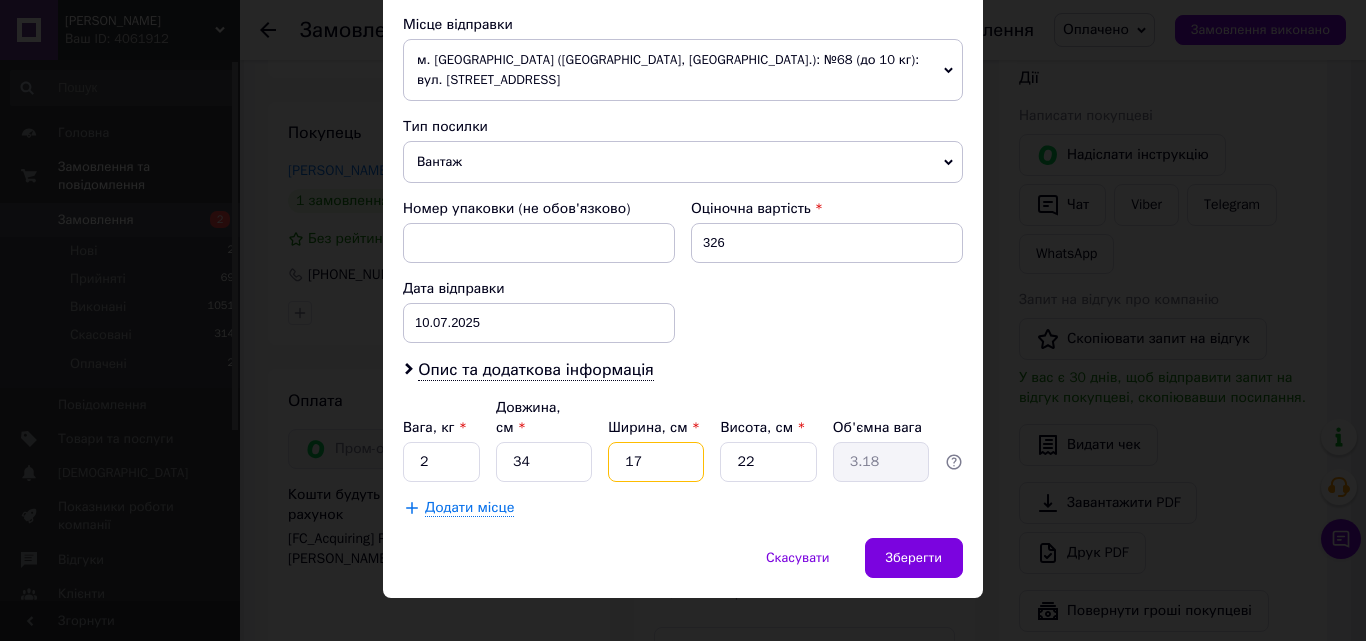 type on "17" 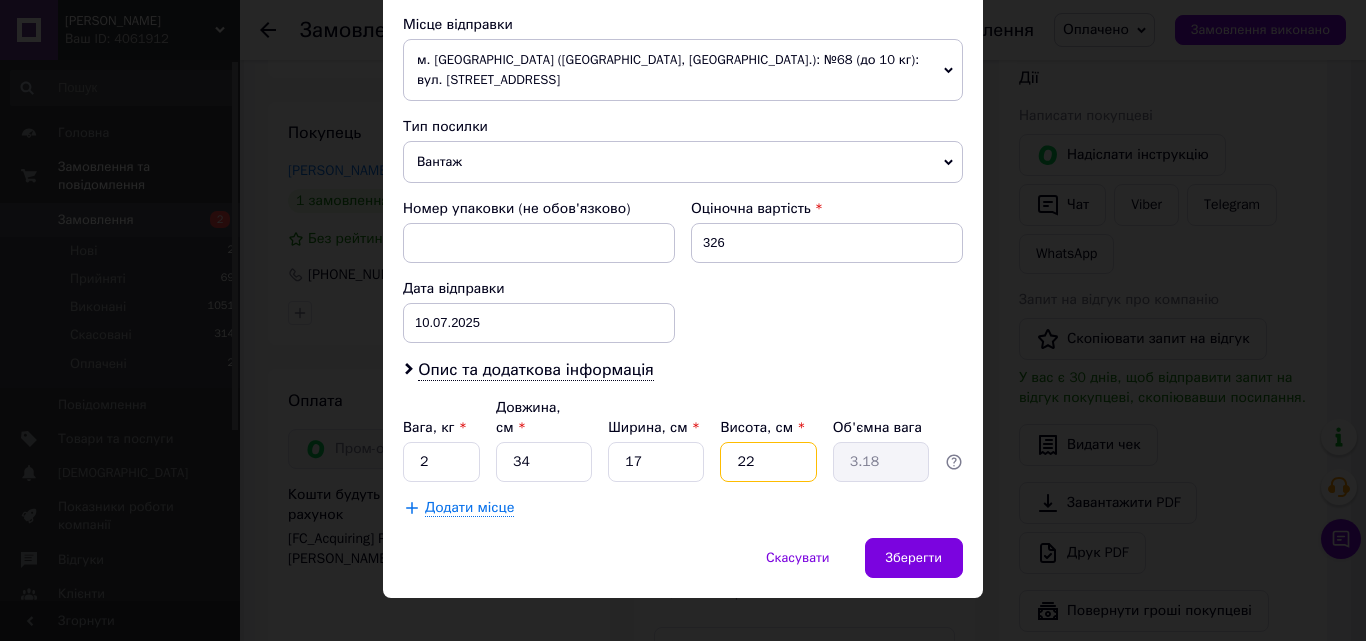 type on "1" 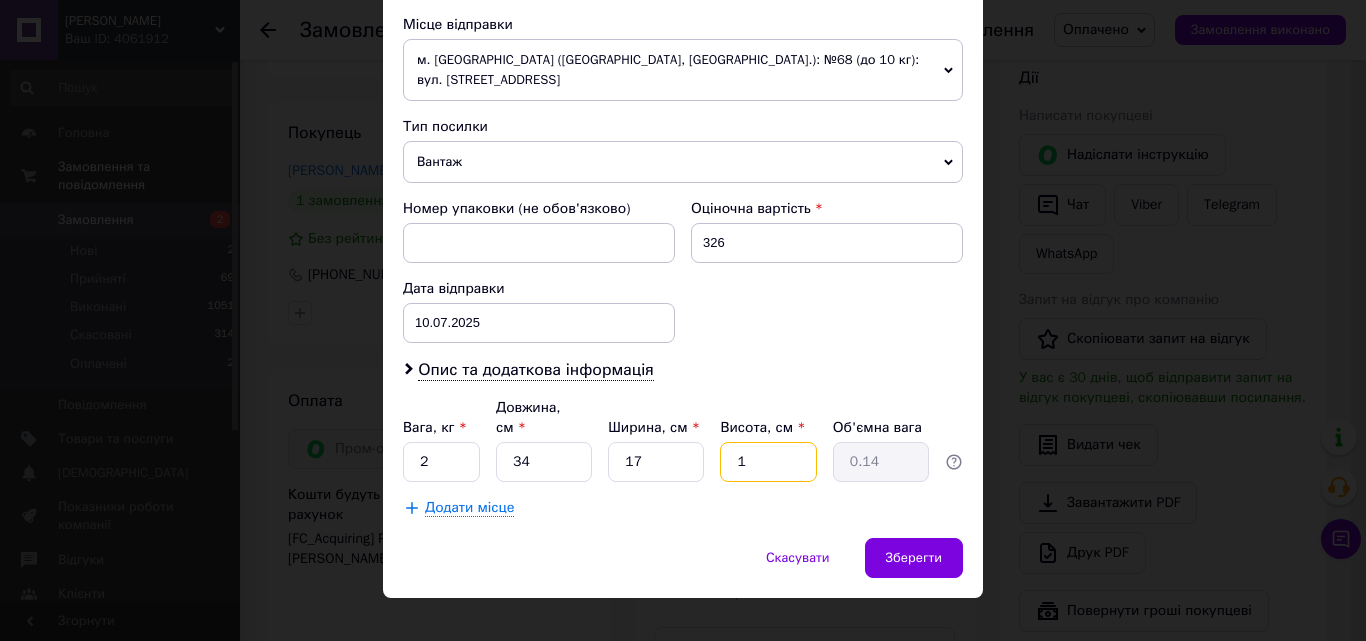 type on "13" 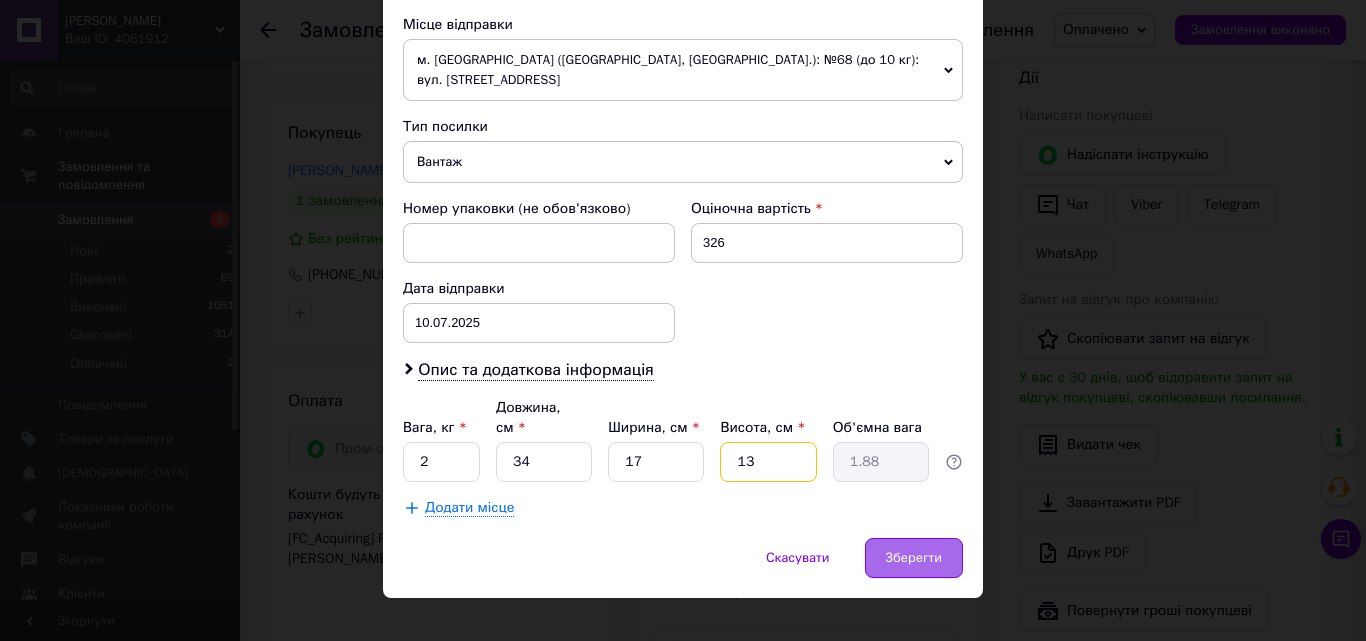 type on "13" 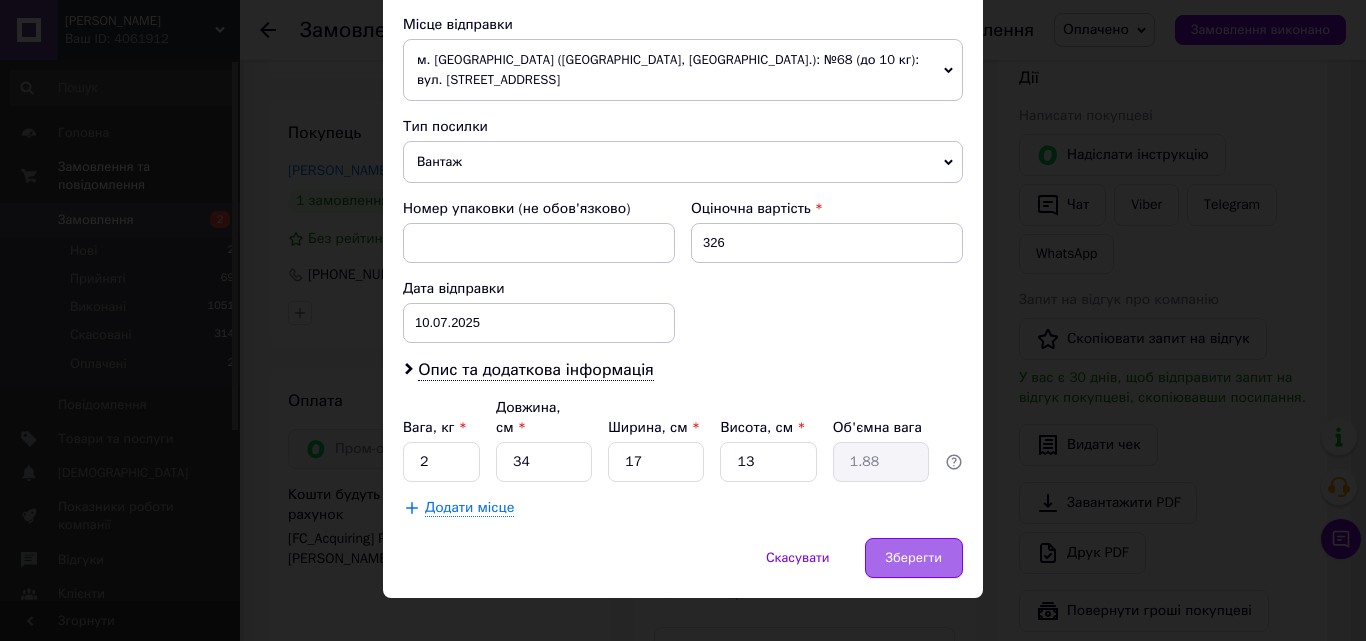 click on "Зберегти" at bounding box center [914, 558] 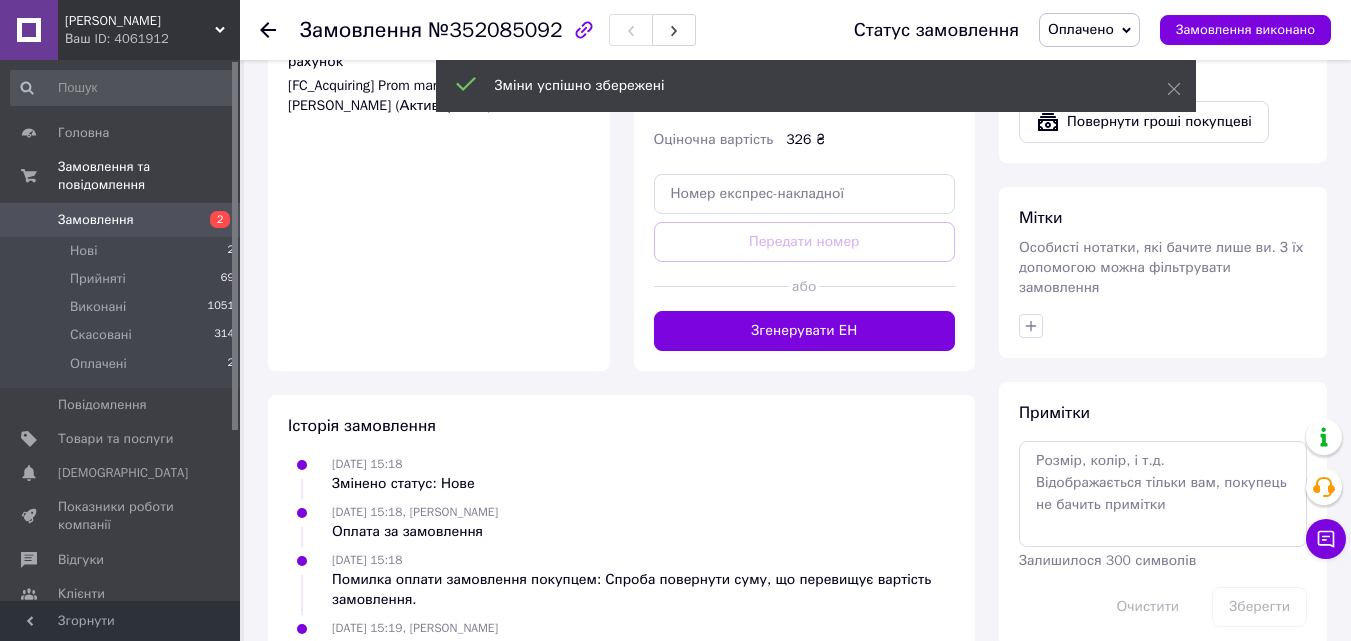 scroll, scrollTop: 879, scrollLeft: 0, axis: vertical 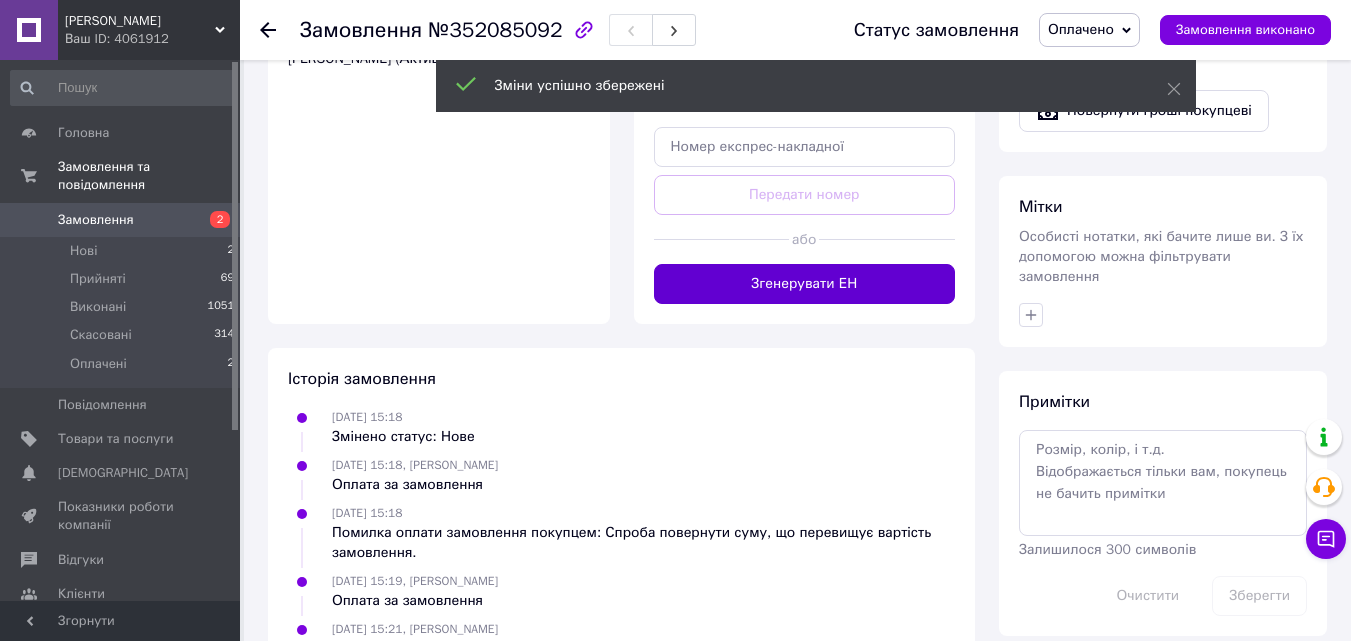 click on "Згенерувати ЕН" at bounding box center [805, 284] 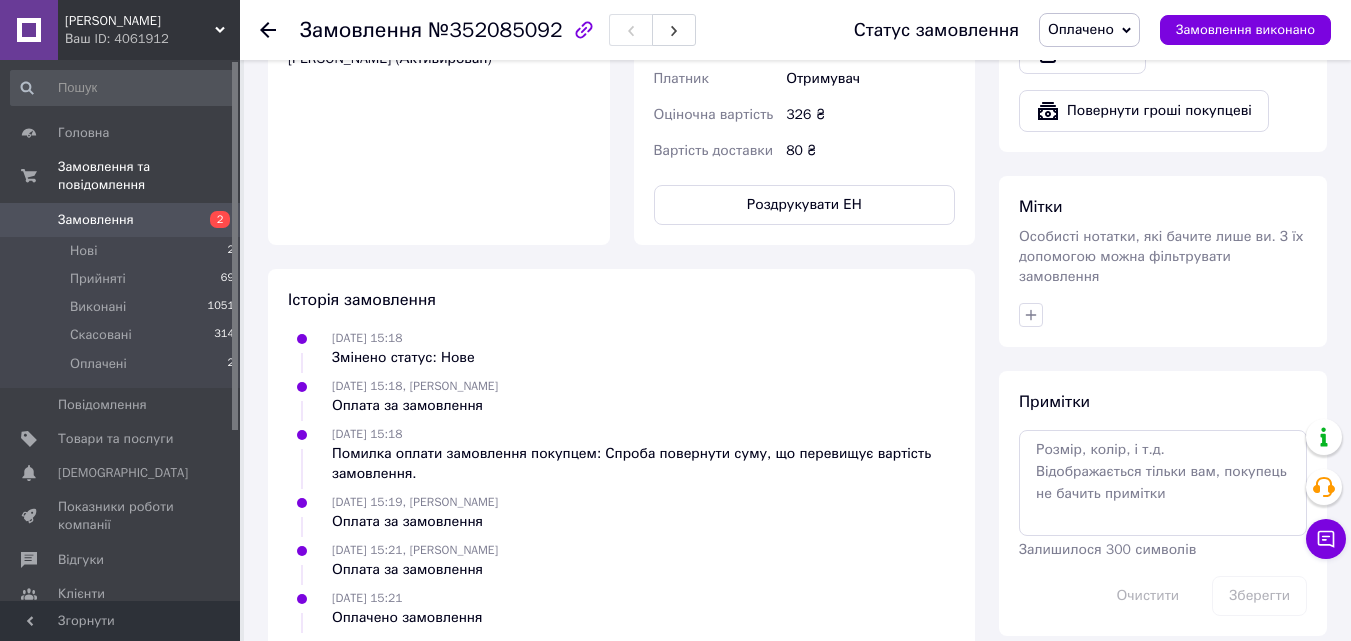 click on "Оплачено" at bounding box center [1081, 29] 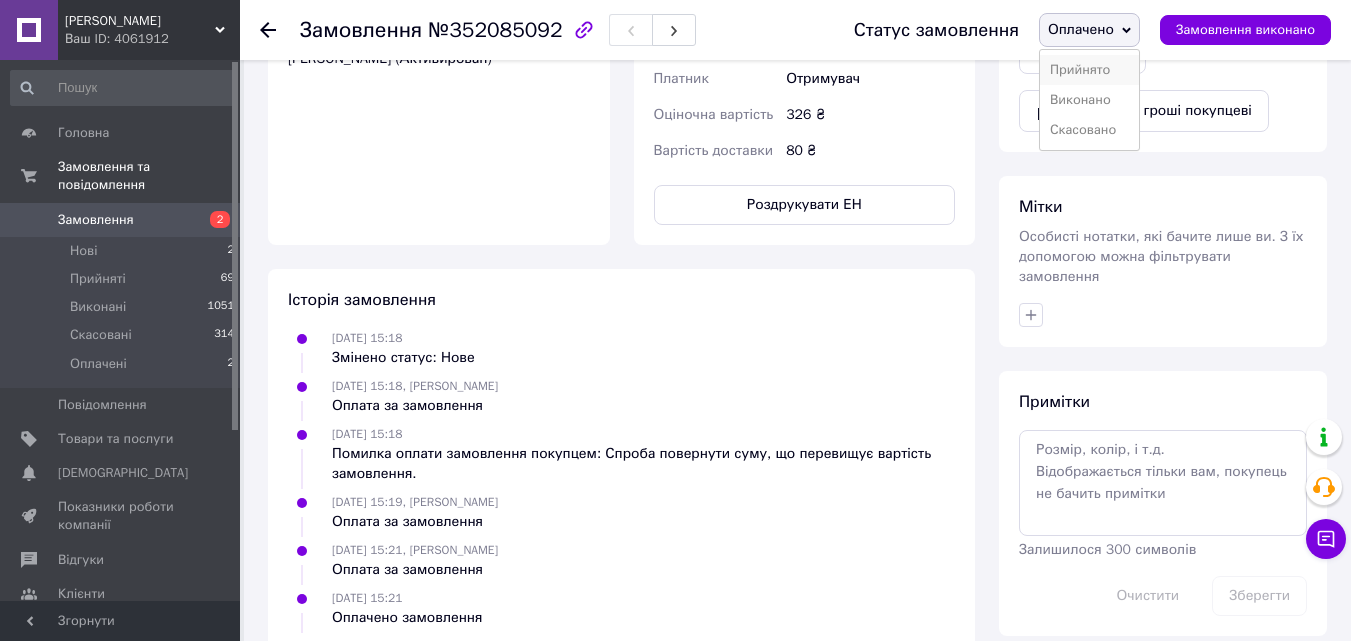 click on "Прийнято" at bounding box center [1089, 70] 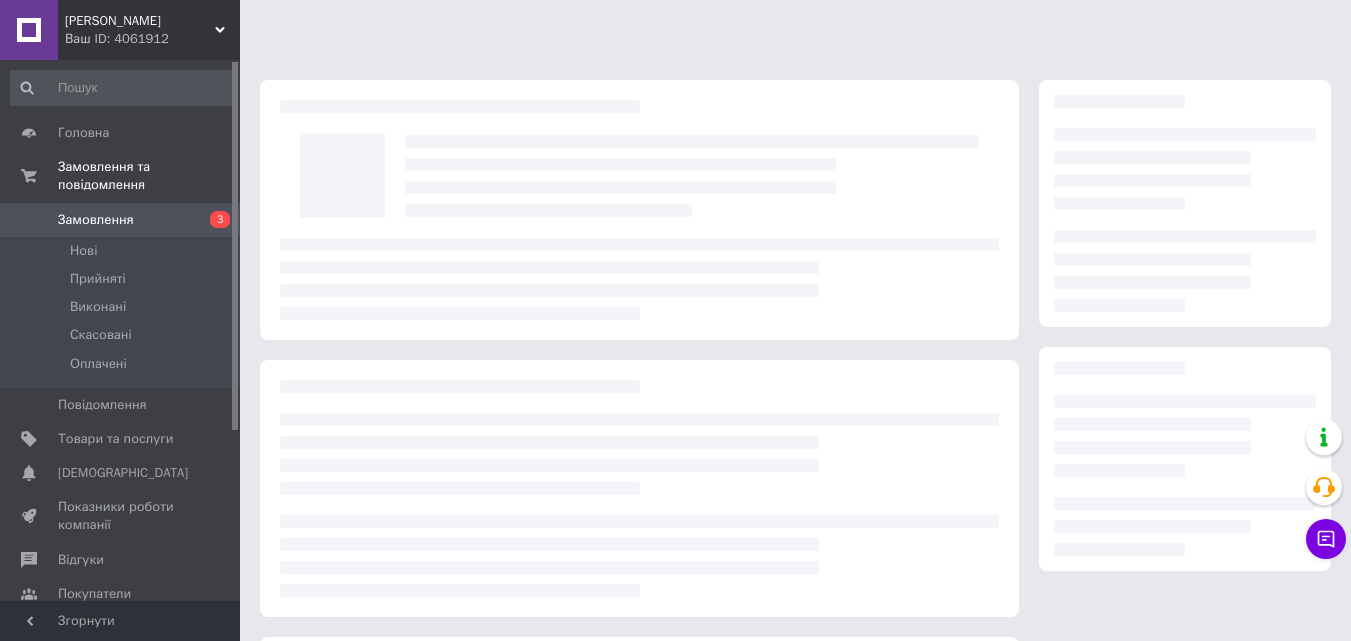 scroll, scrollTop: 273, scrollLeft: 0, axis: vertical 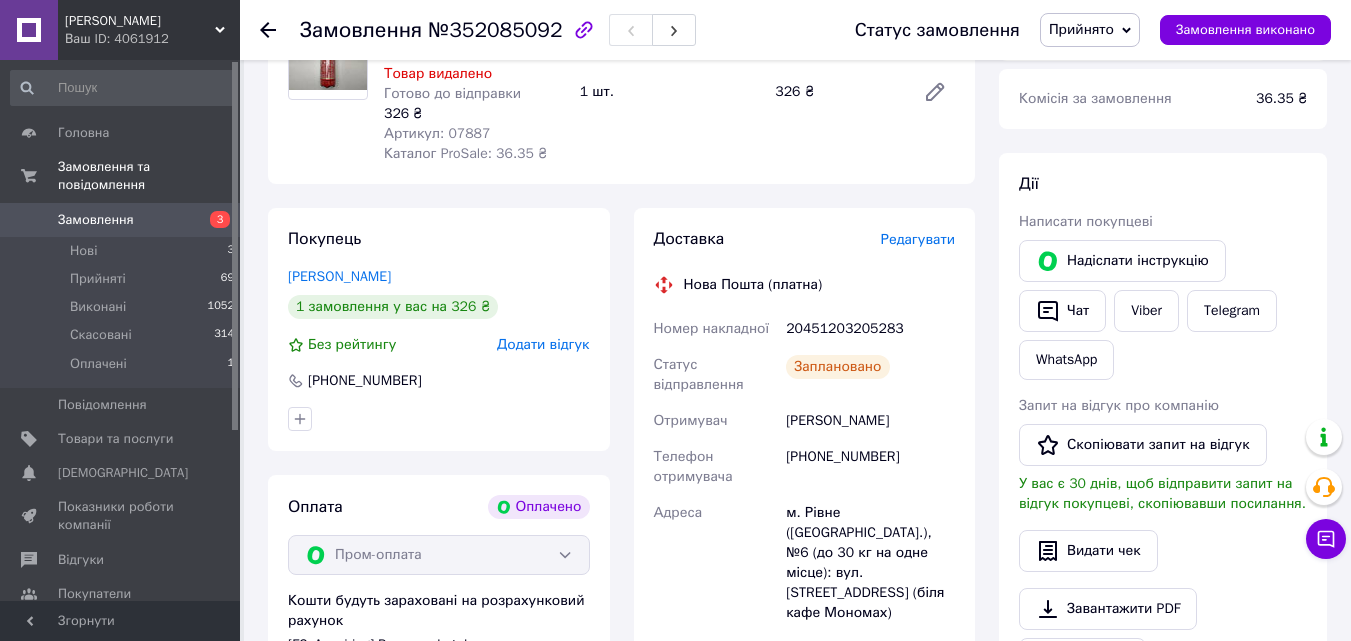 click on "Замовлення" at bounding box center (121, 220) 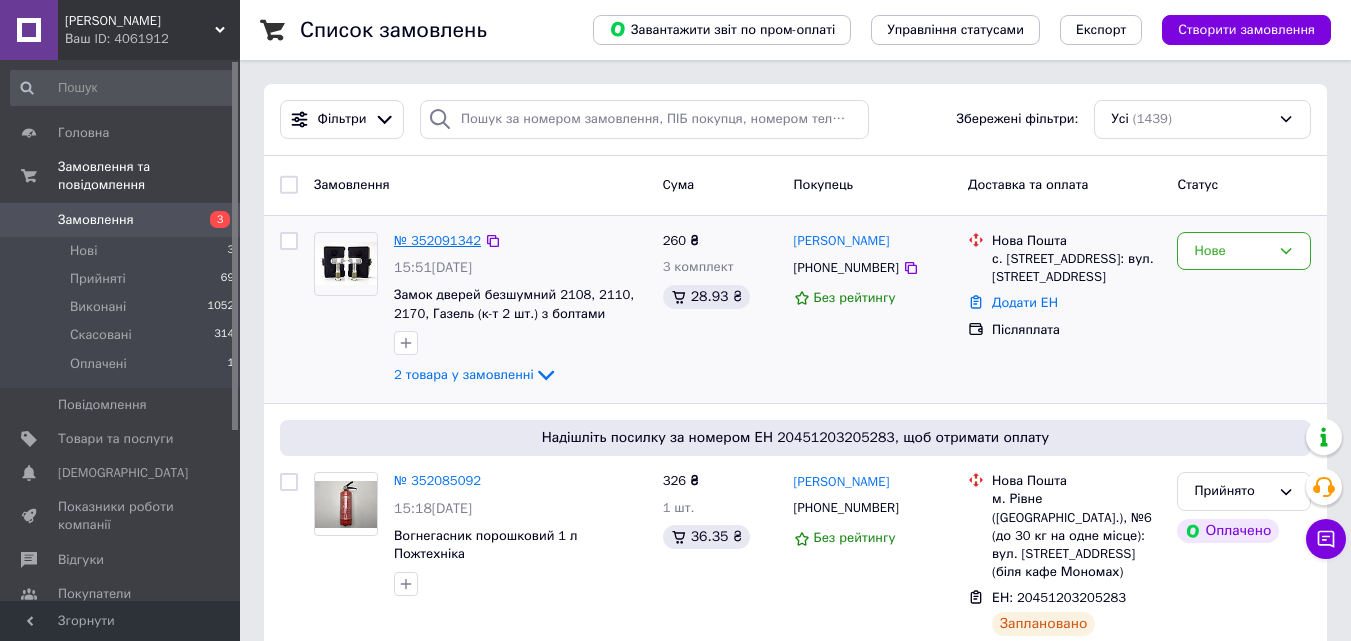 click on "№ 352091342" at bounding box center (437, 240) 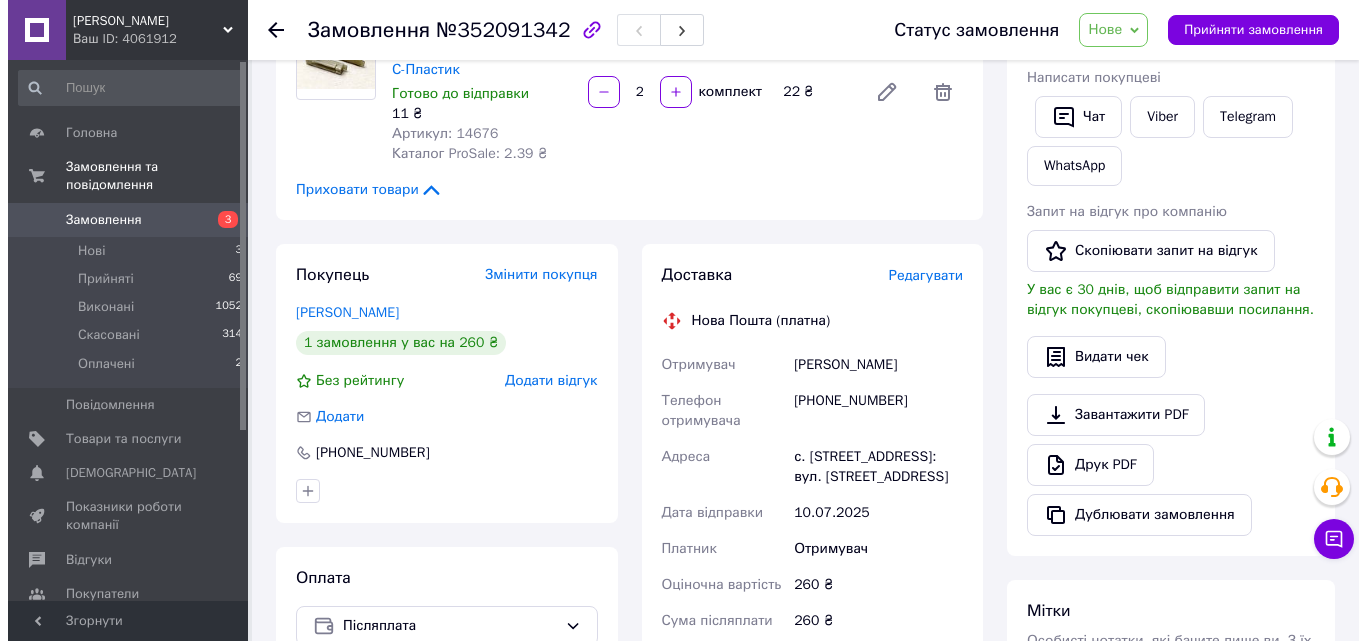 scroll, scrollTop: 400, scrollLeft: 0, axis: vertical 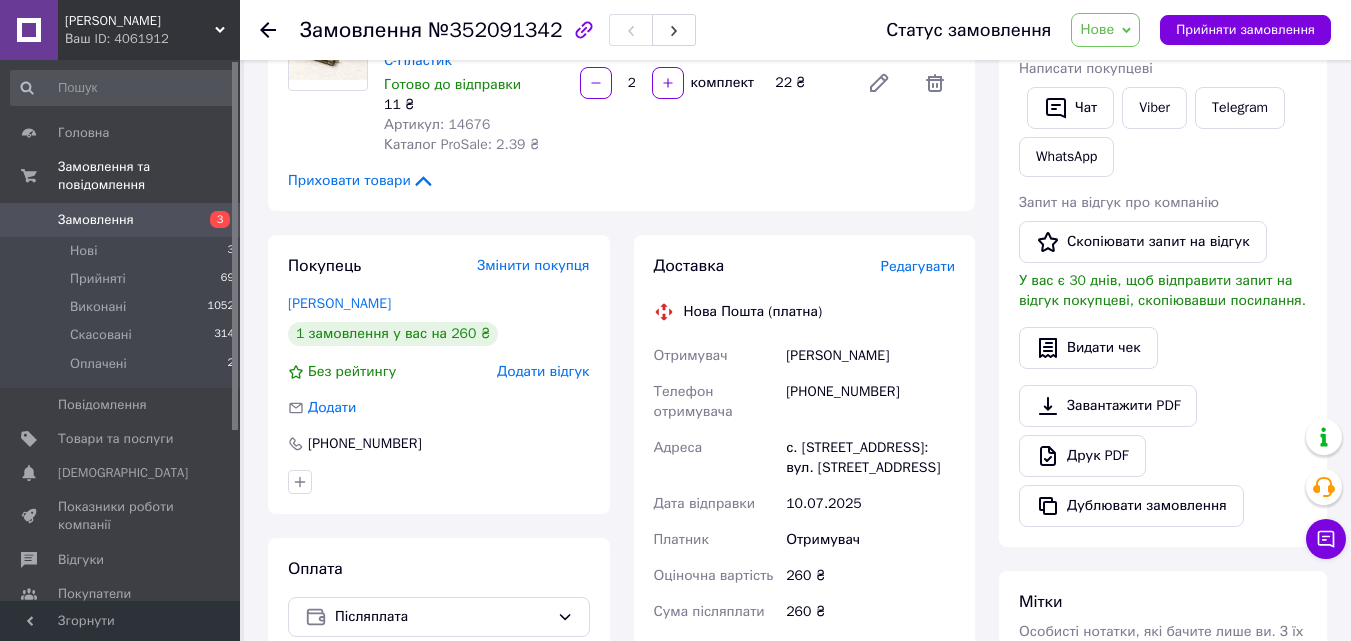 click on "Редагувати" at bounding box center (918, 266) 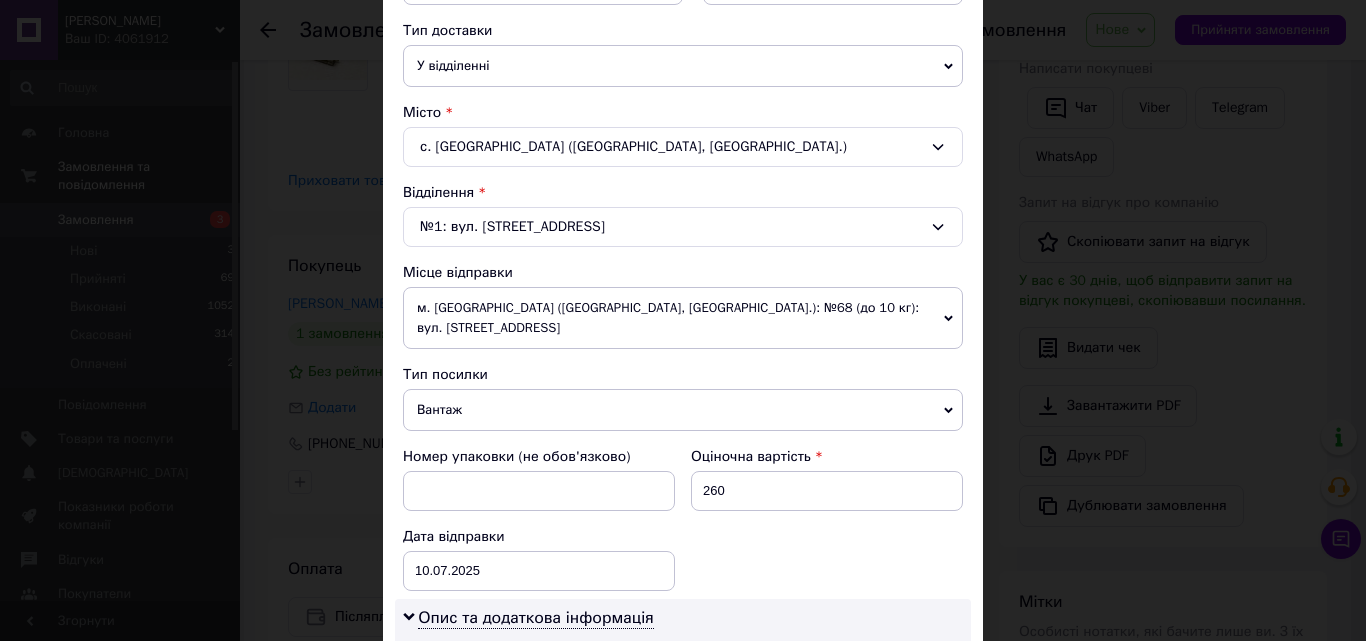 scroll, scrollTop: 500, scrollLeft: 0, axis: vertical 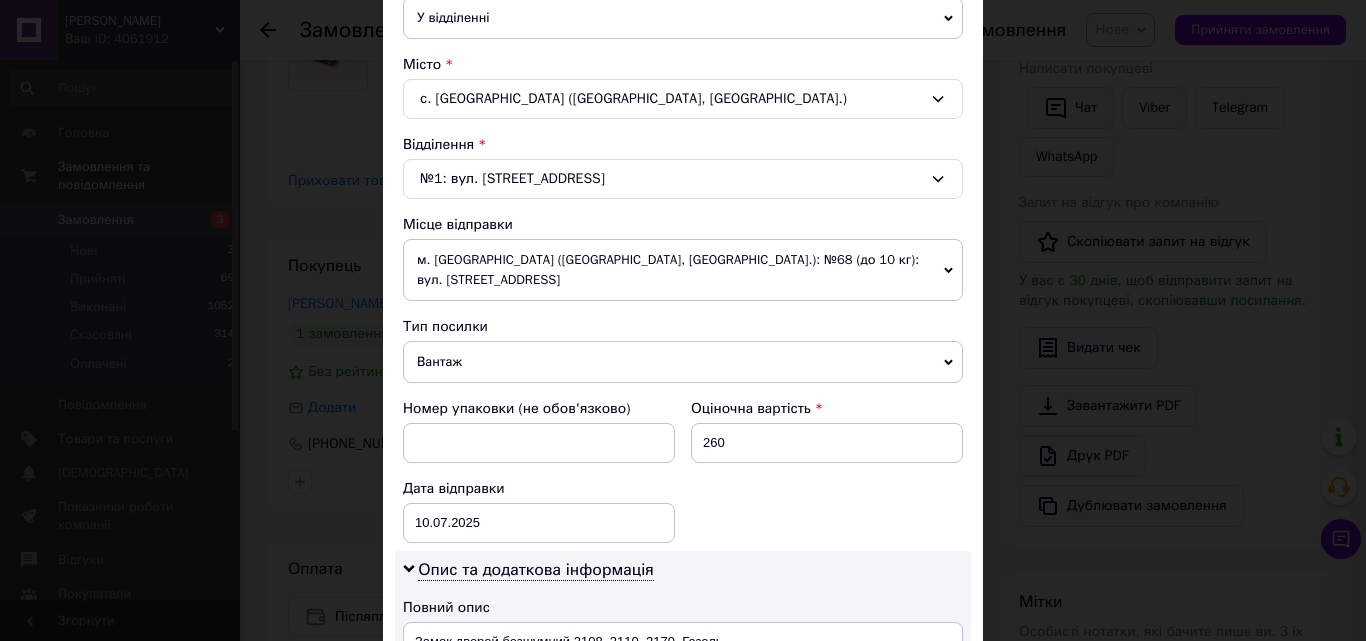 click on "Вантаж" at bounding box center (683, 362) 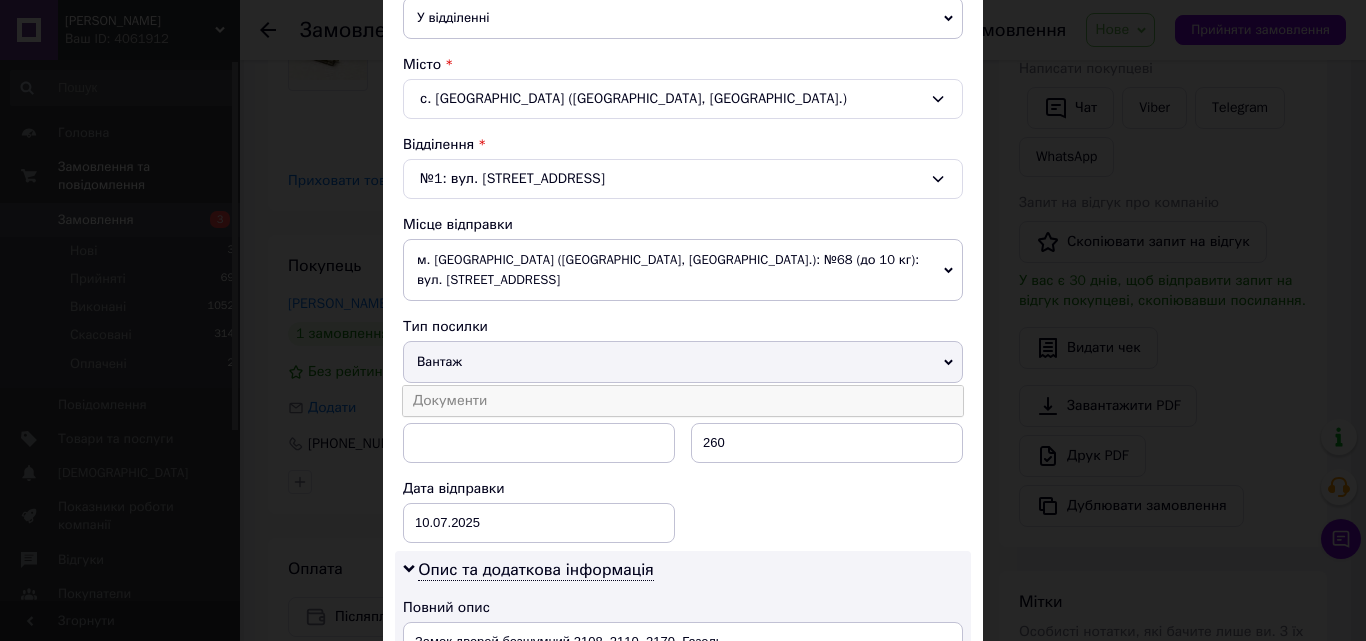 click on "Документи" at bounding box center (683, 401) 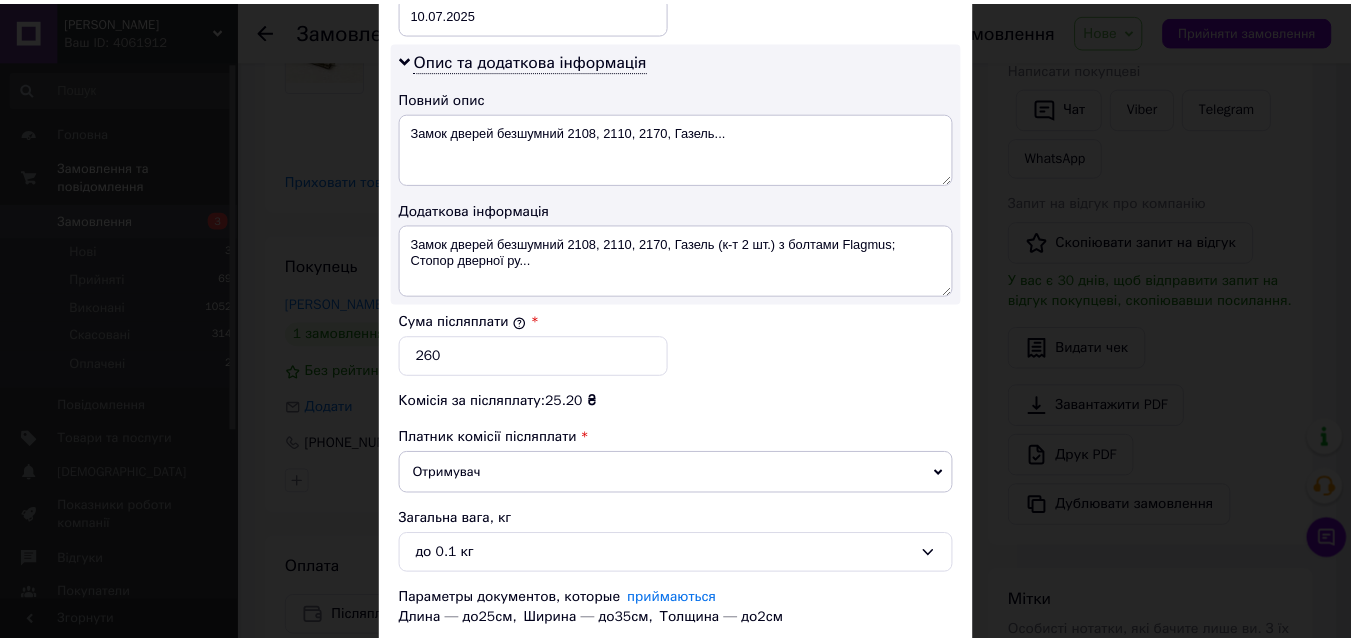 scroll, scrollTop: 1100, scrollLeft: 0, axis: vertical 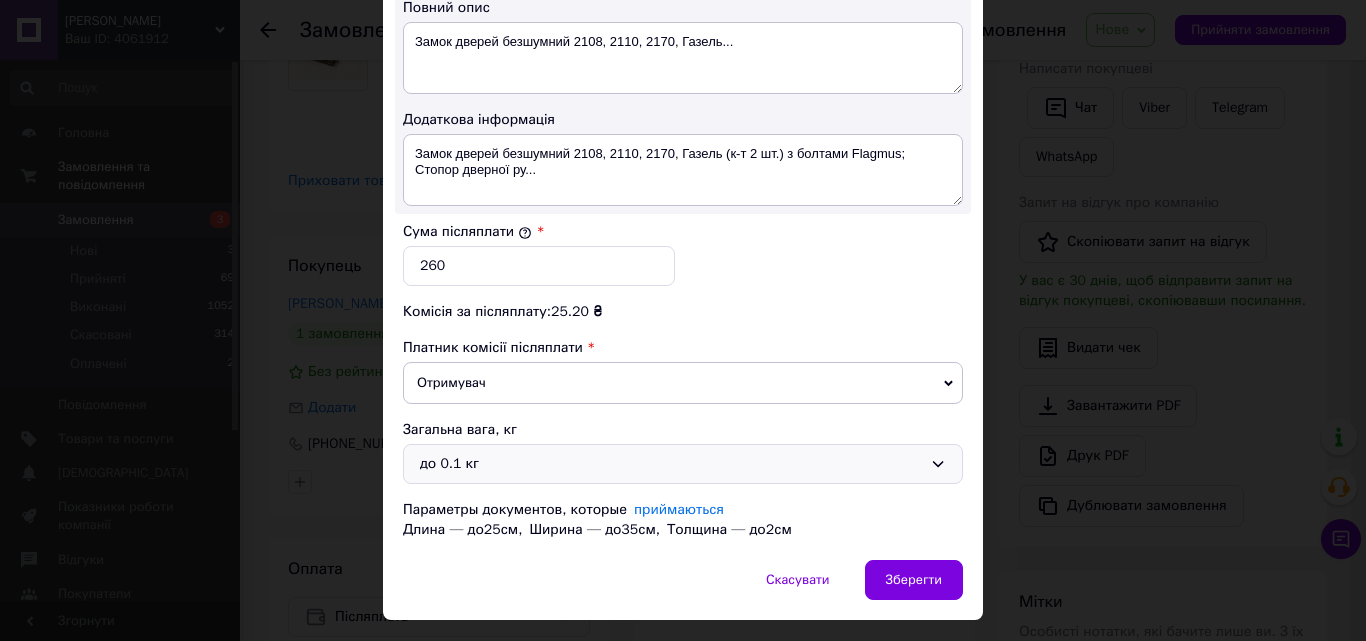 drag, startPoint x: 493, startPoint y: 464, endPoint x: 482, endPoint y: 483, distance: 21.954498 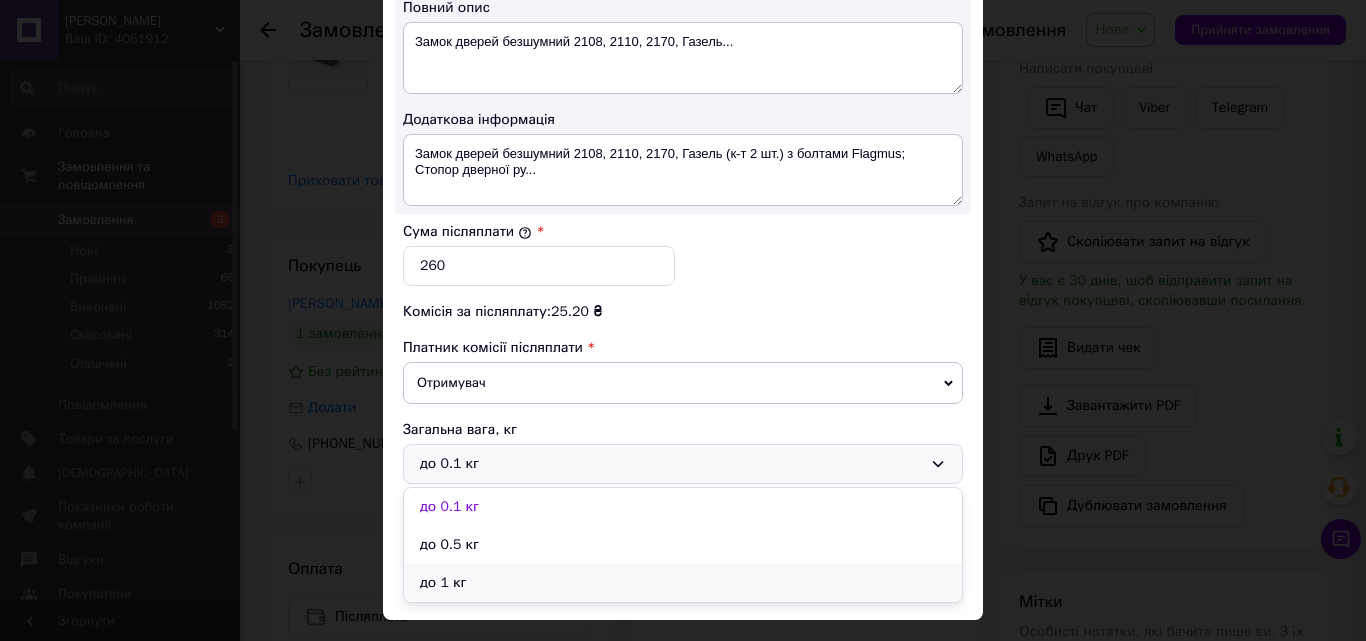 click on "до 1 кг" at bounding box center (683, 583) 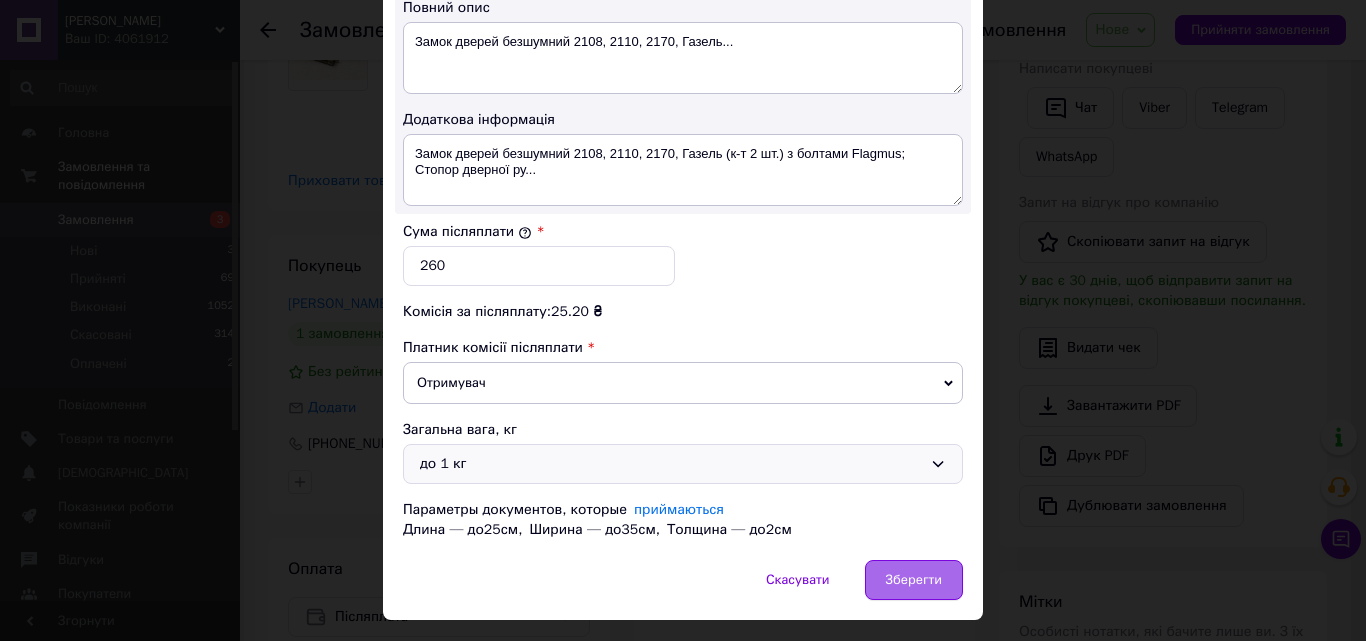 click on "Зберегти" at bounding box center (914, 580) 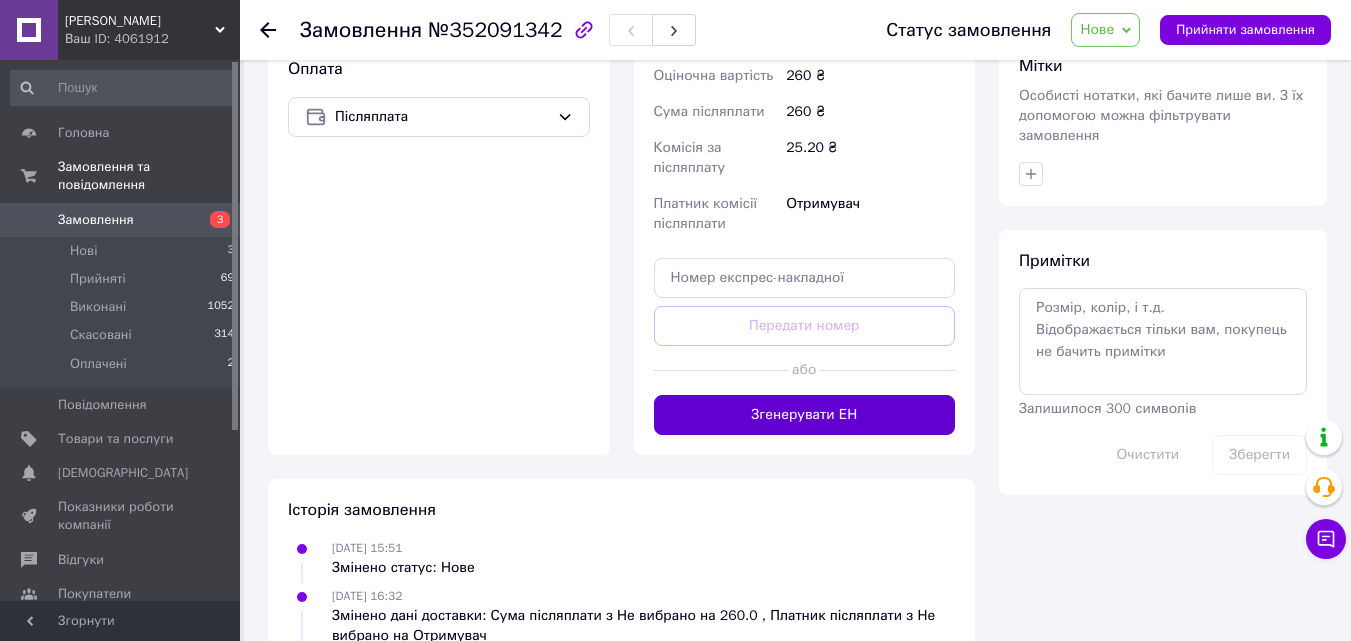 click on "Згенерувати ЕН" at bounding box center [805, 415] 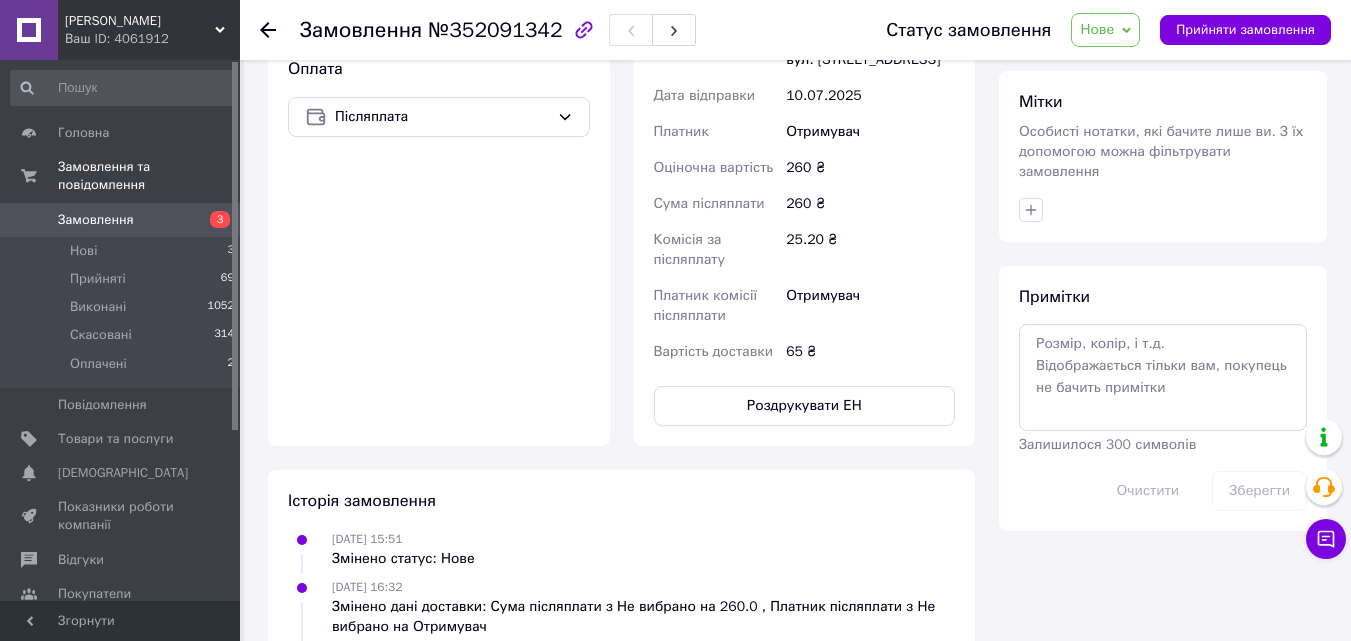 click on "Нове" at bounding box center [1097, 29] 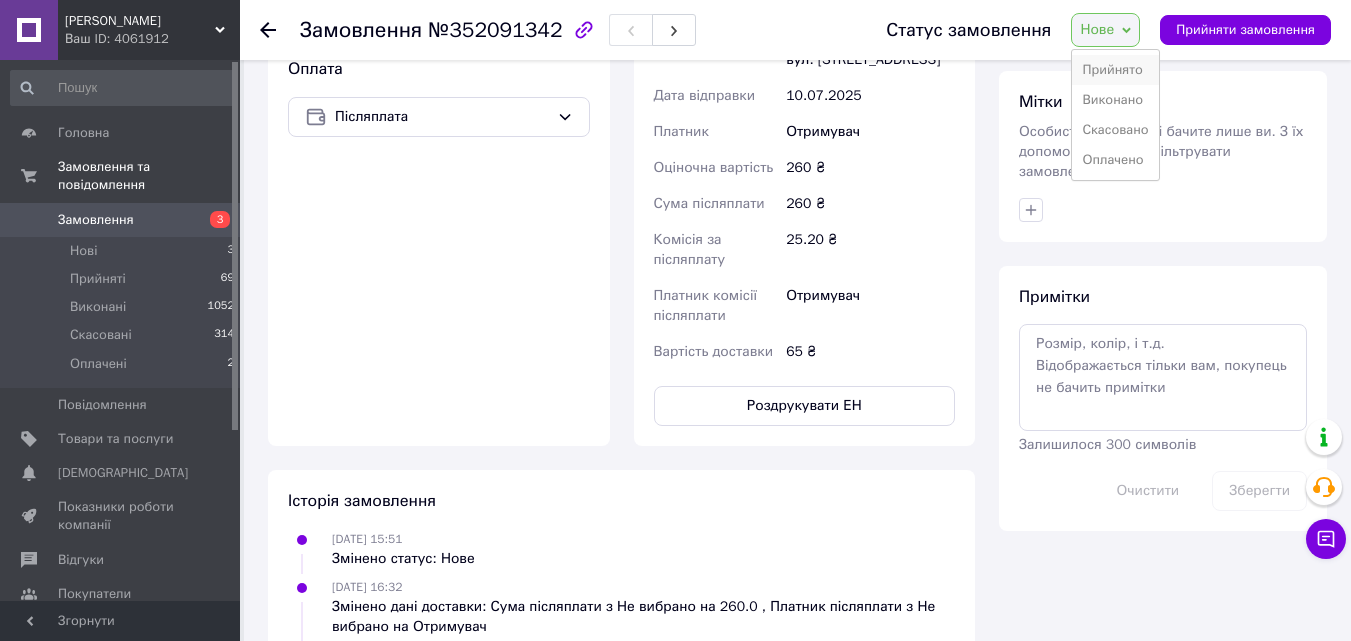 click on "Прийнято" at bounding box center (1115, 70) 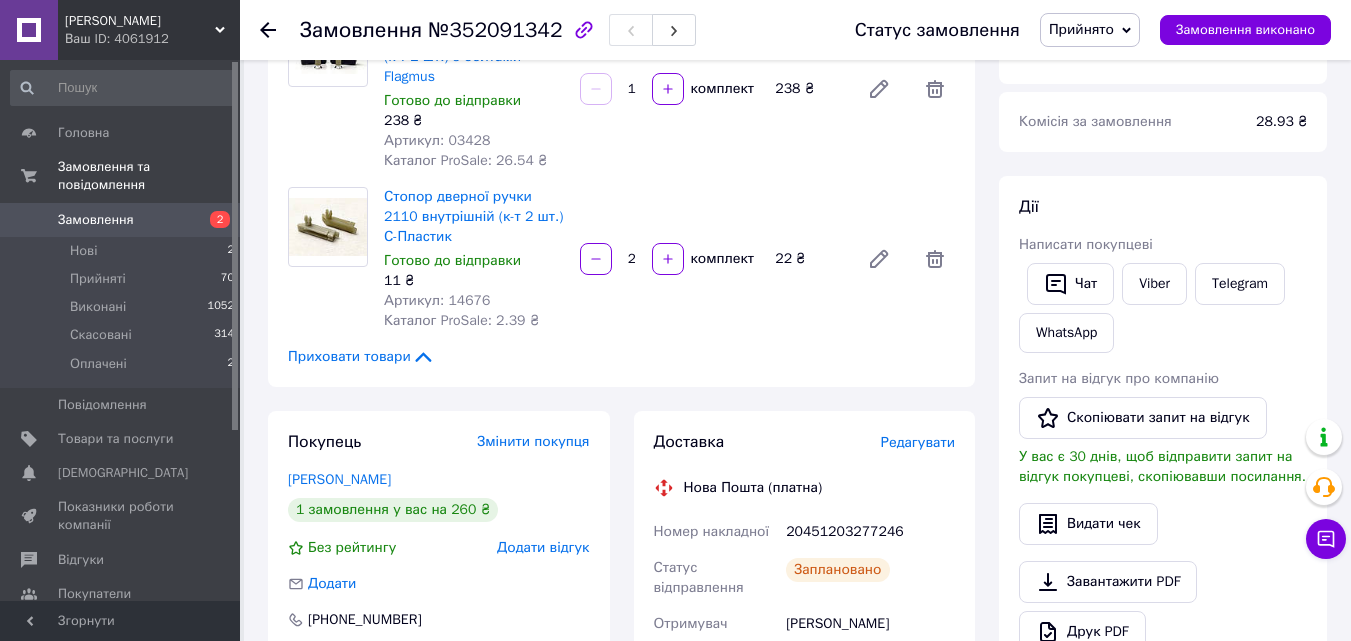 scroll, scrollTop: 148, scrollLeft: 0, axis: vertical 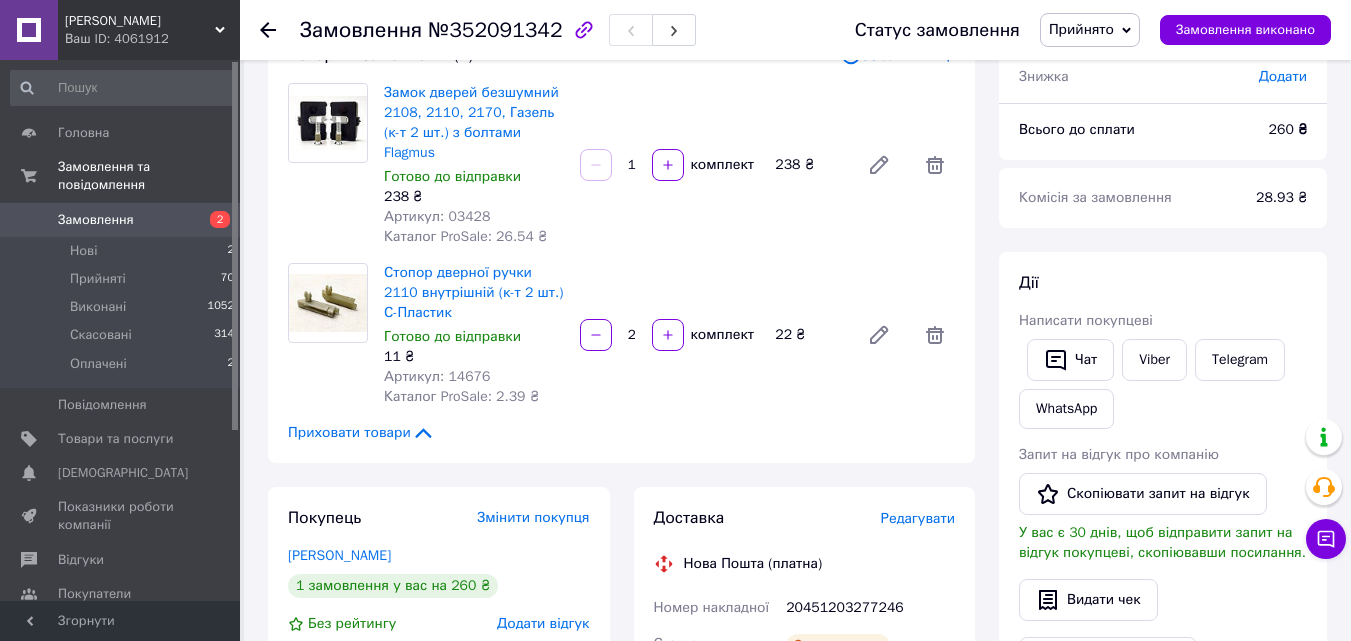 click on "Замовлення" at bounding box center (121, 220) 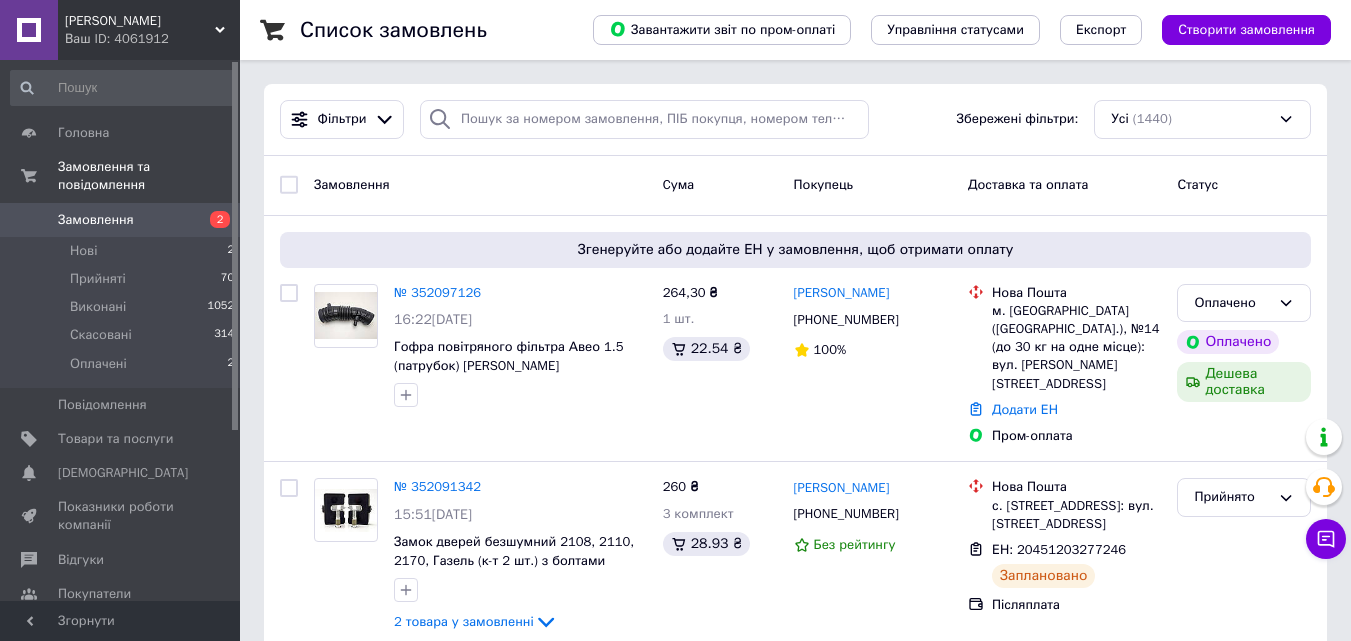 click on "Замовлення 2" at bounding box center (123, 220) 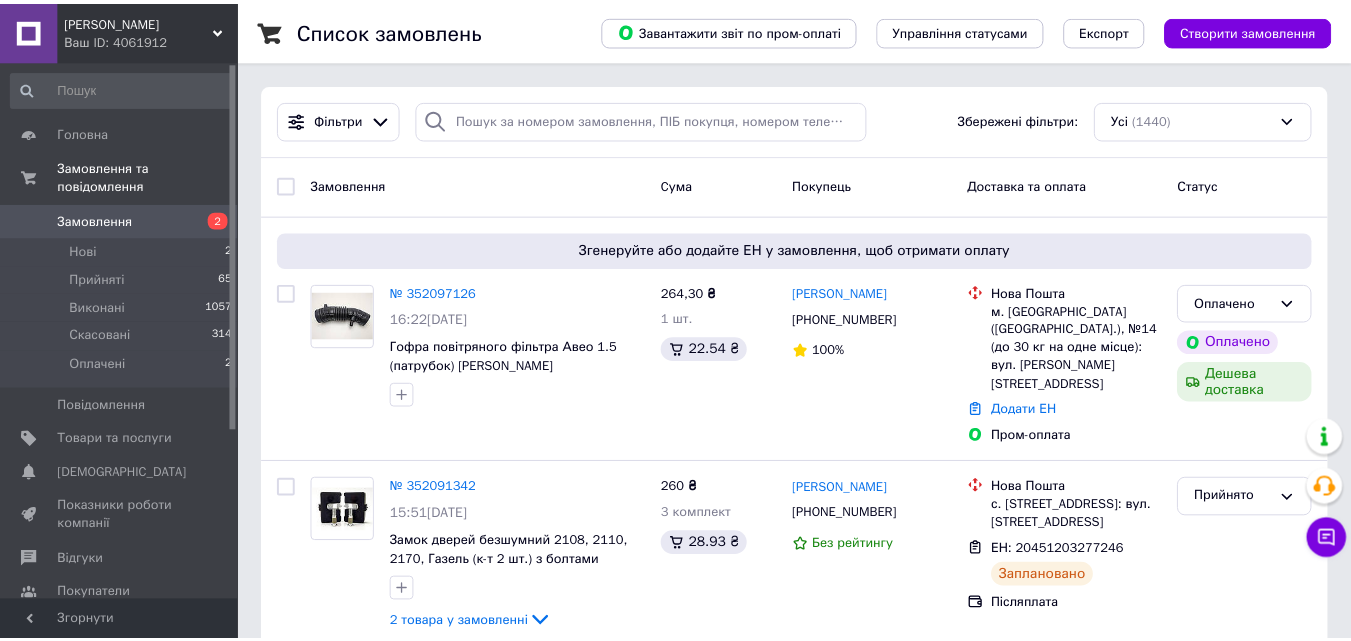 scroll, scrollTop: 0, scrollLeft: 0, axis: both 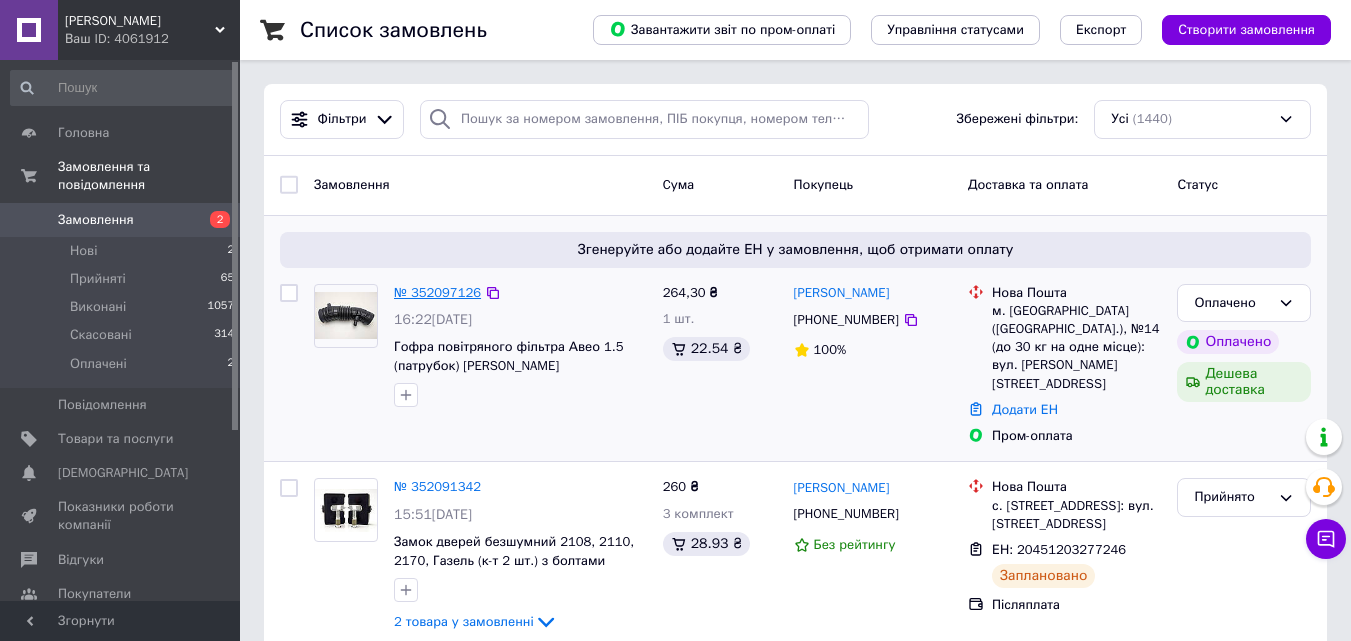 click on "№ 352097126" at bounding box center (437, 292) 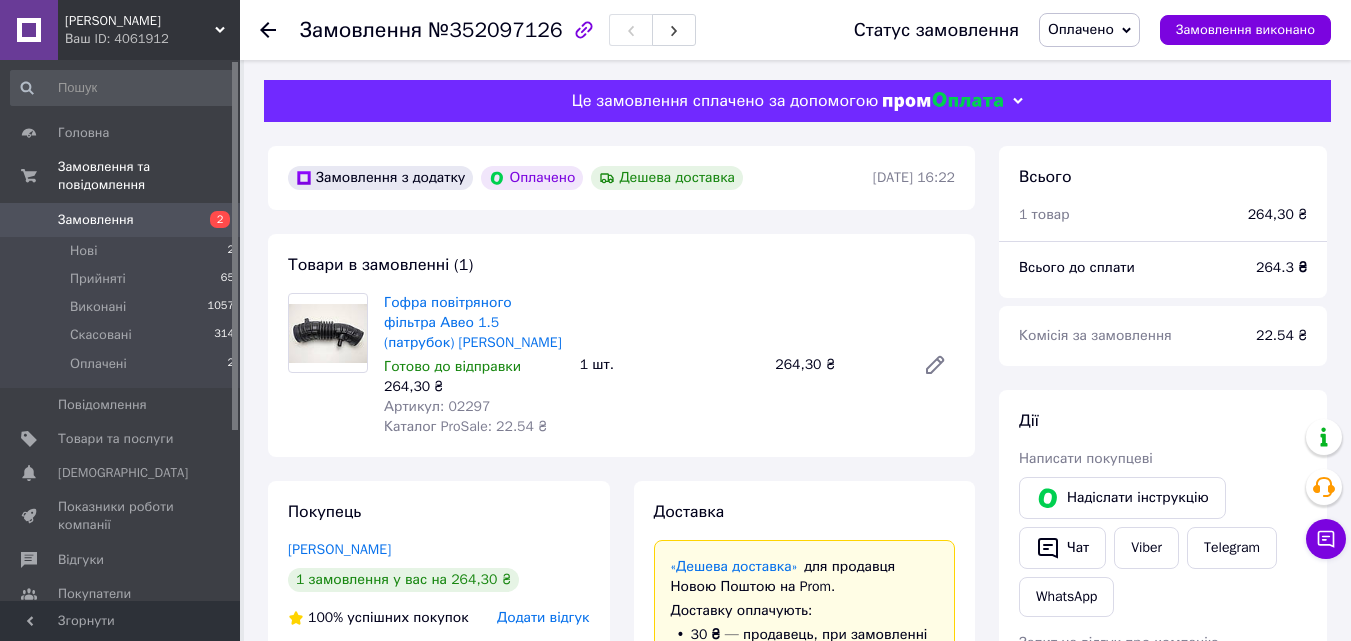 click on "Артикул: 02297" at bounding box center (437, 406) 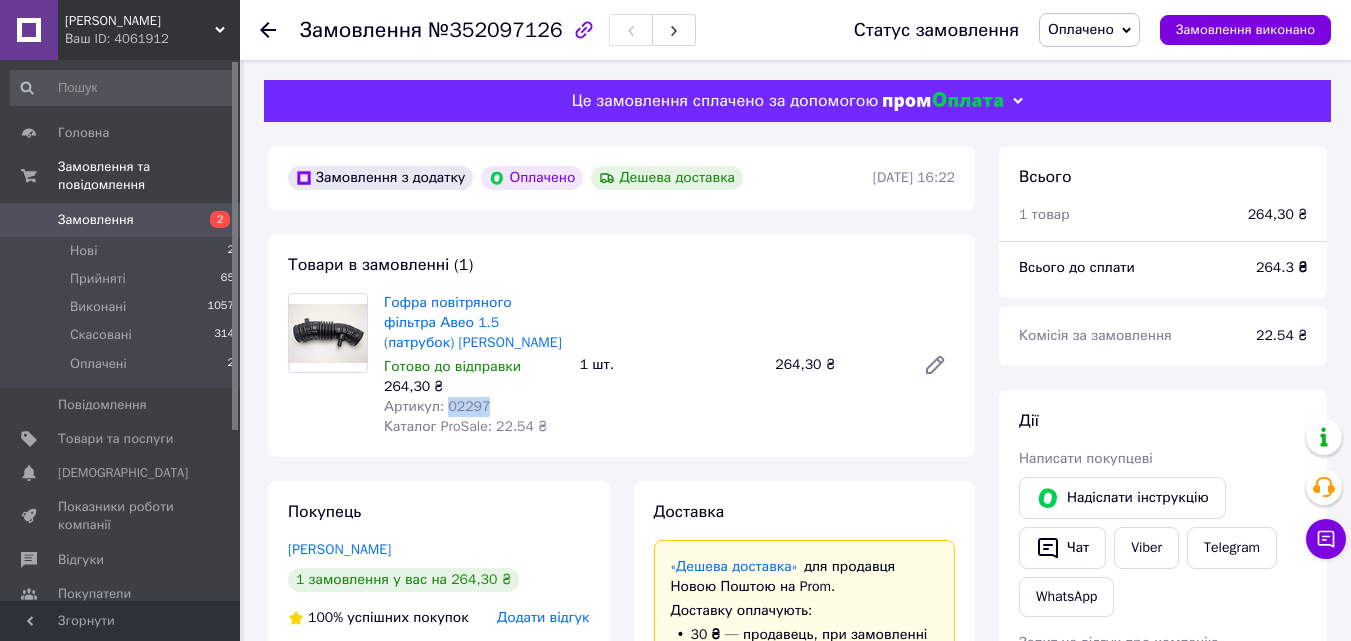 click on "Артикул: 02297" at bounding box center (437, 406) 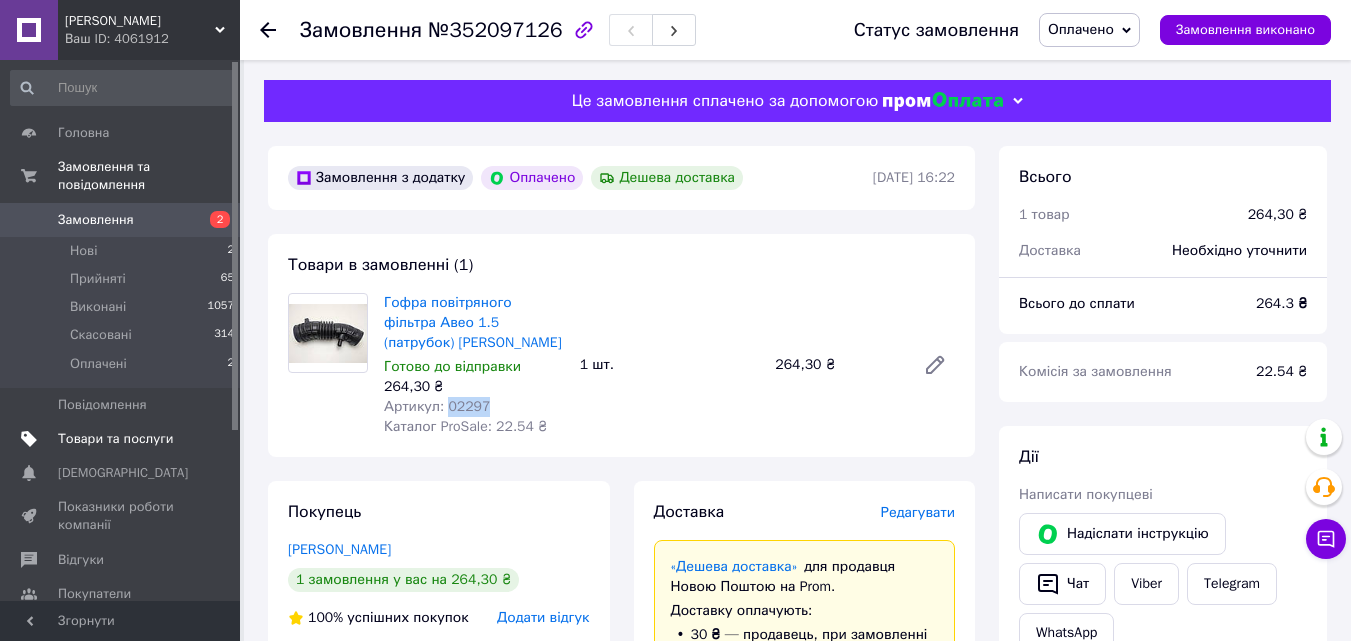 click on "Товари та послуги" at bounding box center (115, 439) 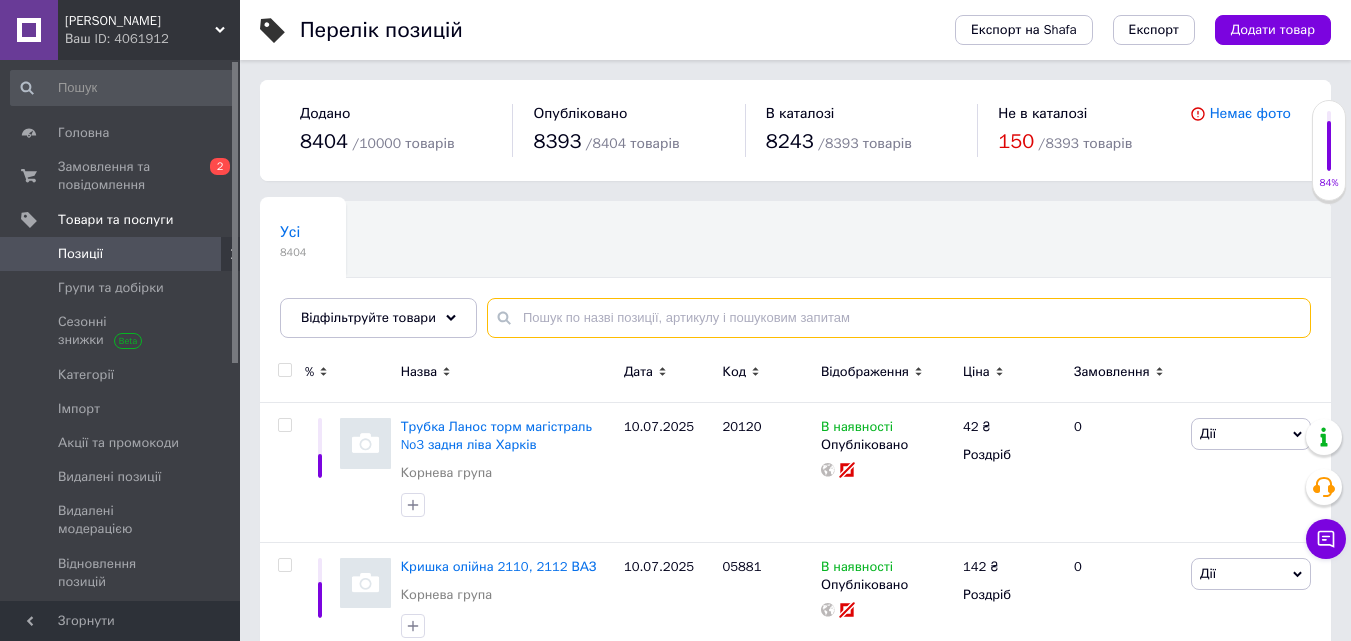click at bounding box center [899, 318] 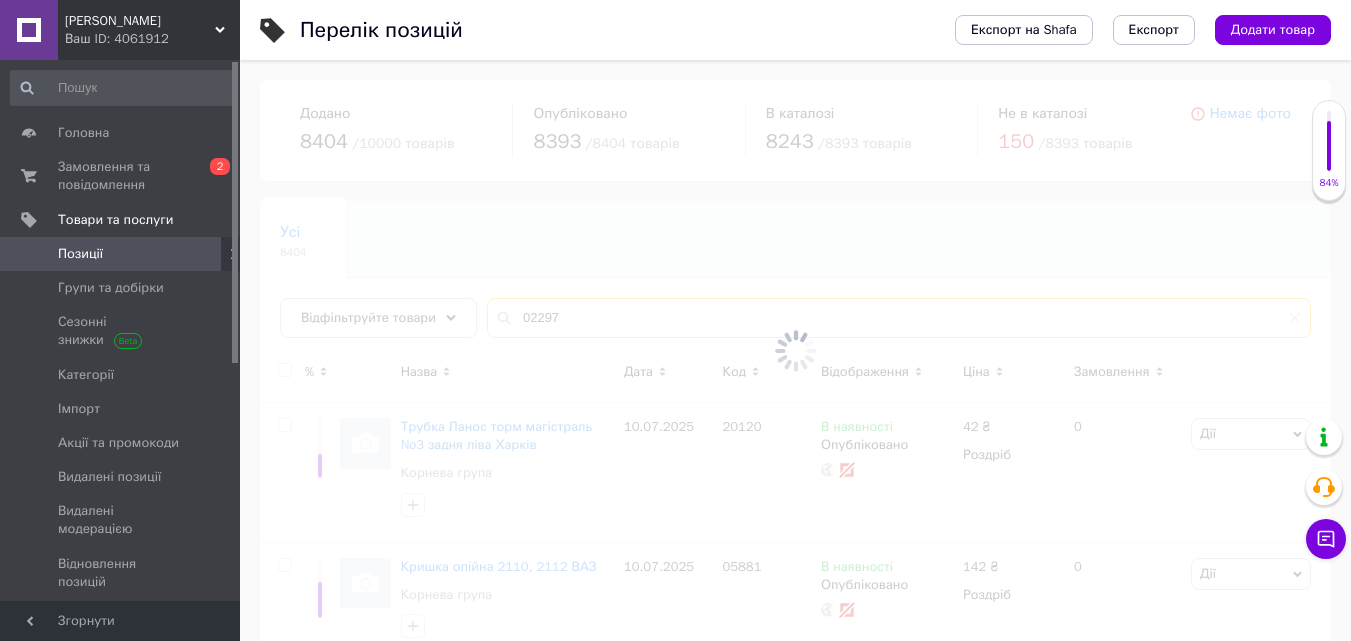 type on "02297" 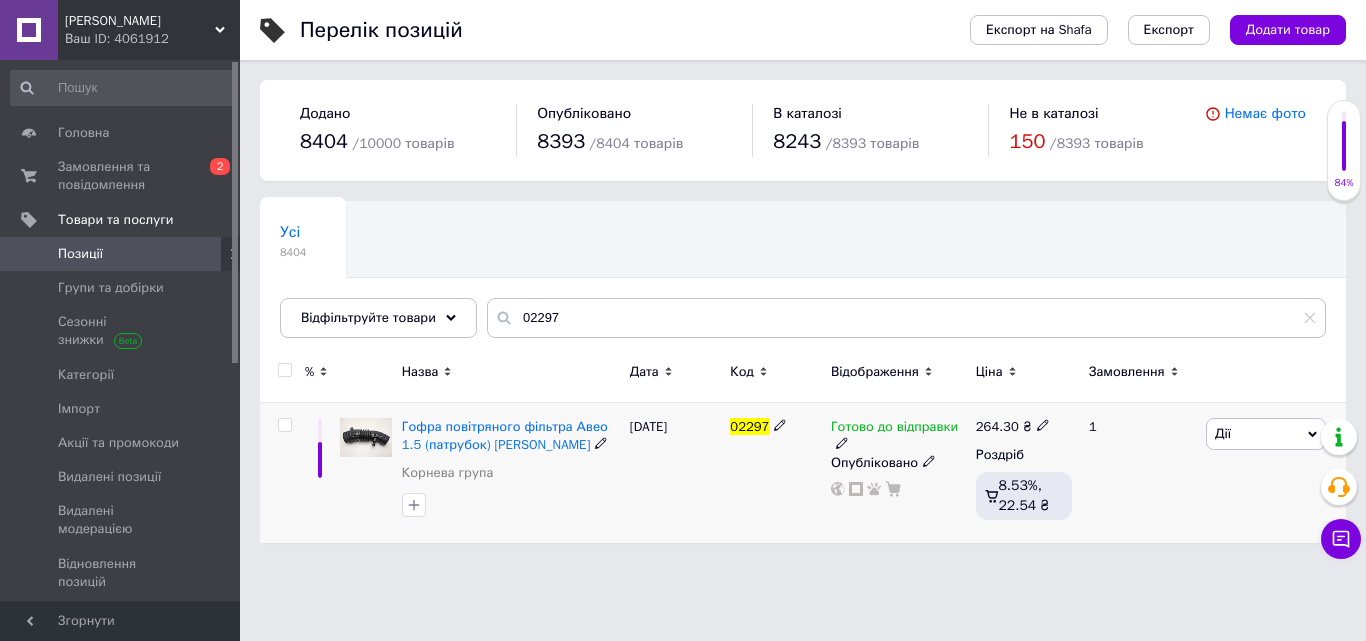 click on "Дії" at bounding box center (1223, 433) 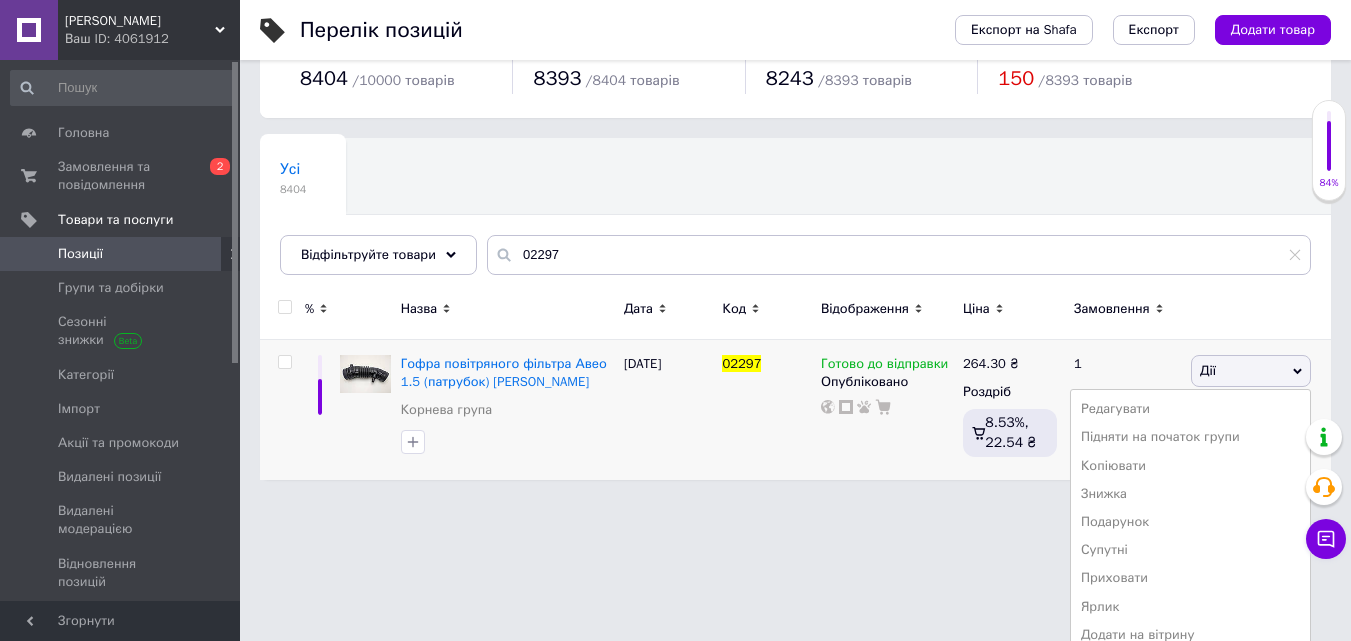 scroll, scrollTop: 133, scrollLeft: 0, axis: vertical 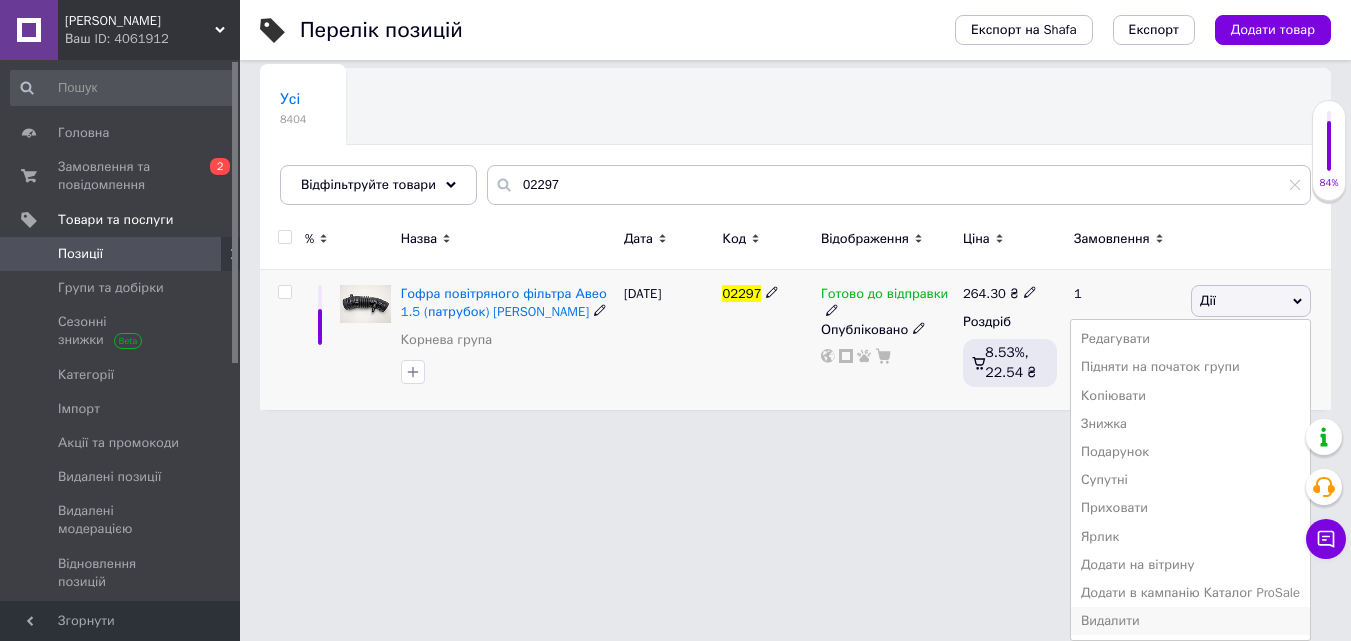 click on "Видалити" at bounding box center [1190, 621] 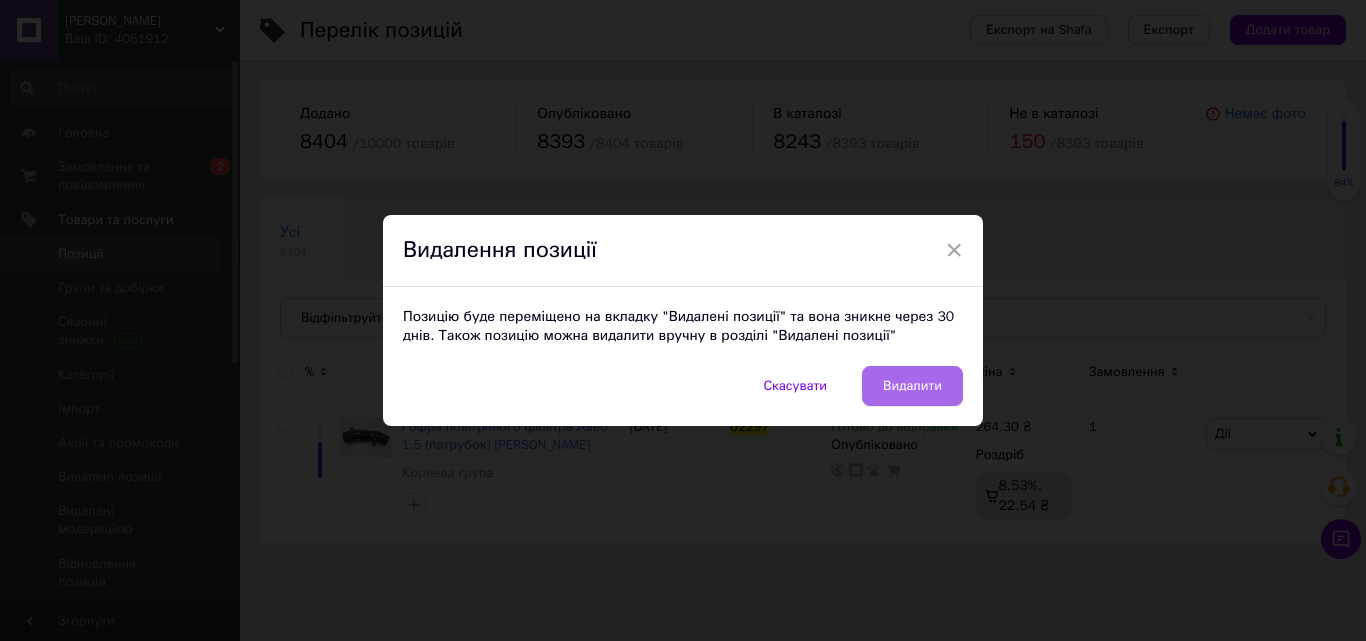 click on "Видалити" at bounding box center (912, 386) 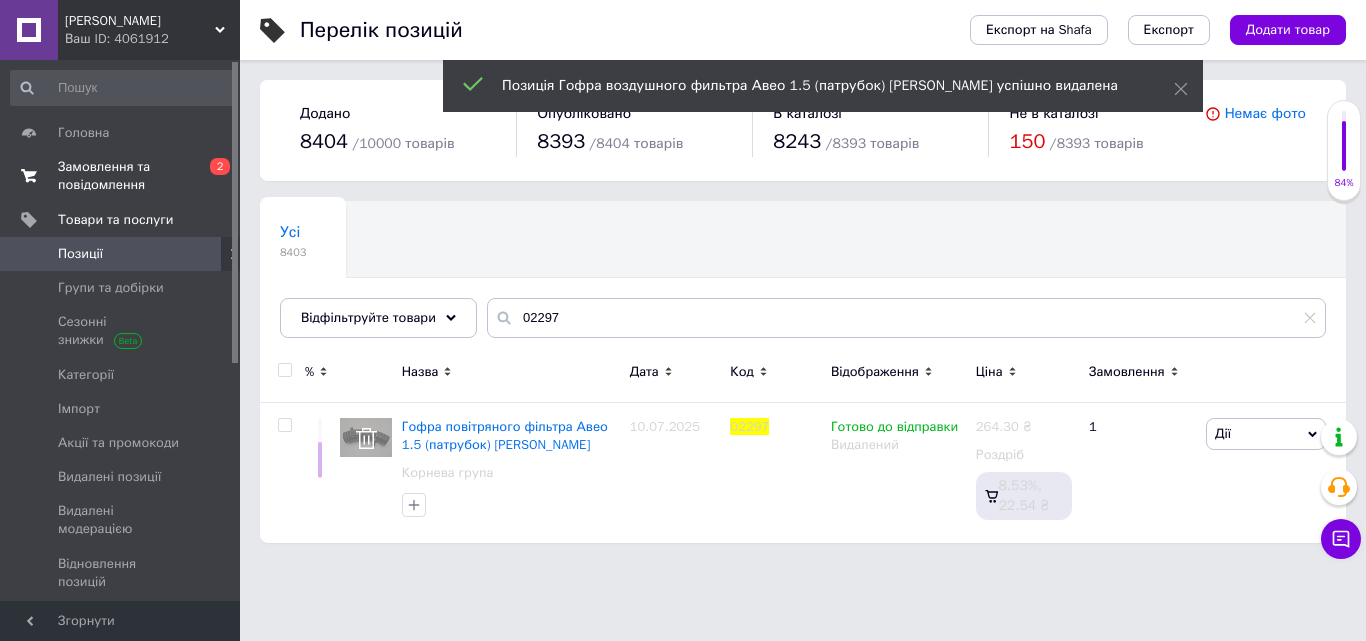click on "Замовлення та повідомлення" at bounding box center (121, 176) 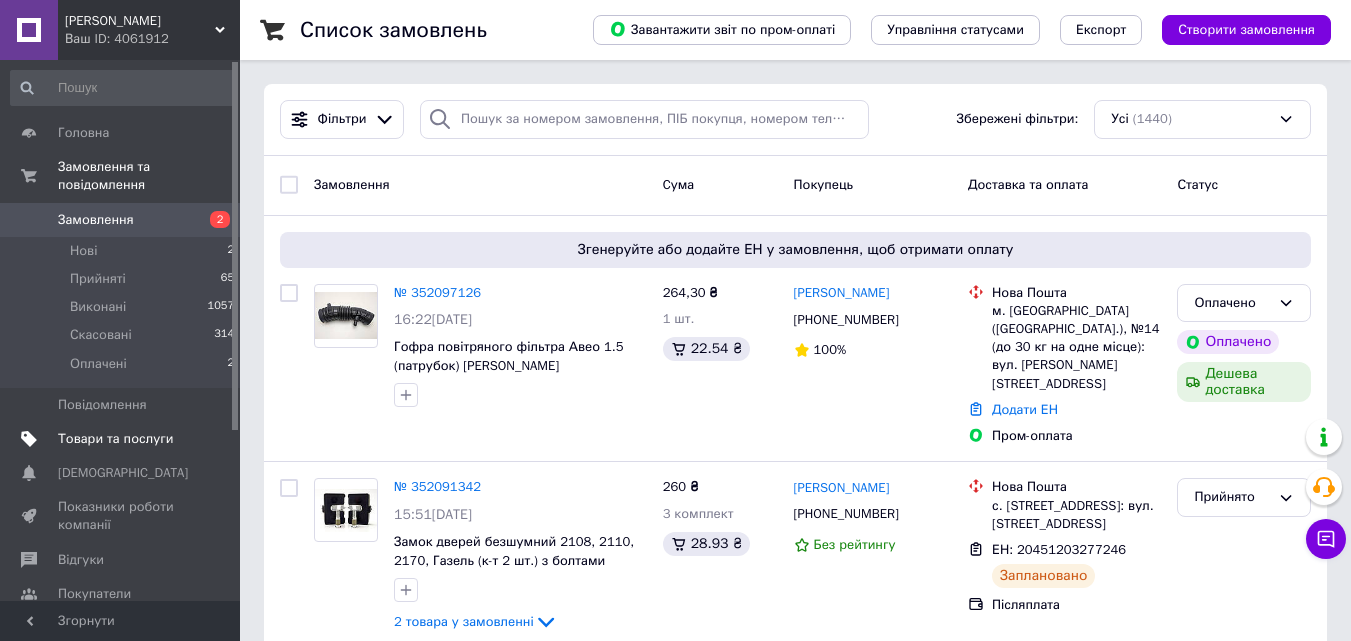 click on "Товари та послуги" at bounding box center [115, 439] 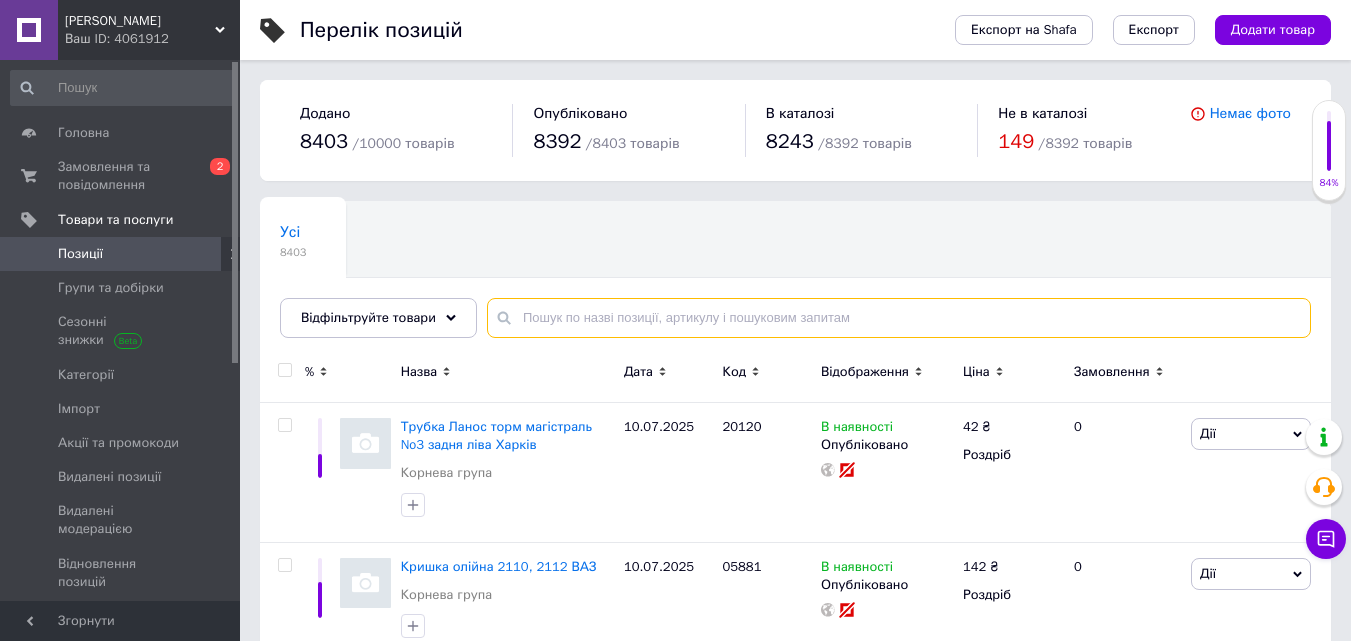 click at bounding box center [899, 318] 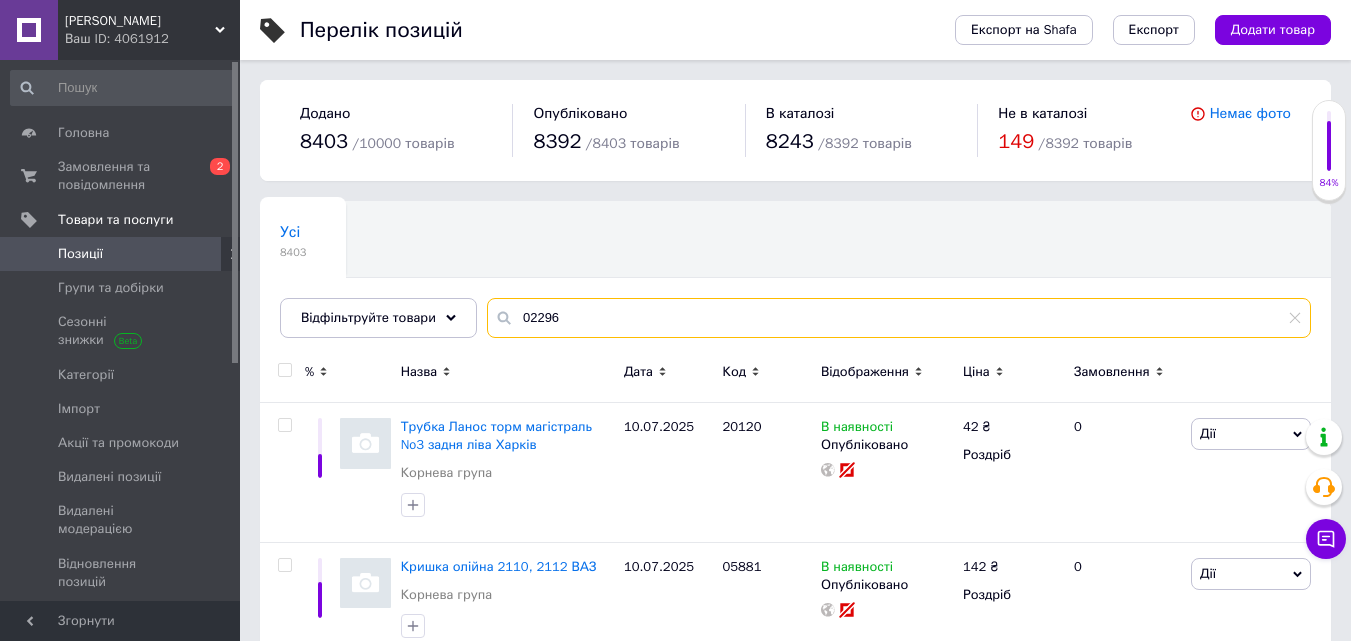 type on "02296" 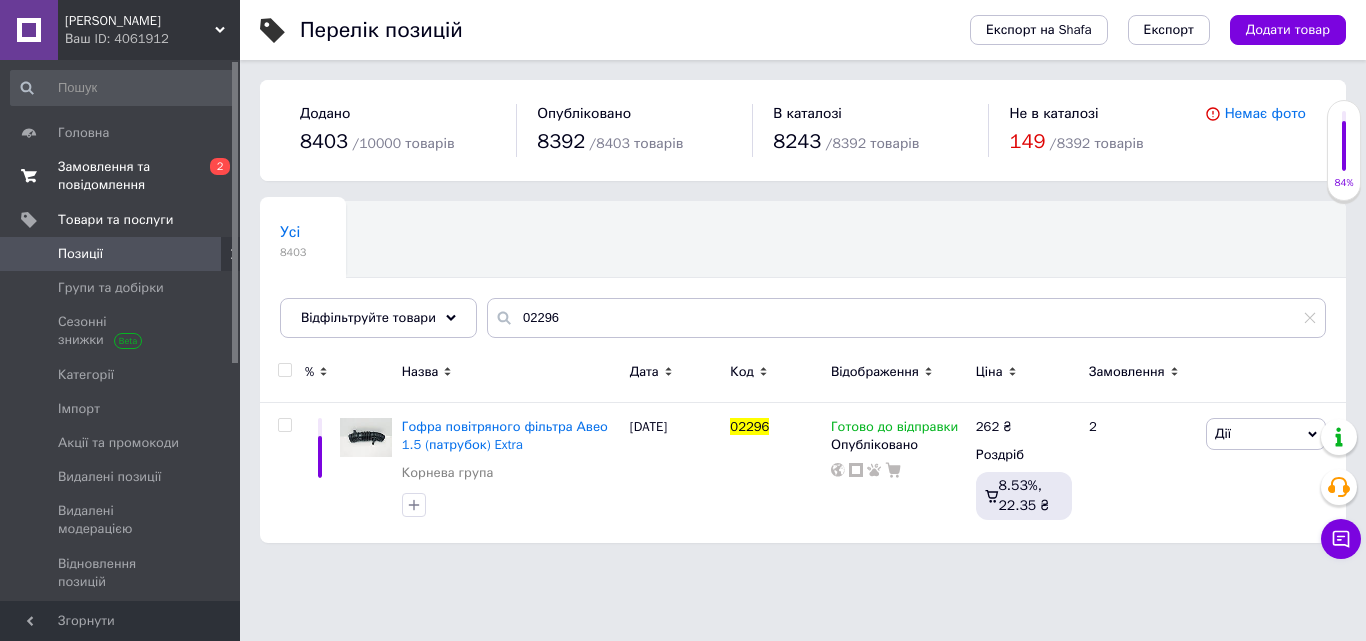 drag, startPoint x: 141, startPoint y: 171, endPoint x: 138, endPoint y: 182, distance: 11.401754 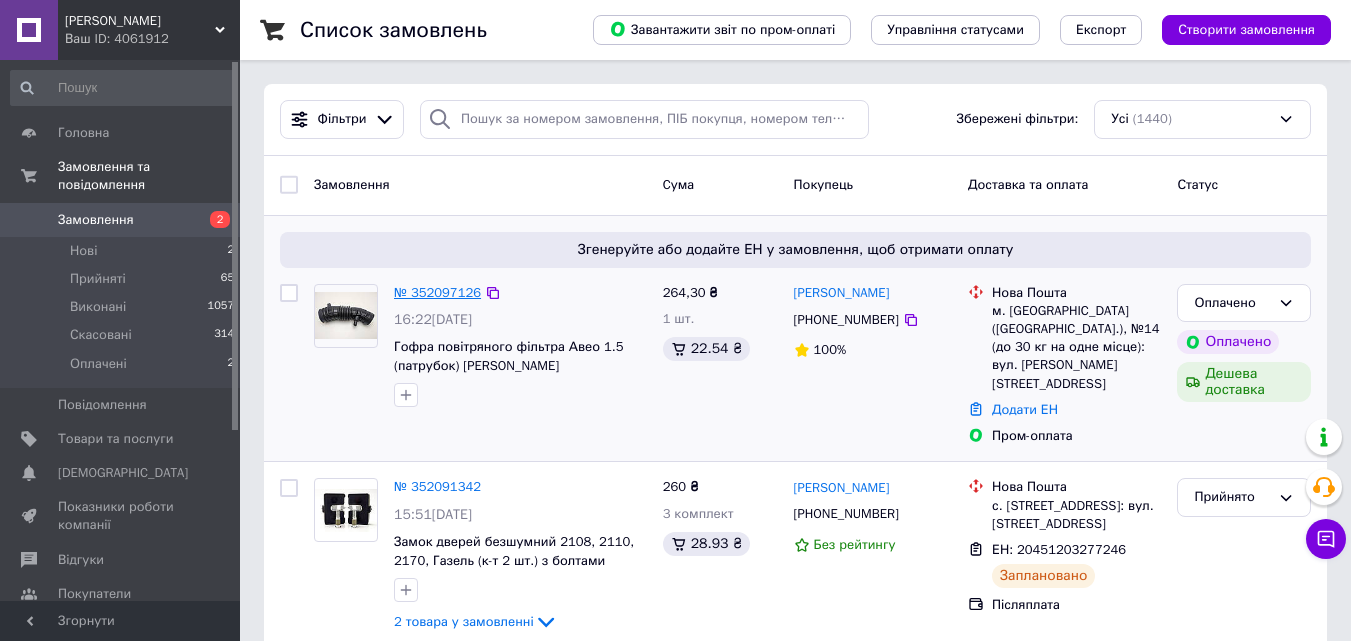 click on "№ 352097126" at bounding box center (437, 292) 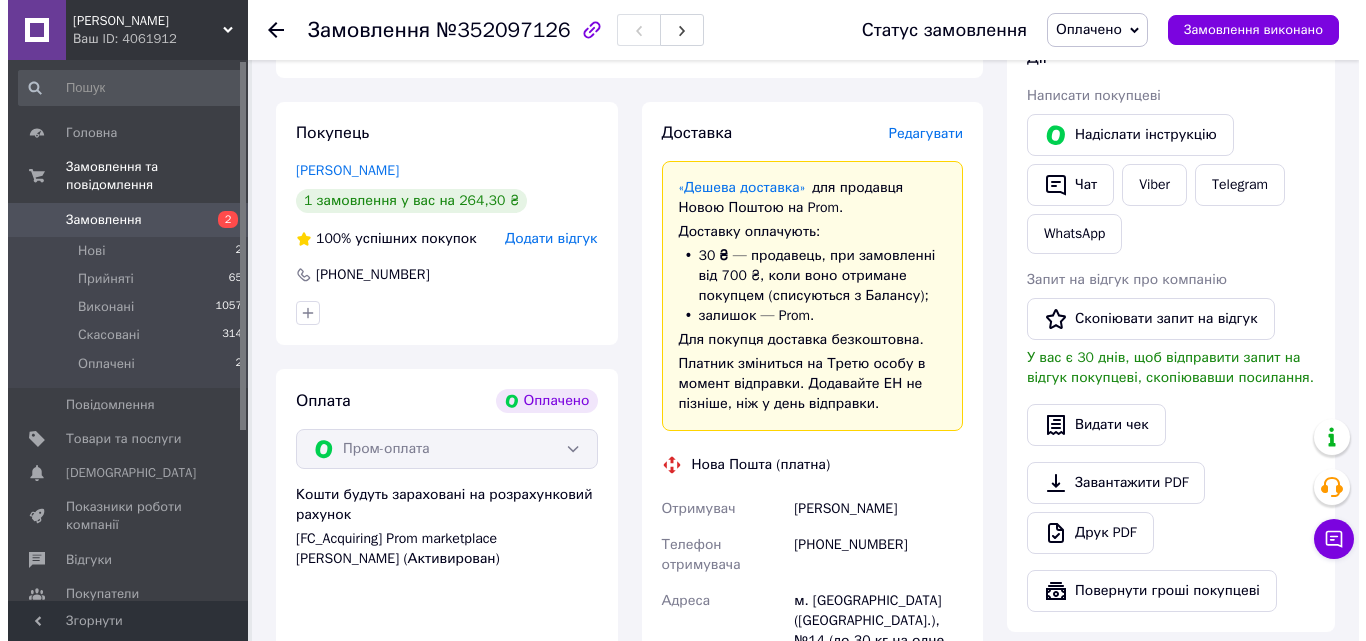 scroll, scrollTop: 199, scrollLeft: 0, axis: vertical 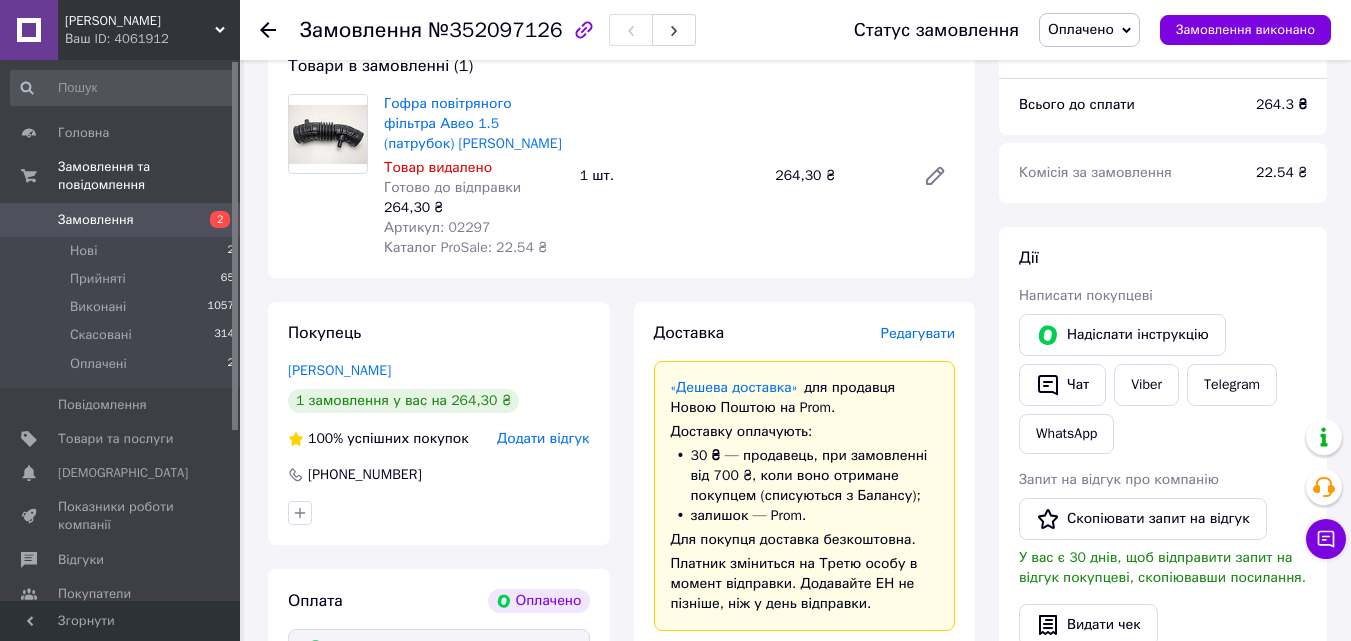 click on "Редагувати" at bounding box center [918, 333] 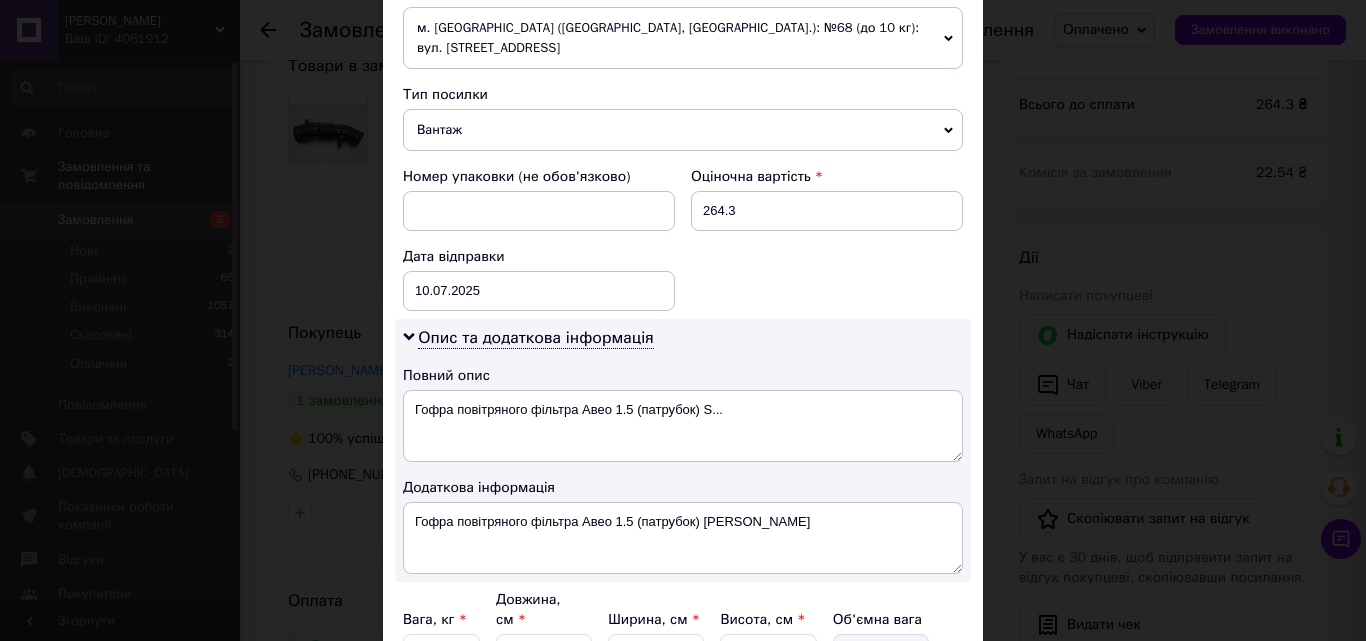 scroll, scrollTop: 731, scrollLeft: 0, axis: vertical 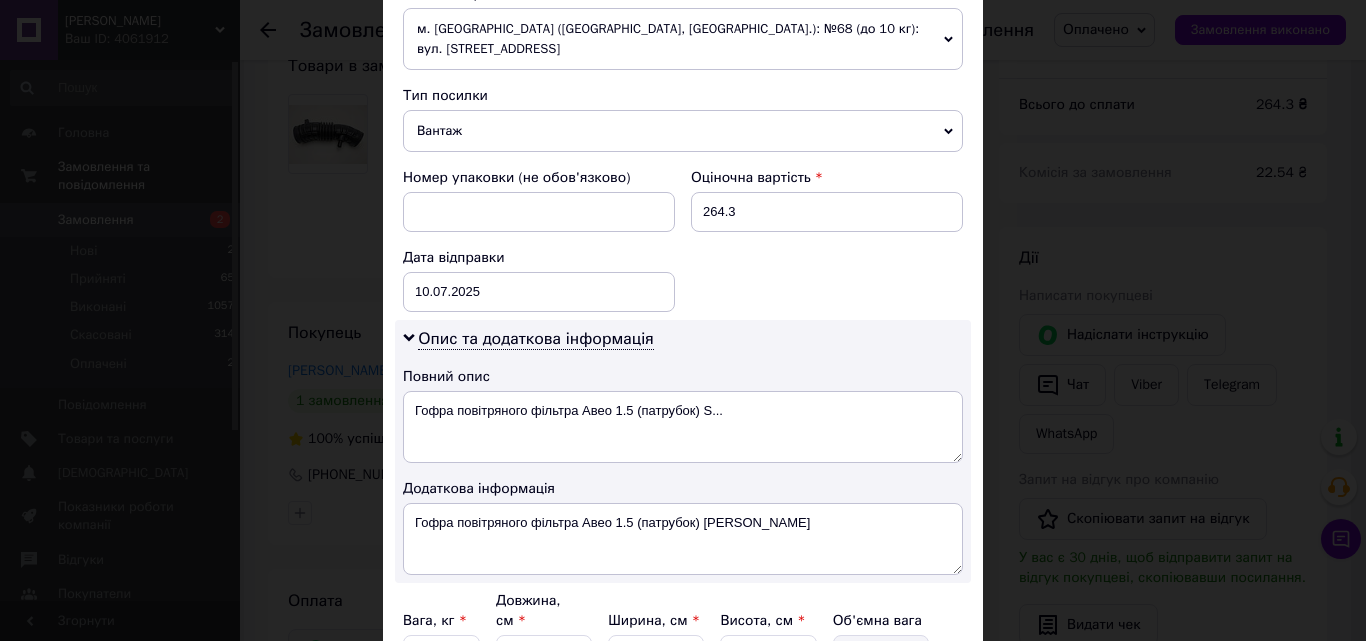 click on "Вантаж" at bounding box center (683, 131) 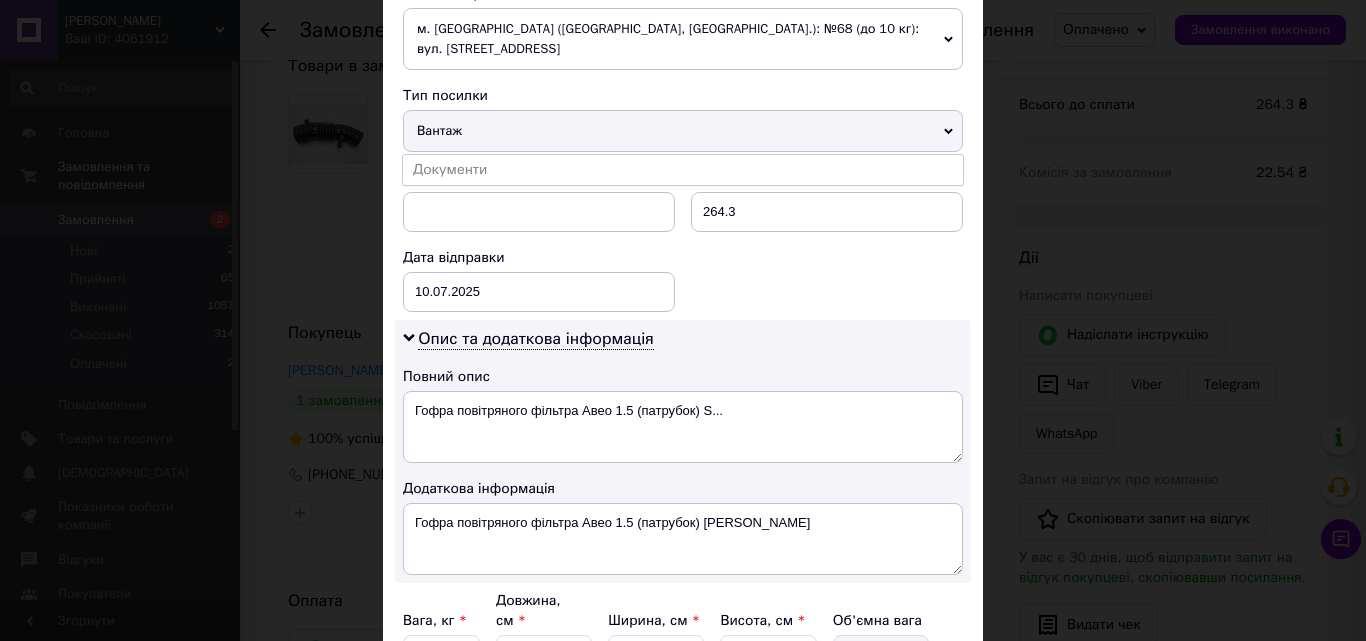 drag, startPoint x: 471, startPoint y: 169, endPoint x: 479, endPoint y: 215, distance: 46.69047 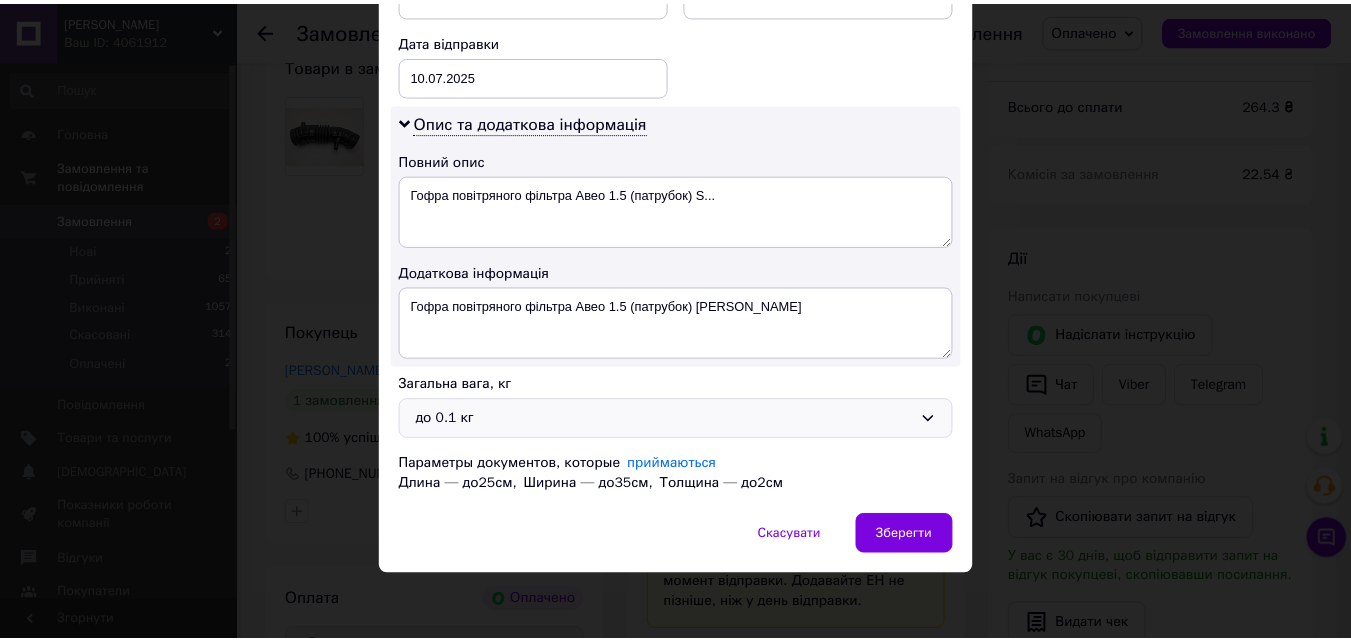 scroll, scrollTop: 951, scrollLeft: 0, axis: vertical 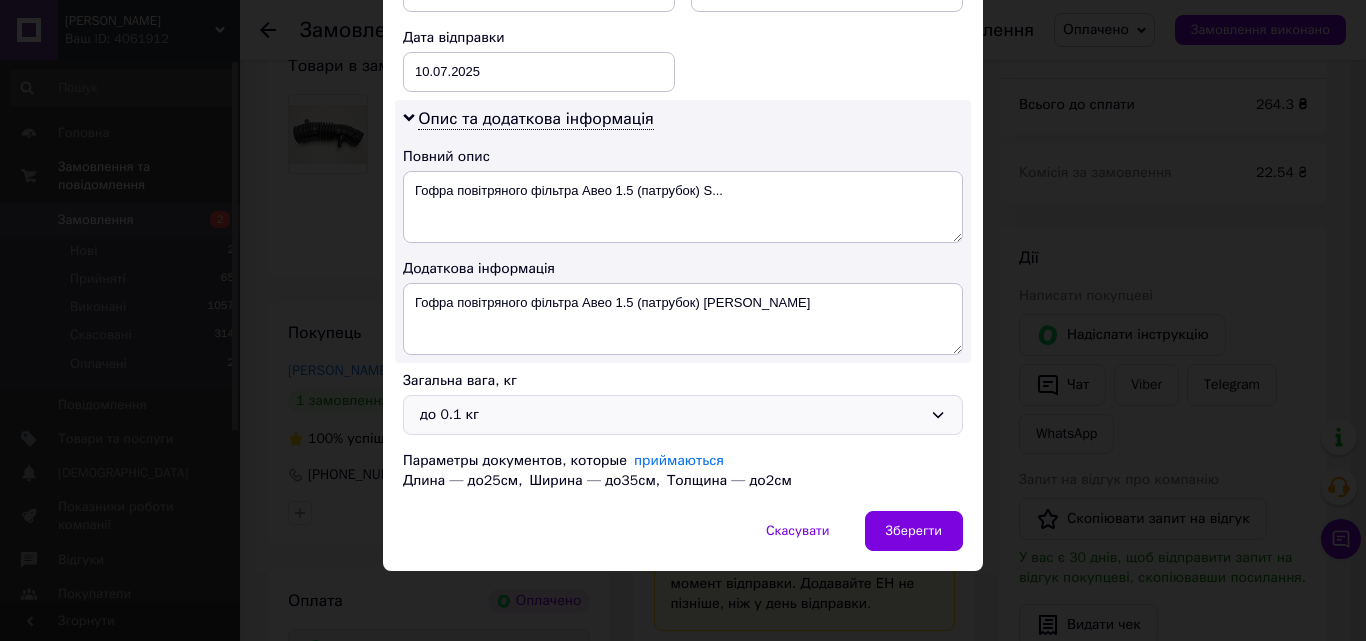 click on "до 0.1 кг" at bounding box center (671, 415) 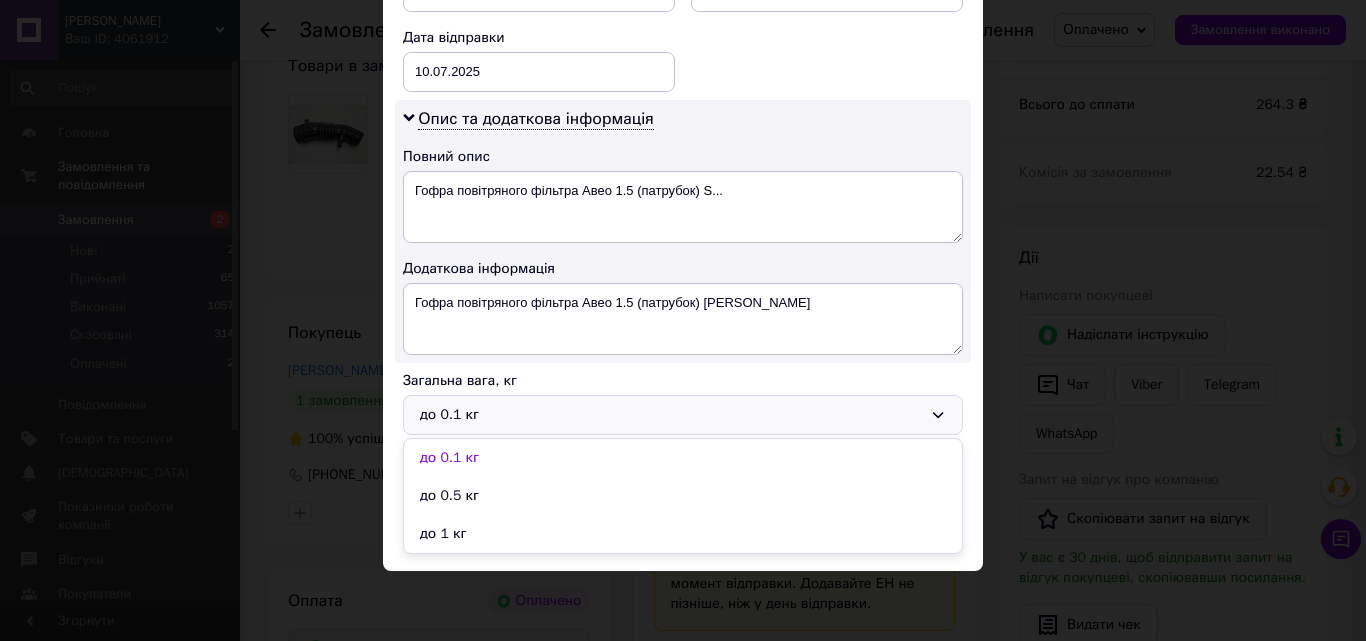 click on "до 1 кг" at bounding box center [683, 534] 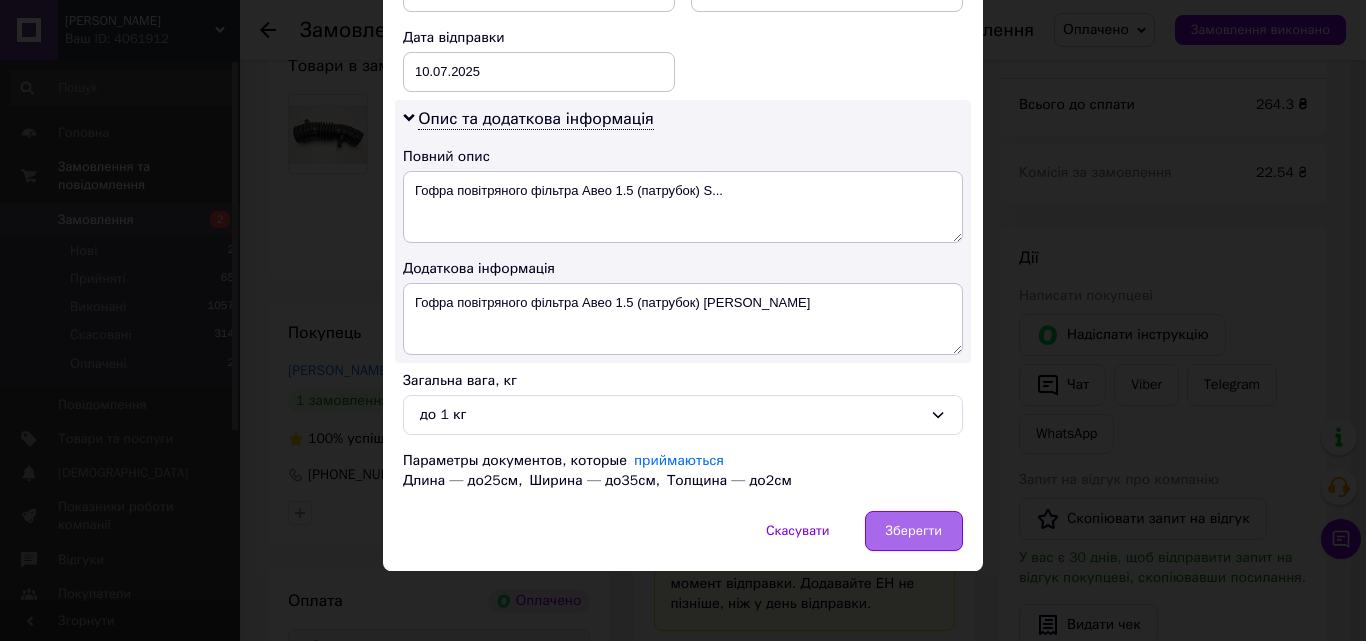 click on "Зберегти" at bounding box center (914, 531) 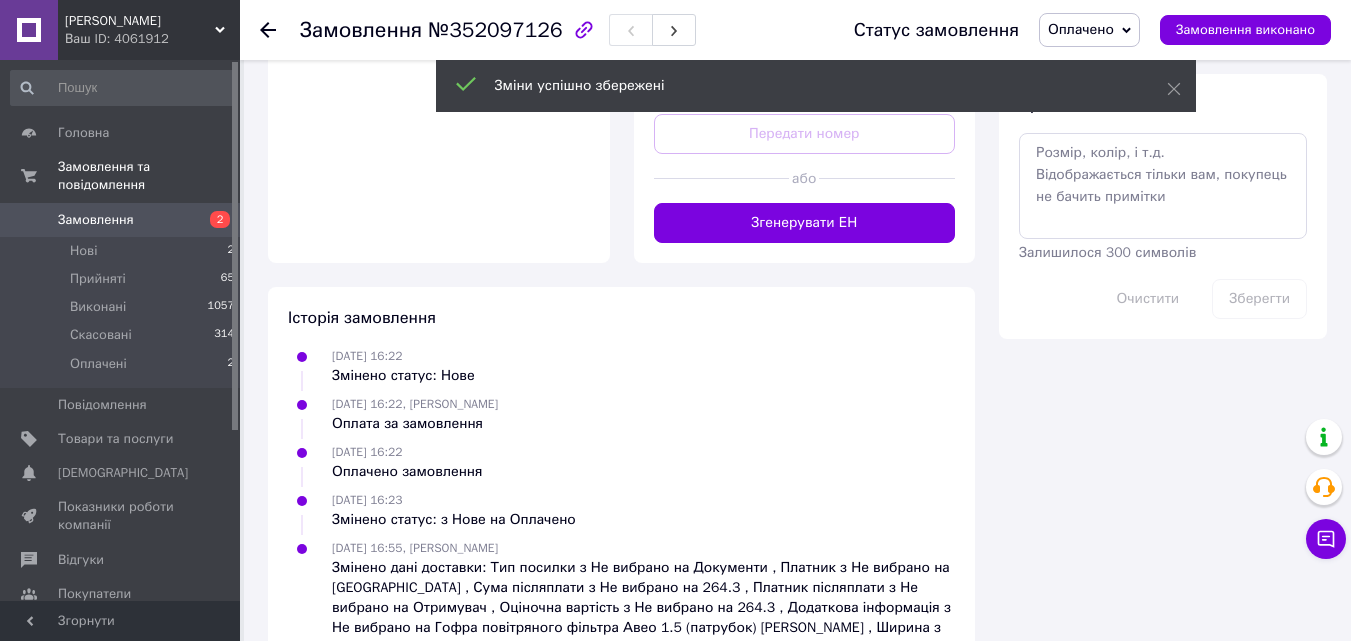 scroll, scrollTop: 1199, scrollLeft: 0, axis: vertical 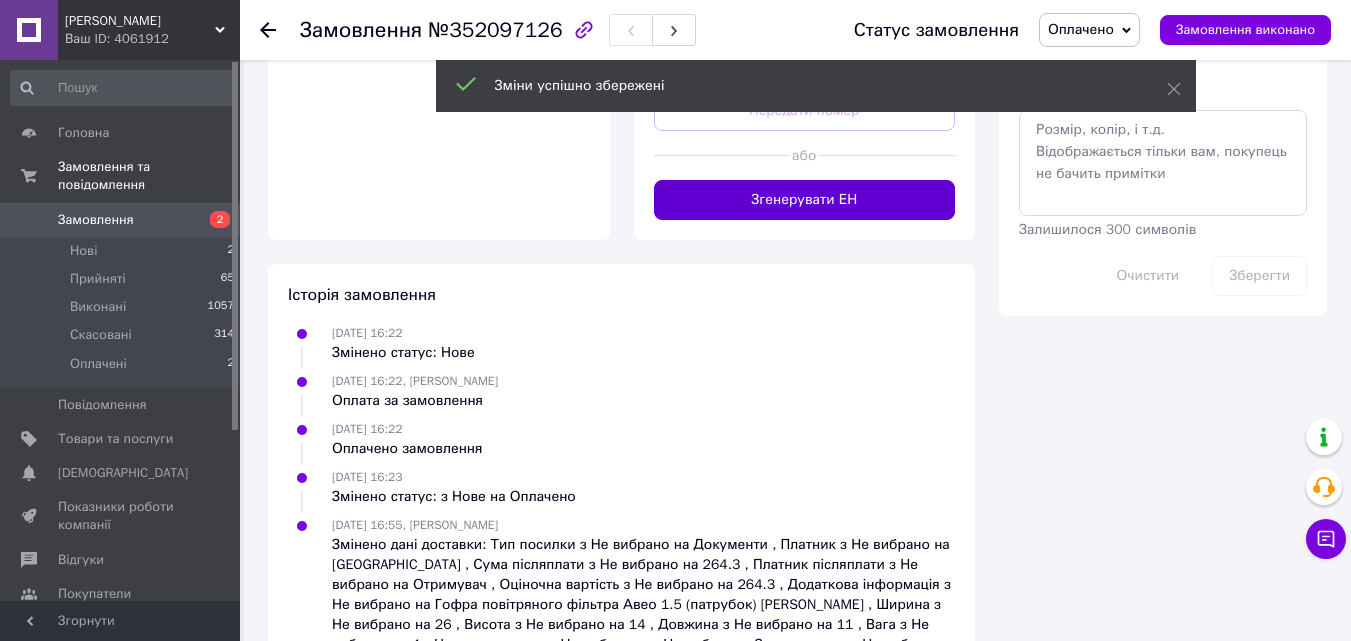 click on "Згенерувати ЕН" at bounding box center (805, 200) 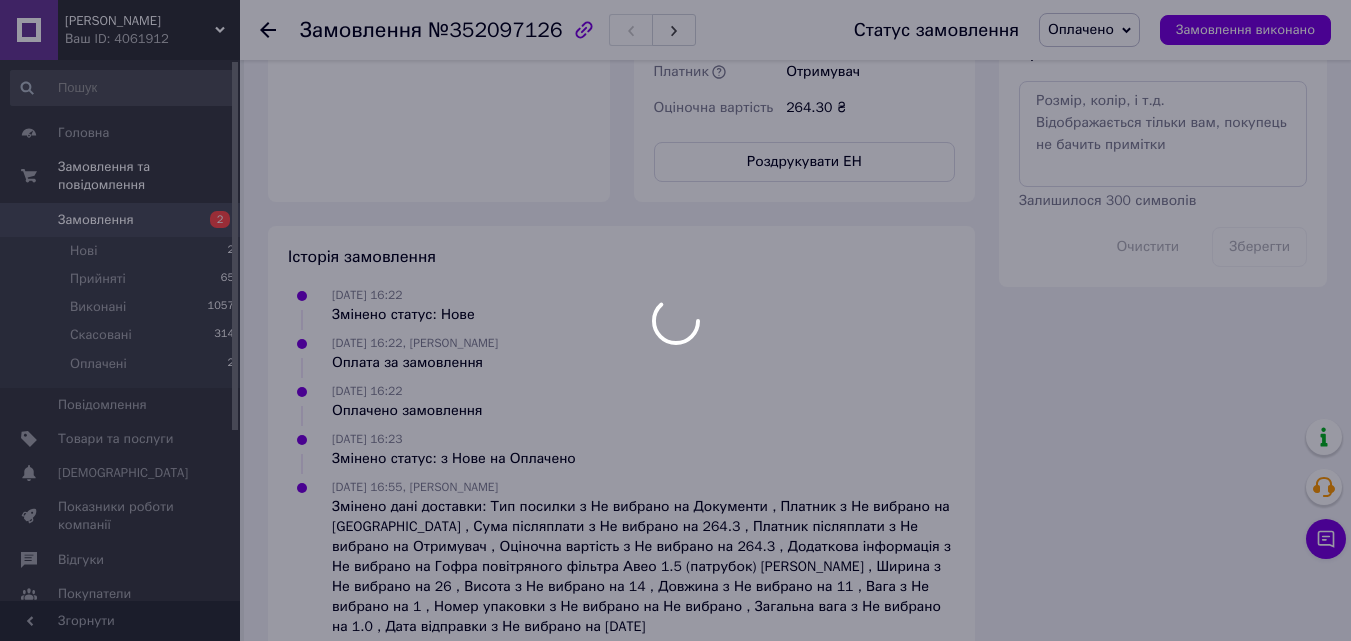 scroll, scrollTop: 1199, scrollLeft: 0, axis: vertical 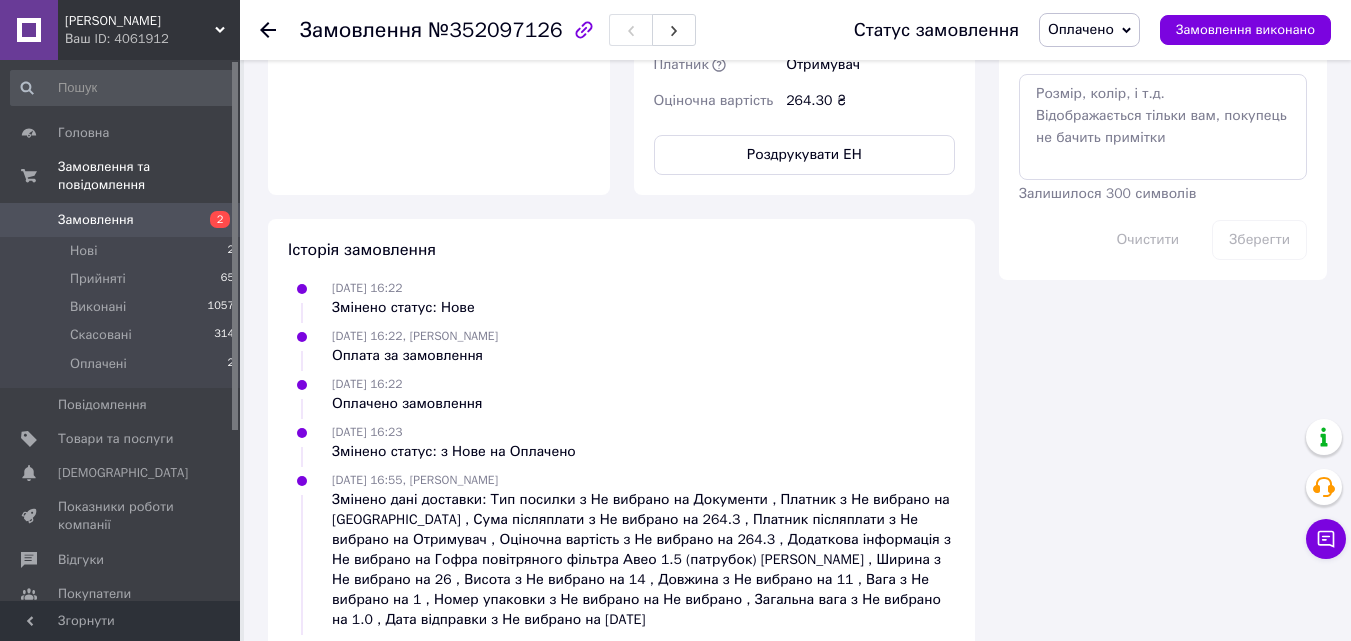 click on "Оплачено" at bounding box center [1081, 29] 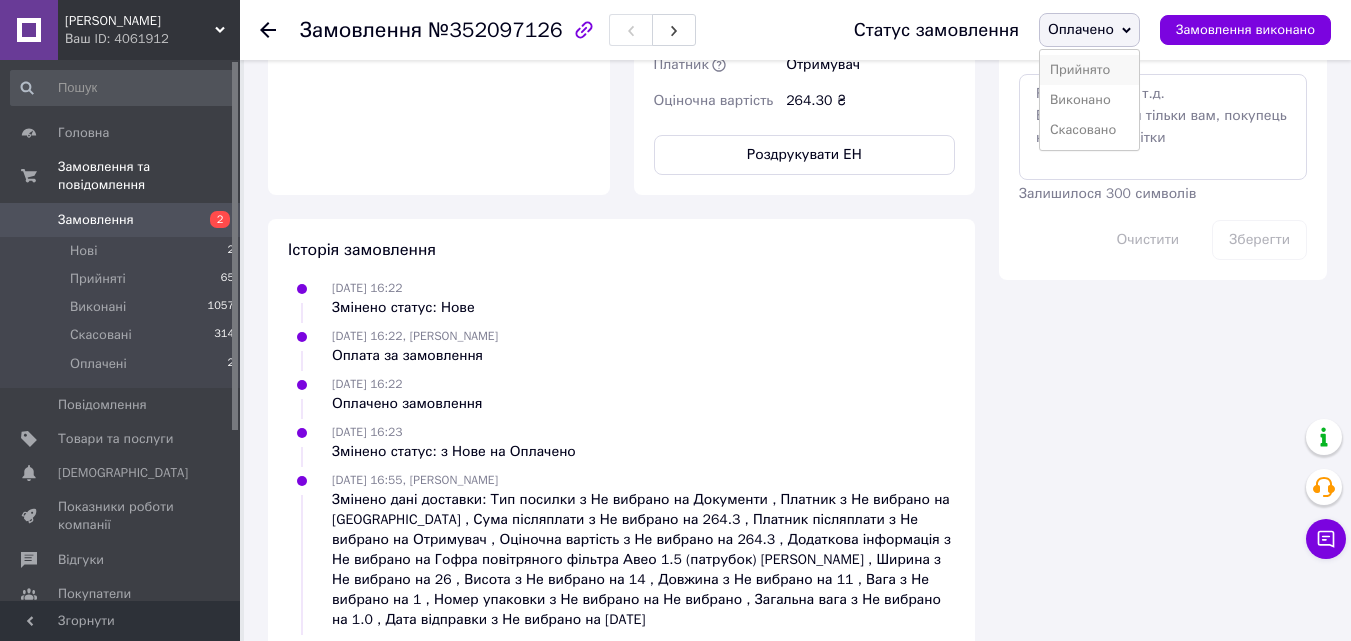 click on "Прийнято" at bounding box center (1089, 70) 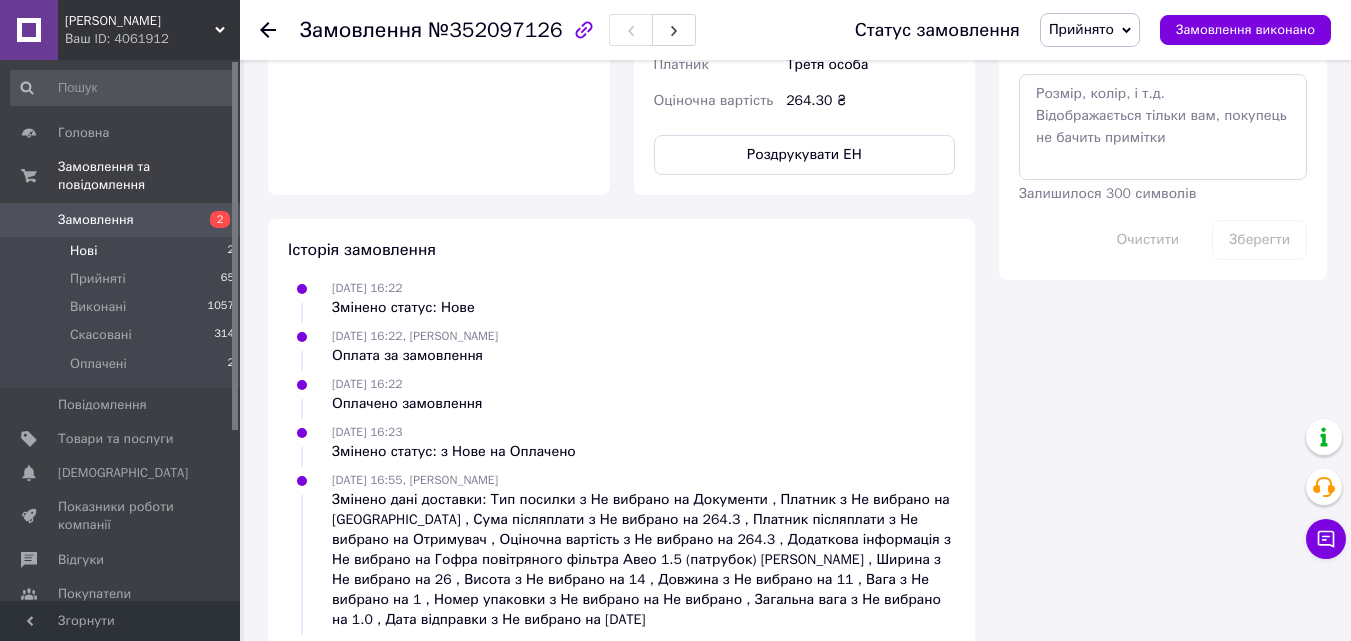 click on "Нові 2" at bounding box center [123, 251] 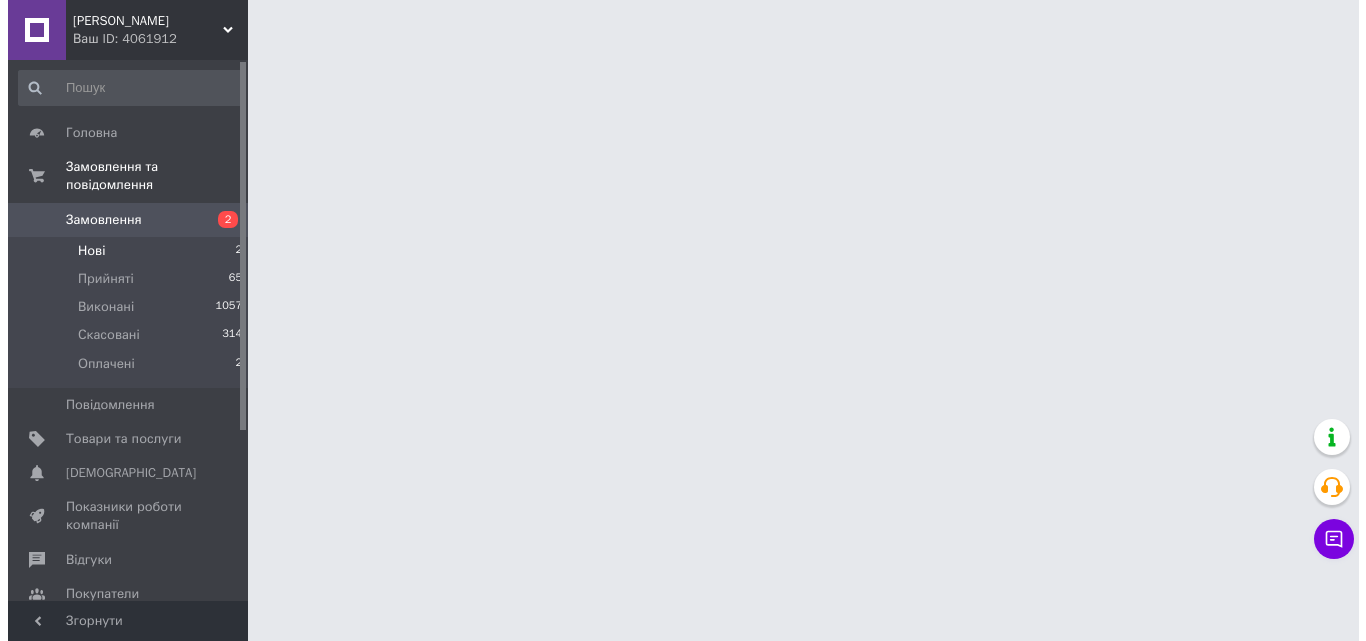 scroll, scrollTop: 0, scrollLeft: 0, axis: both 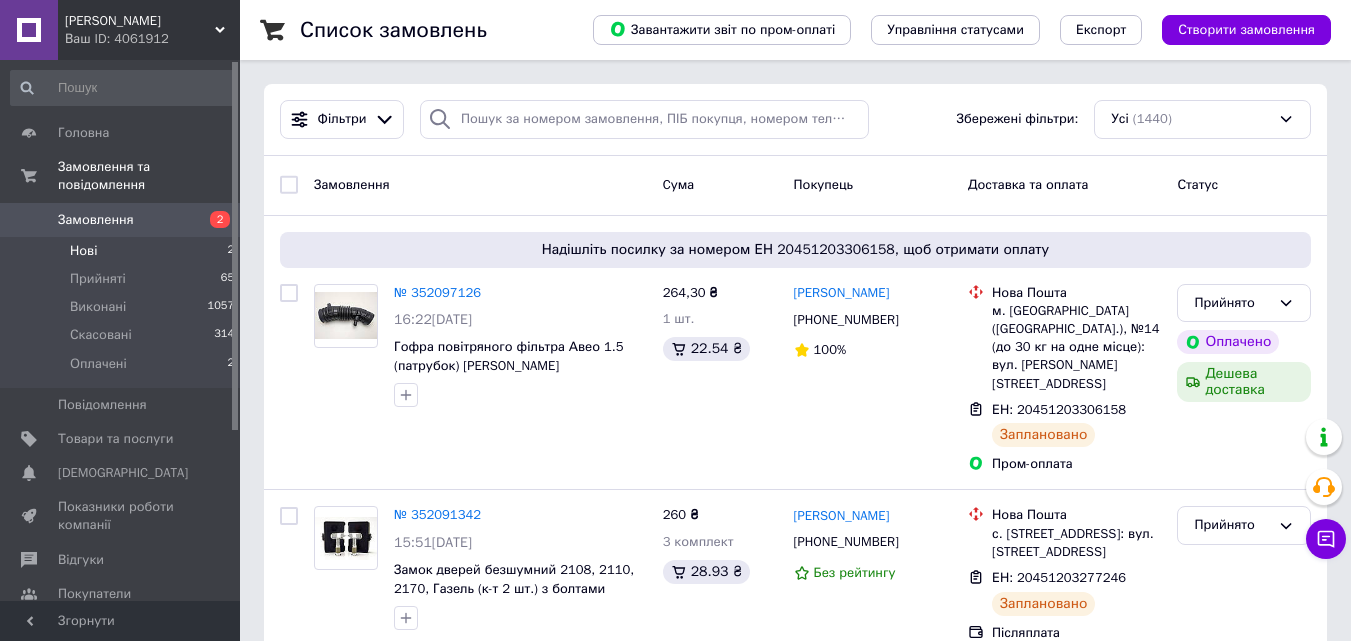 click on "Нові 2" at bounding box center (123, 251) 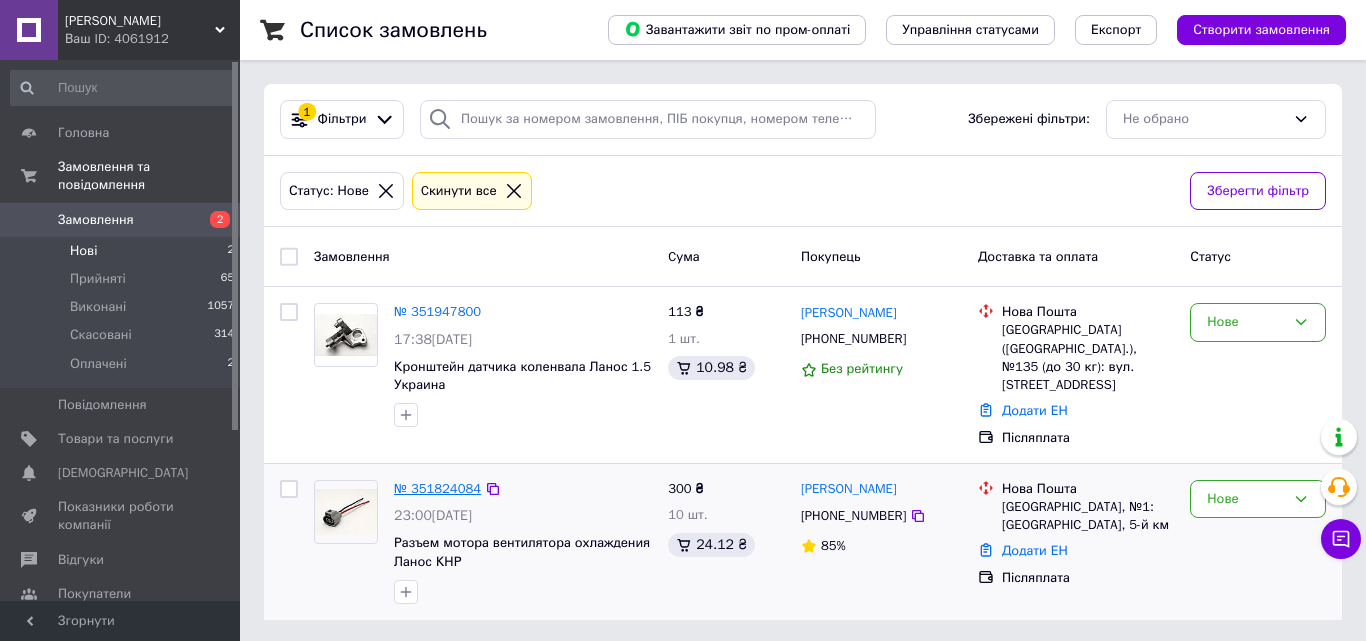 click on "№ 351824084" at bounding box center (437, 488) 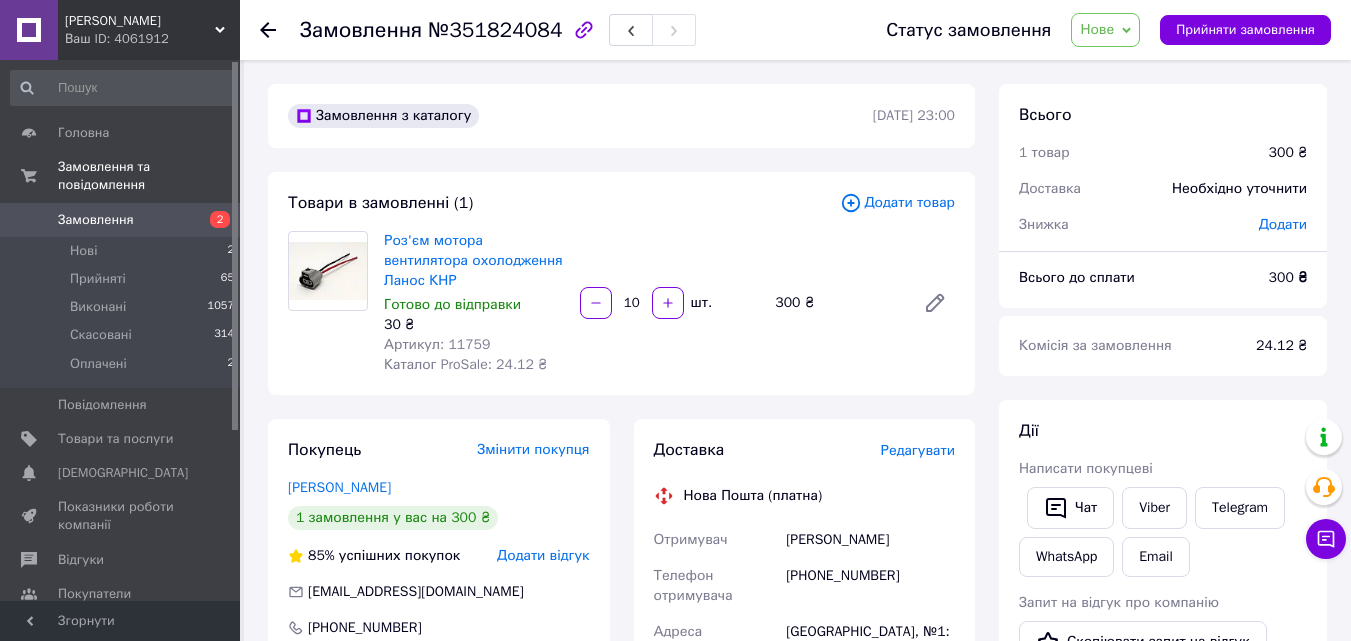click on "Редагувати" at bounding box center [918, 450] 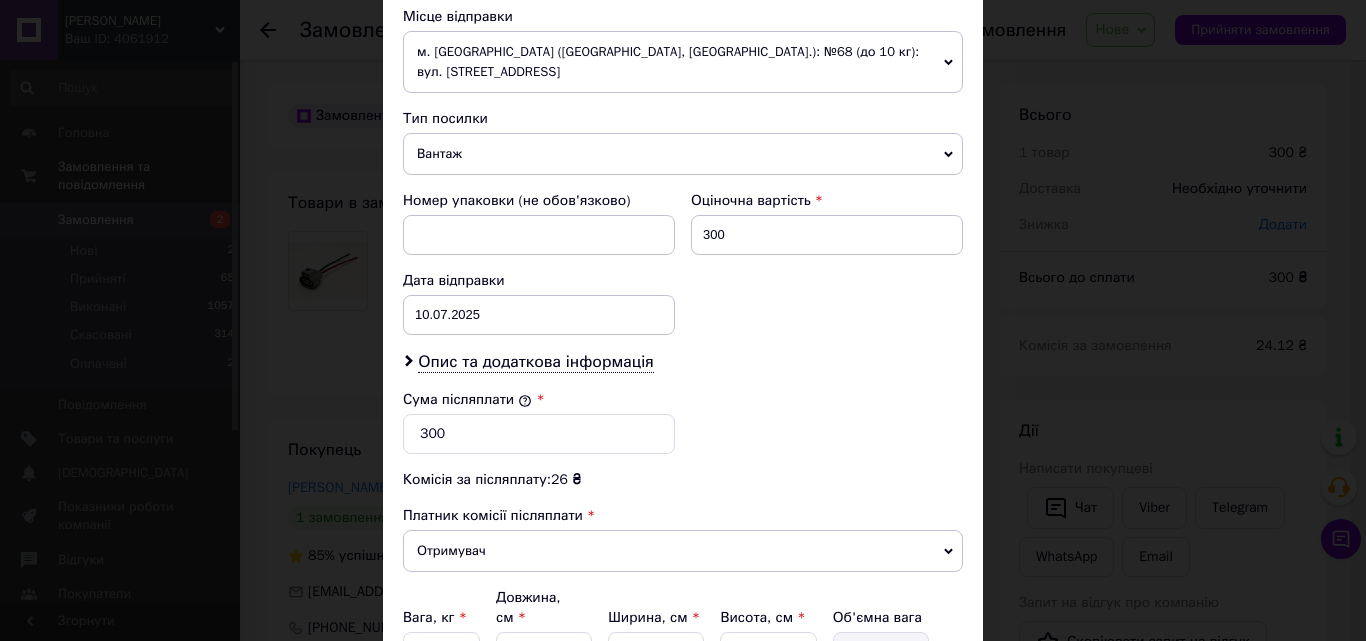 scroll, scrollTop: 705, scrollLeft: 0, axis: vertical 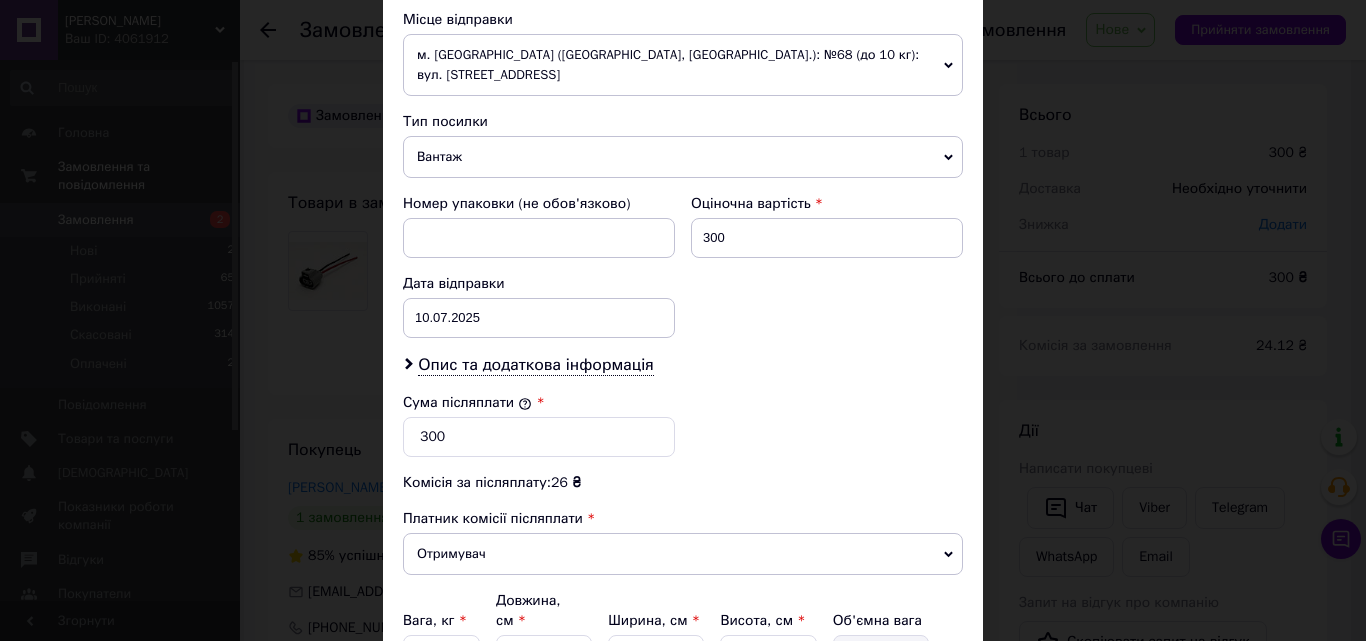 click on "Вантаж" at bounding box center (683, 157) 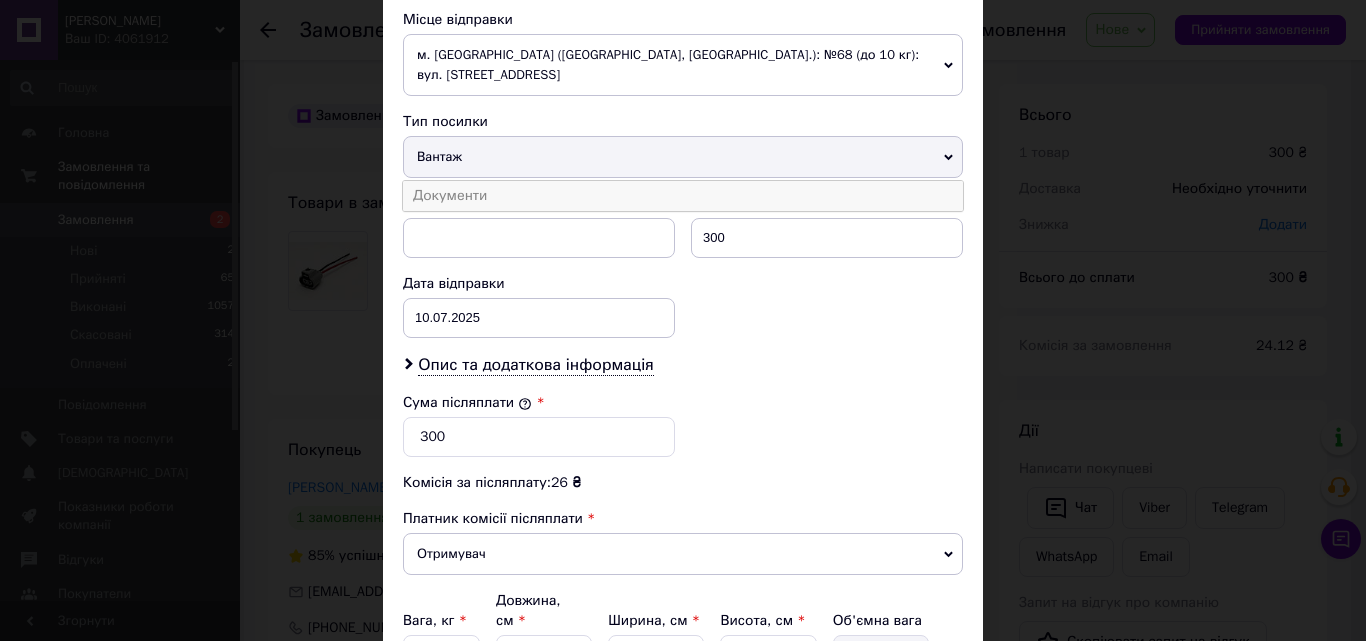 click on "Документи" at bounding box center [683, 196] 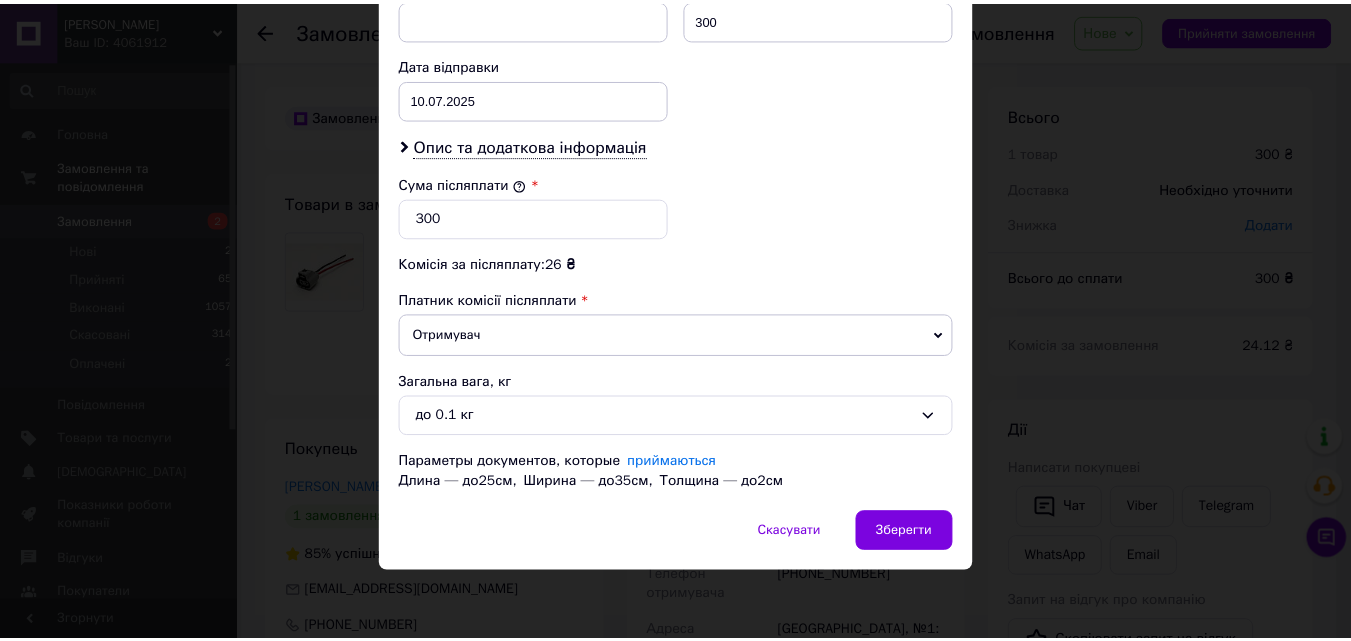 scroll, scrollTop: 925, scrollLeft: 0, axis: vertical 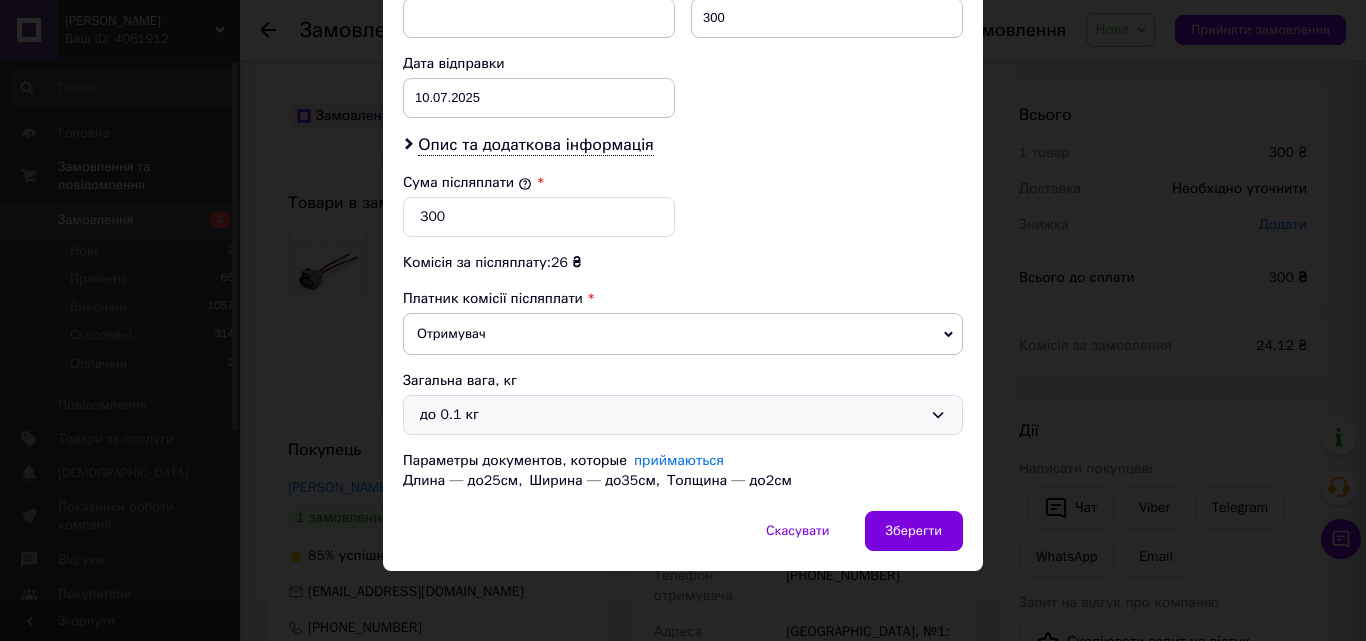 click on "до 0.1 кг" at bounding box center (671, 415) 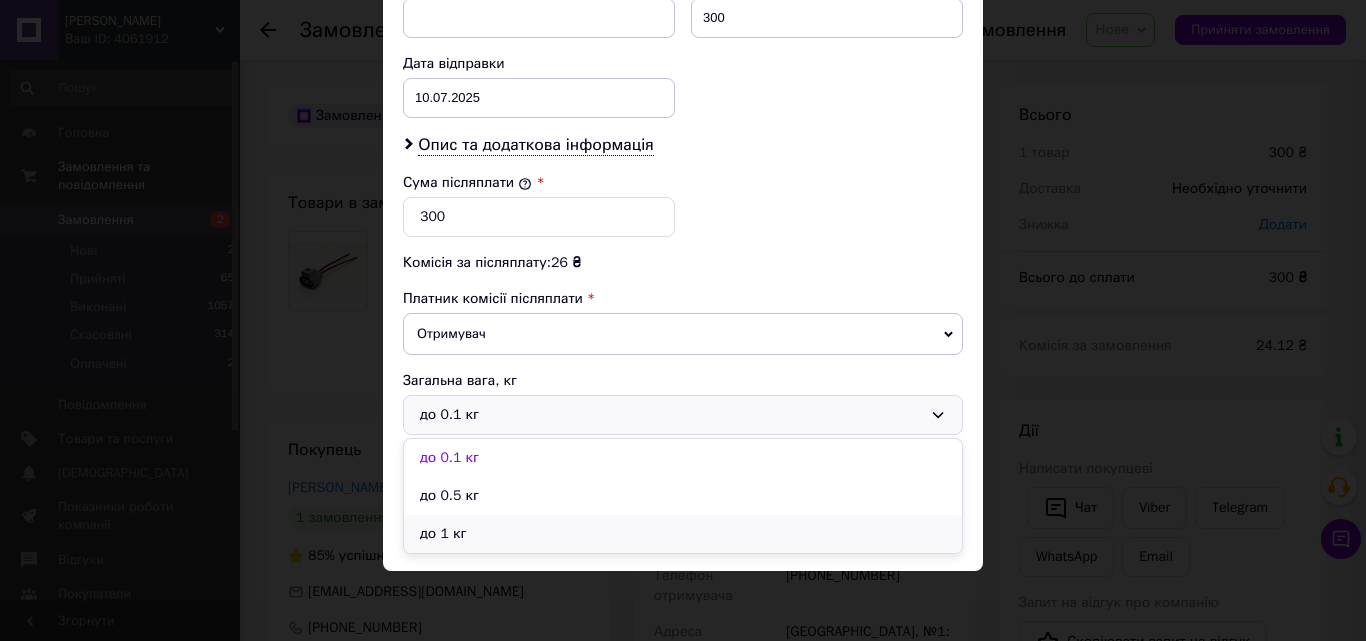 click on "до 1 кг" at bounding box center (683, 534) 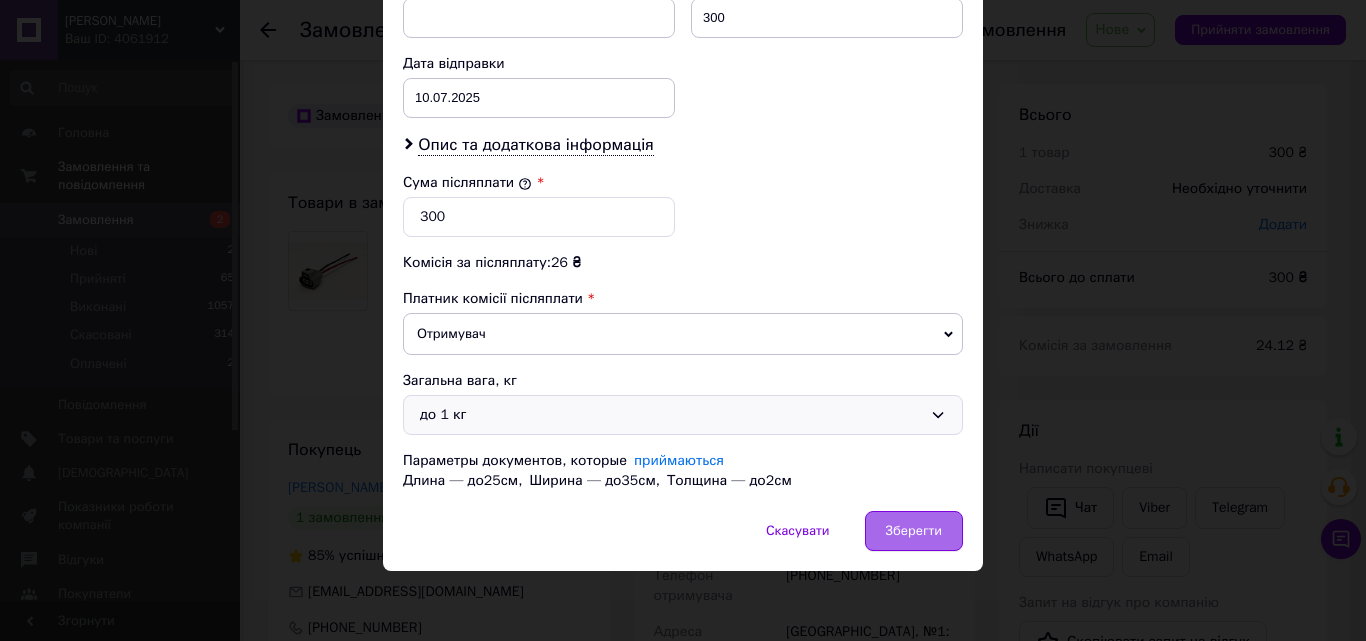 click on "Зберегти" at bounding box center [914, 531] 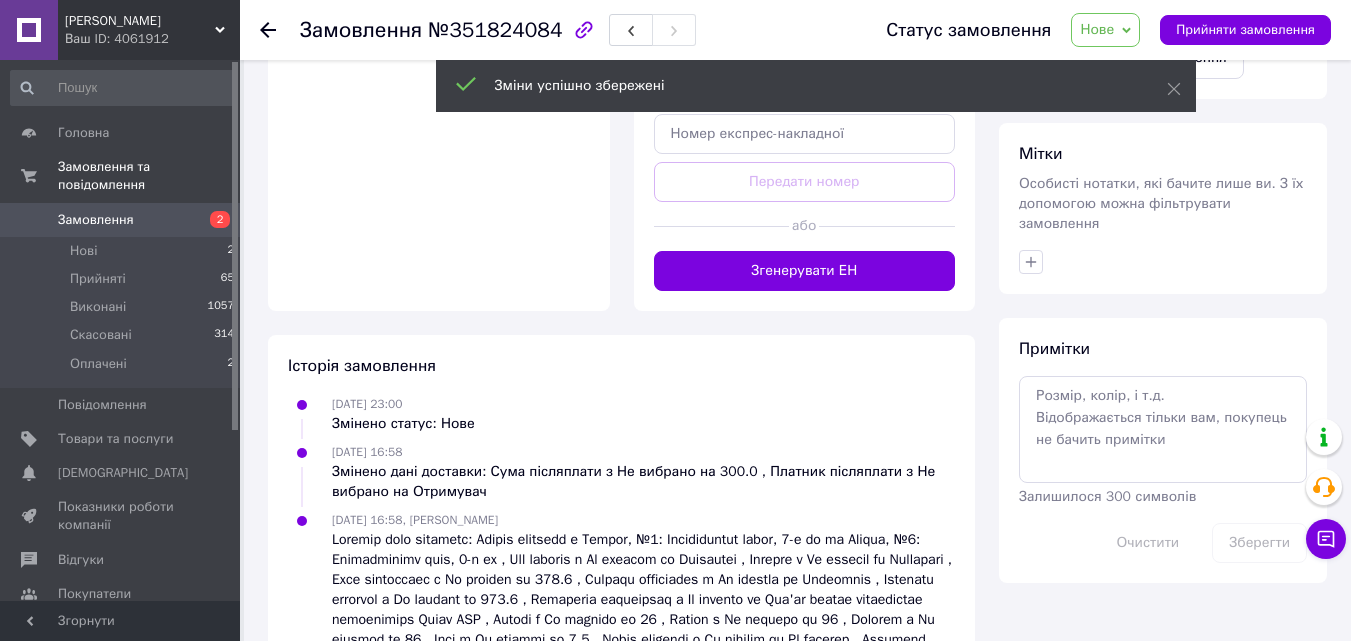scroll, scrollTop: 900, scrollLeft: 0, axis: vertical 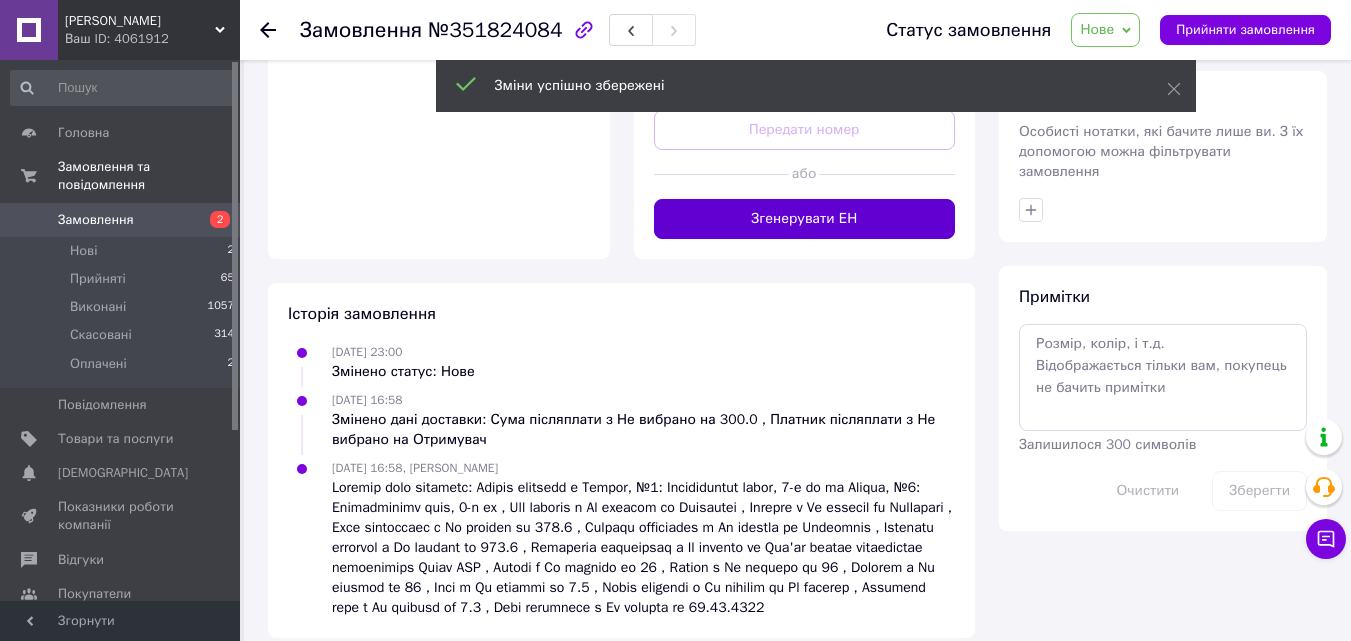 click on "Згенерувати ЕН" at bounding box center (805, 219) 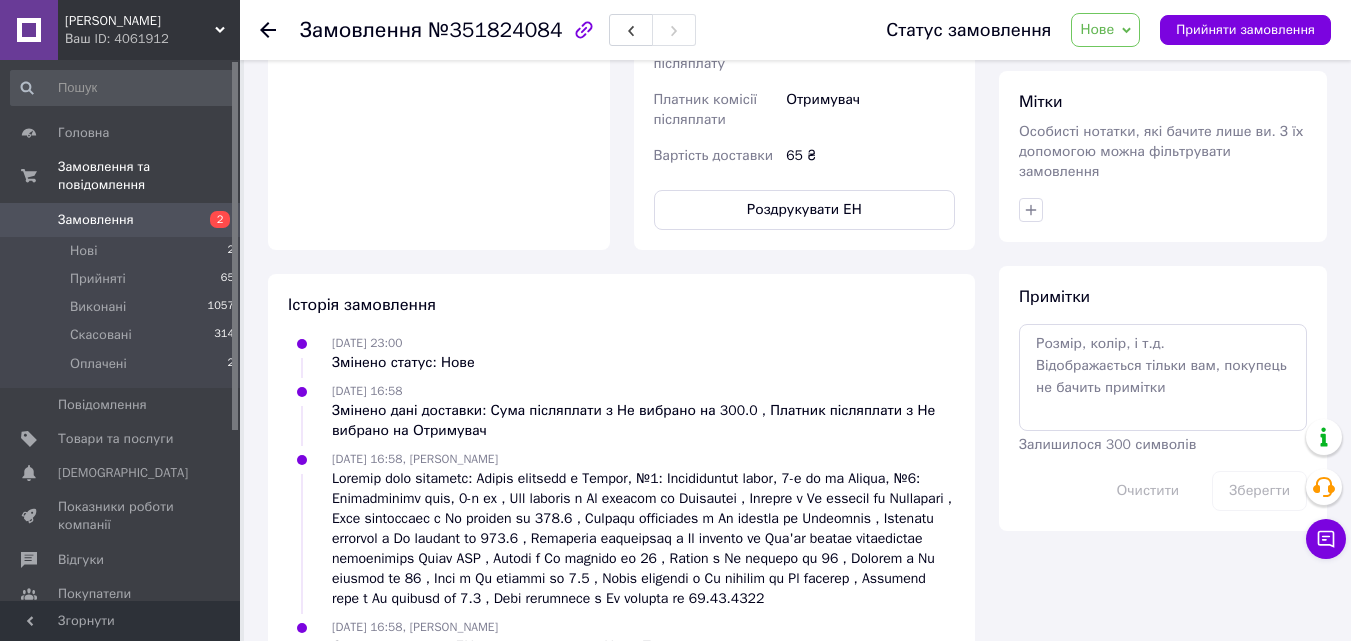 click on "Нове" at bounding box center [1097, 29] 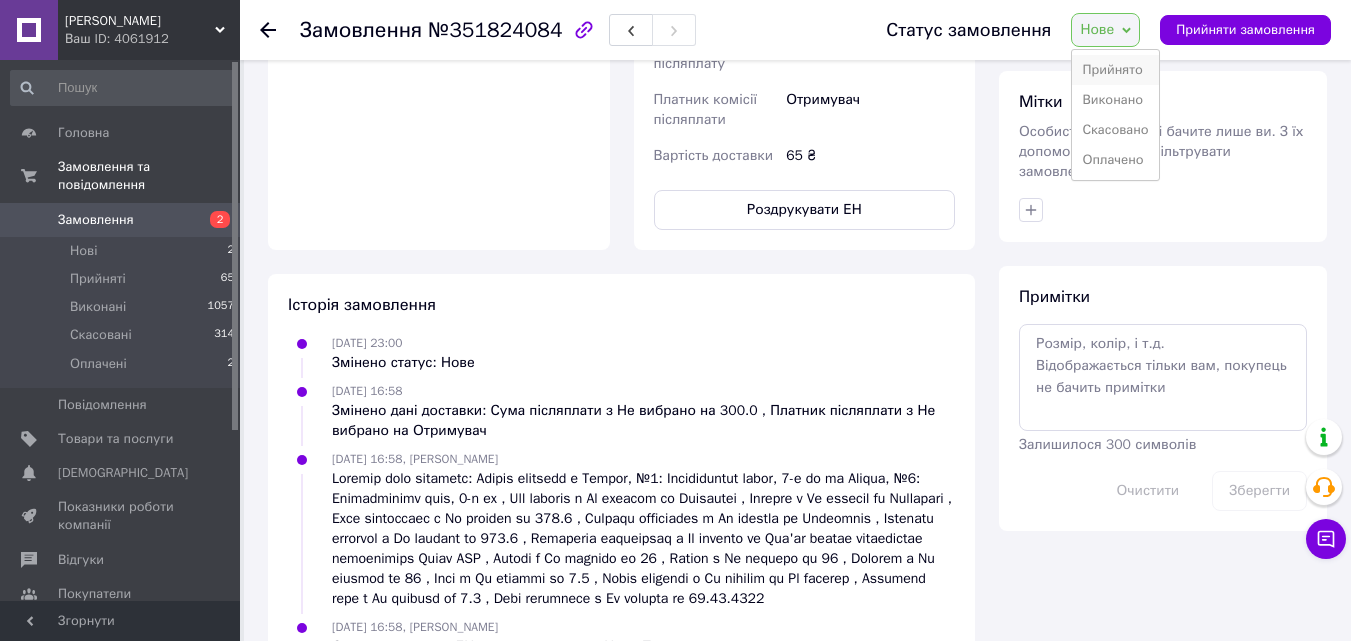 click on "Прийнято" at bounding box center (1115, 70) 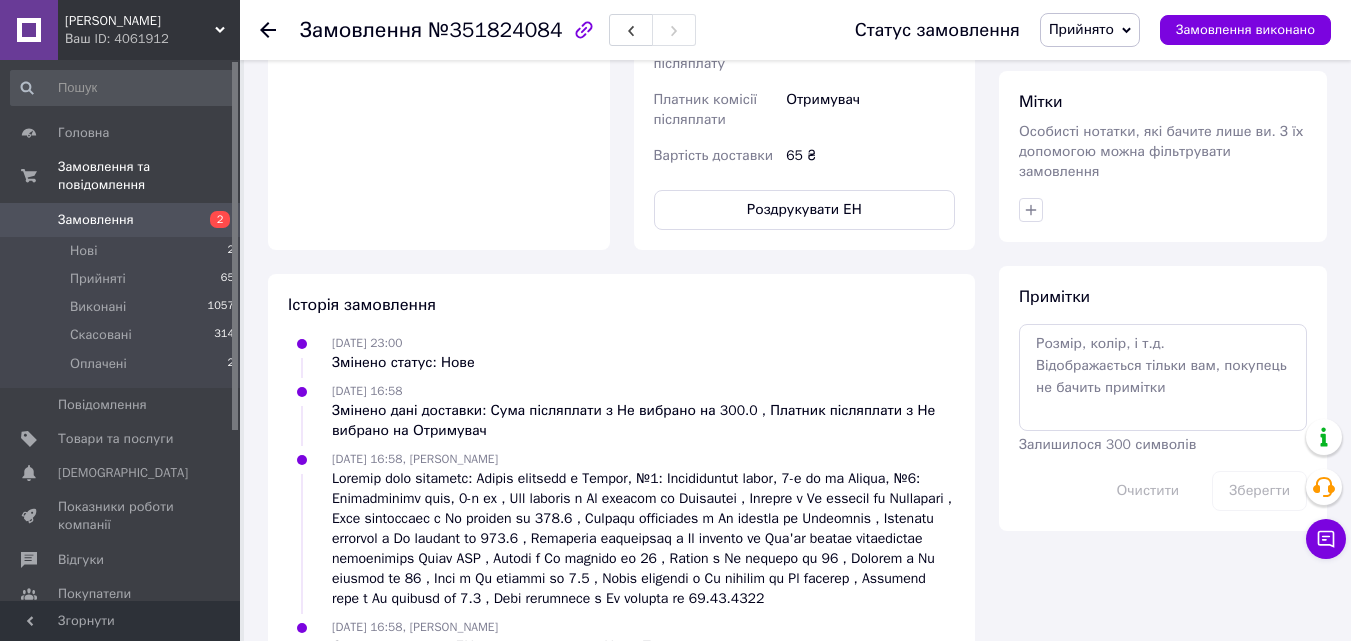 click on "Замовлення" at bounding box center [121, 220] 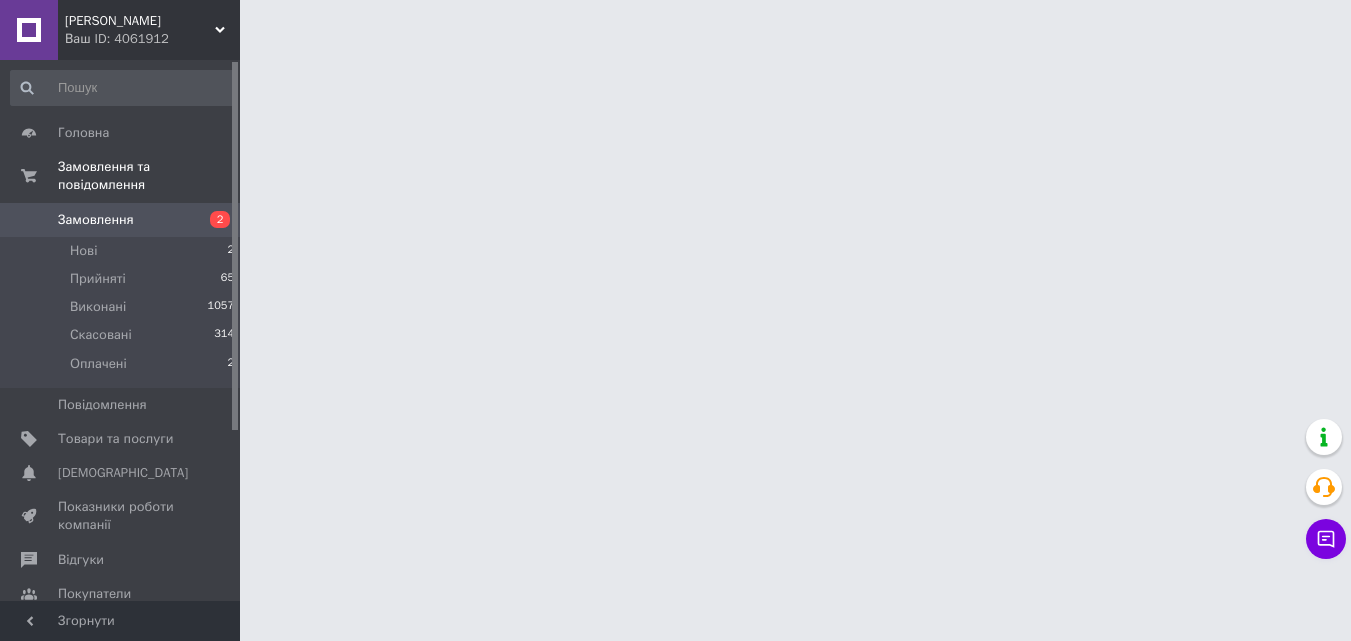 scroll, scrollTop: 0, scrollLeft: 0, axis: both 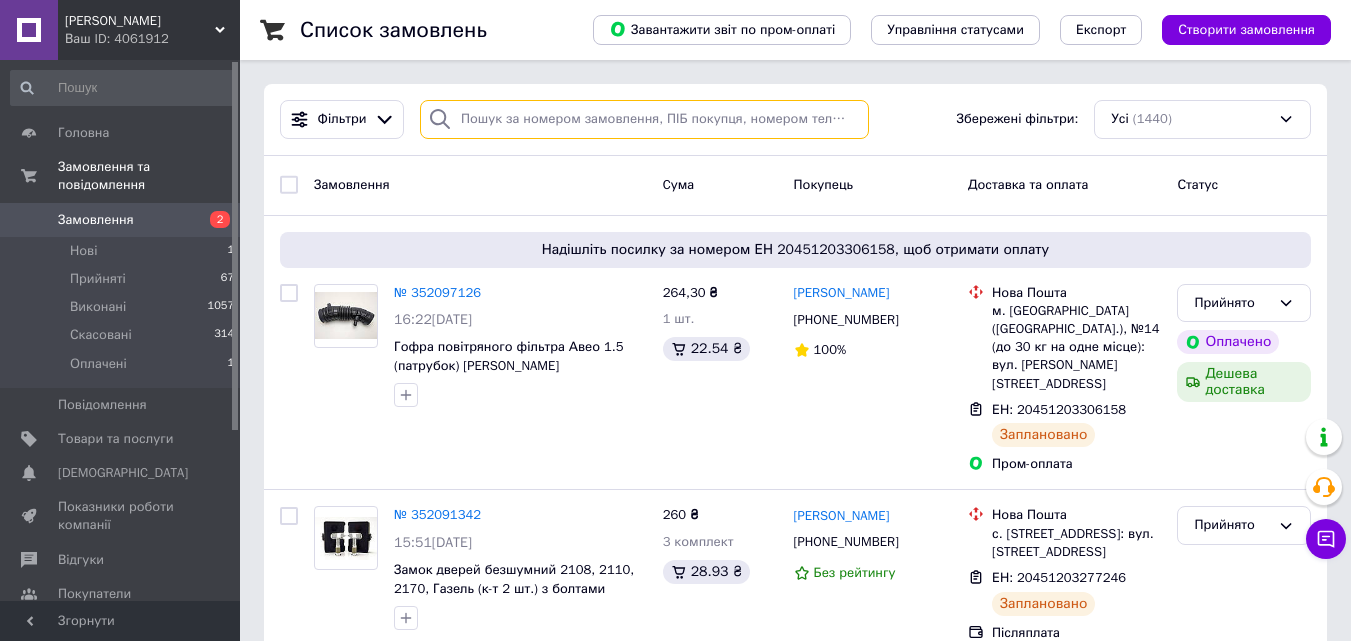 click at bounding box center (644, 119) 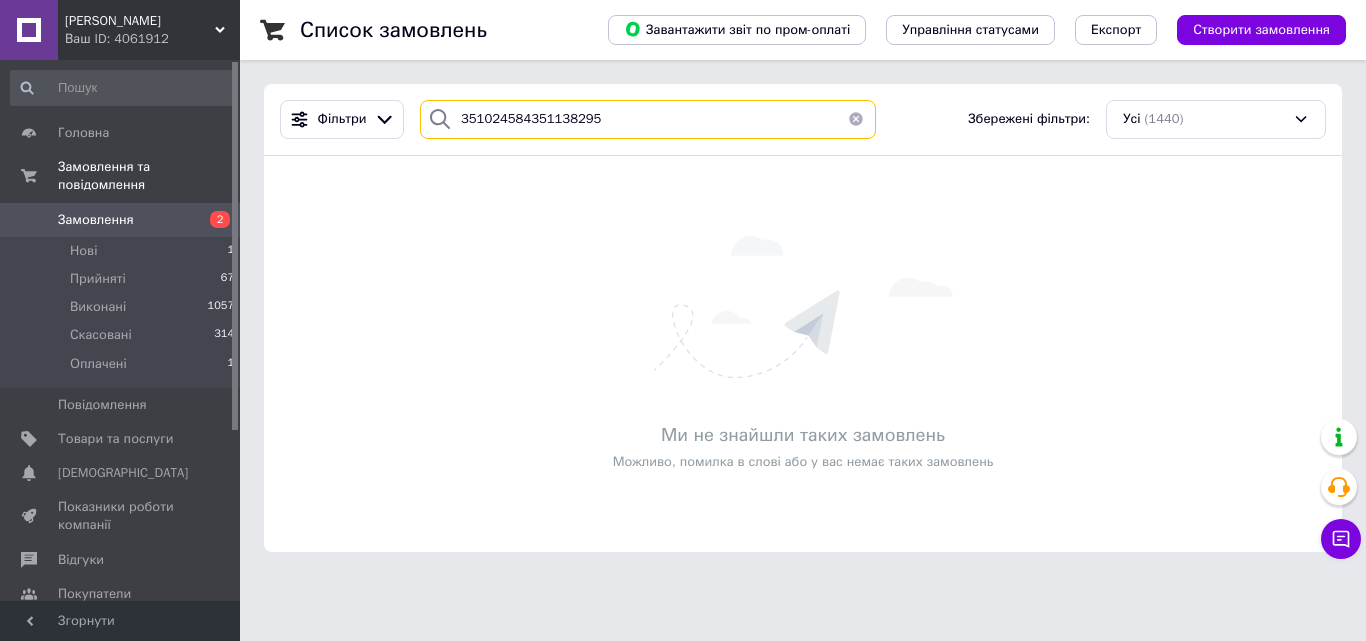 drag, startPoint x: 520, startPoint y: 124, endPoint x: 433, endPoint y: 118, distance: 87.20665 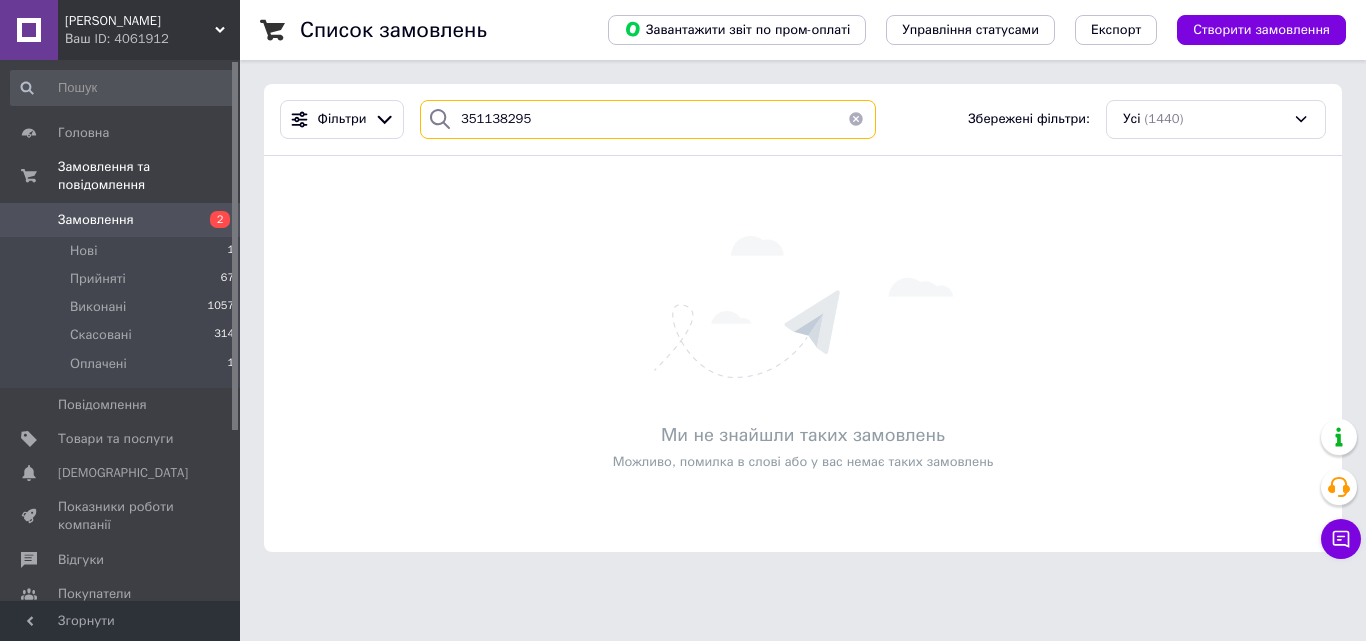type on "351138295" 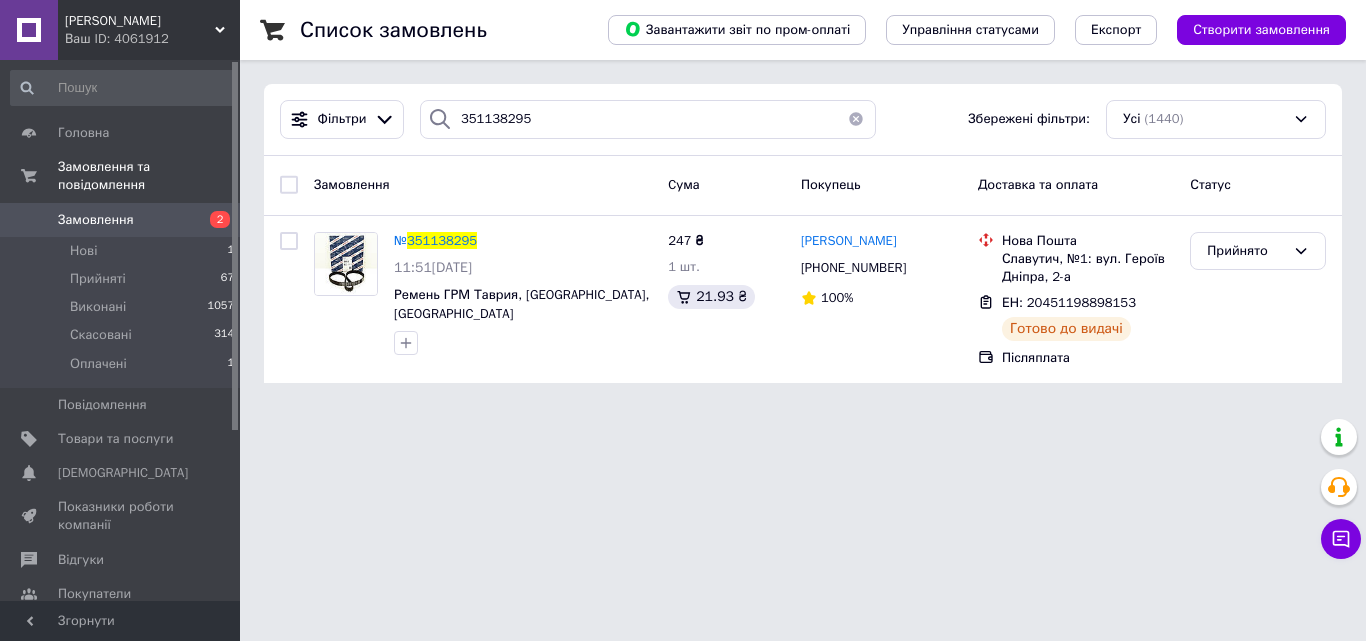 click on "Замовлення" at bounding box center (121, 220) 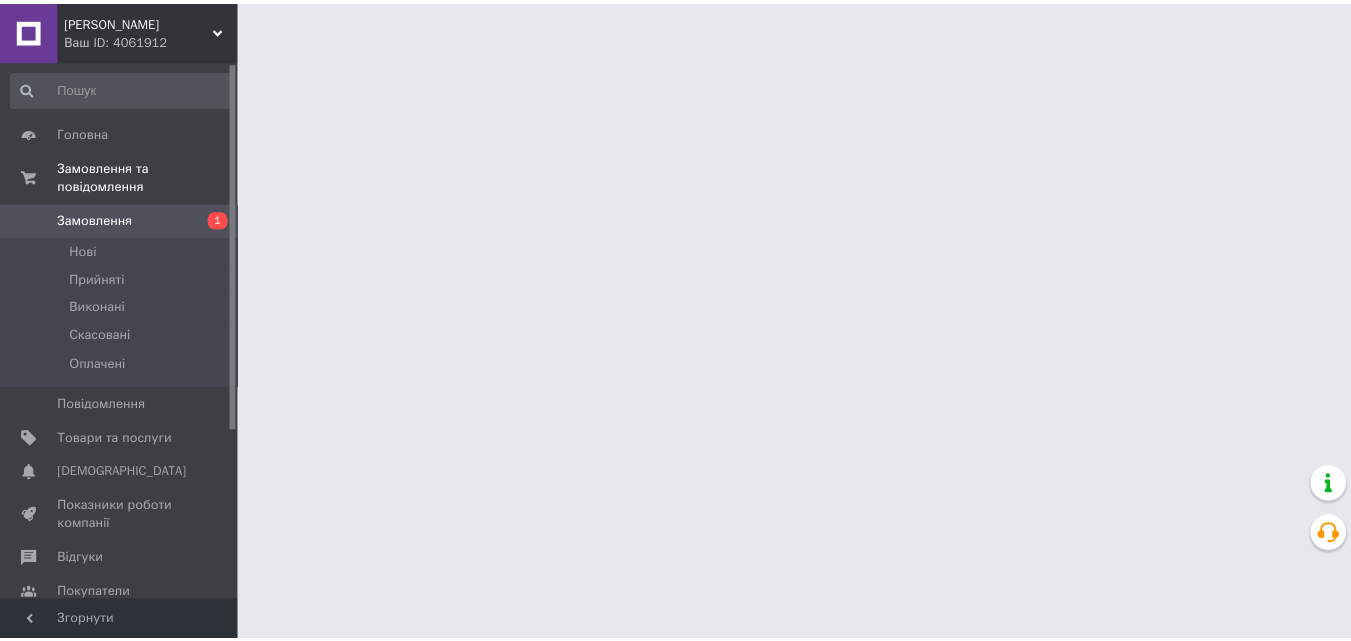 scroll, scrollTop: 0, scrollLeft: 0, axis: both 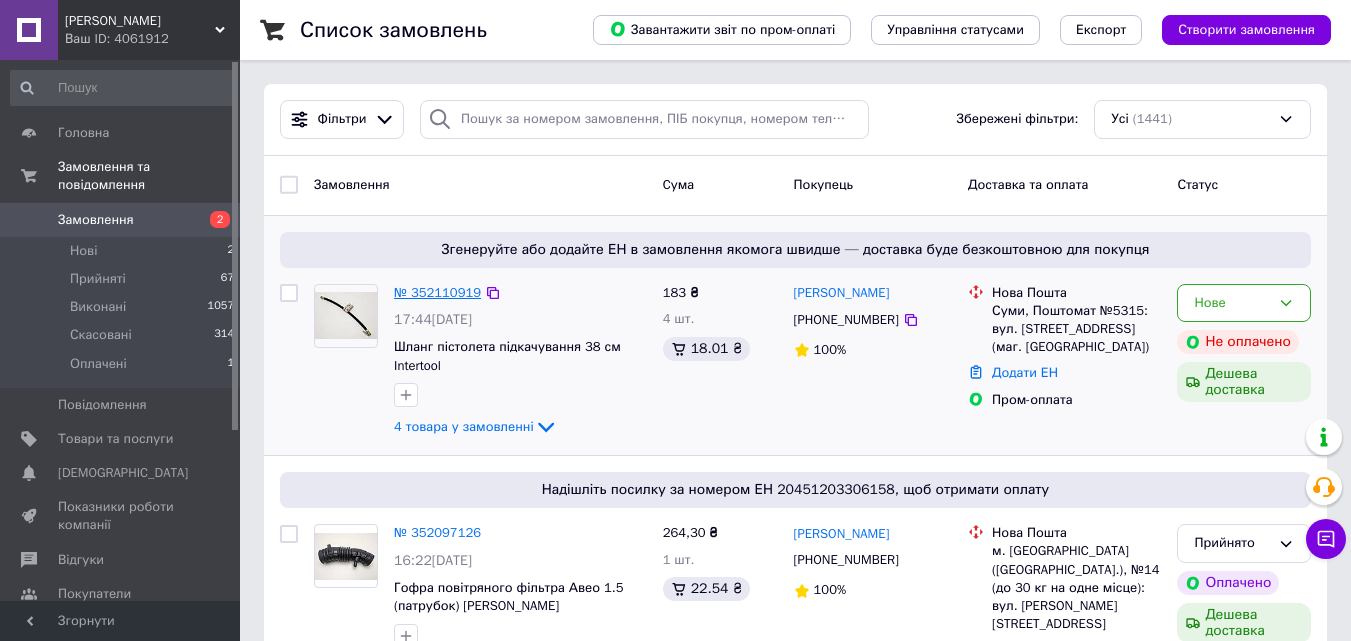 click on "№ 352110919" at bounding box center (437, 292) 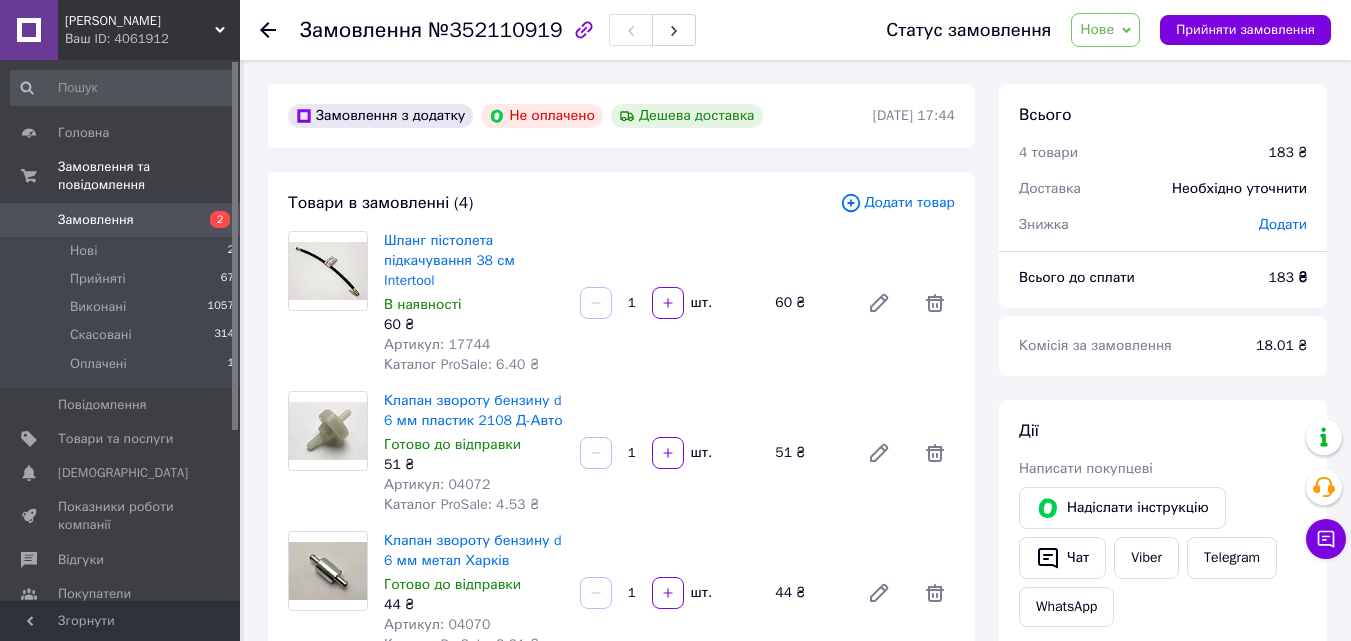 click 